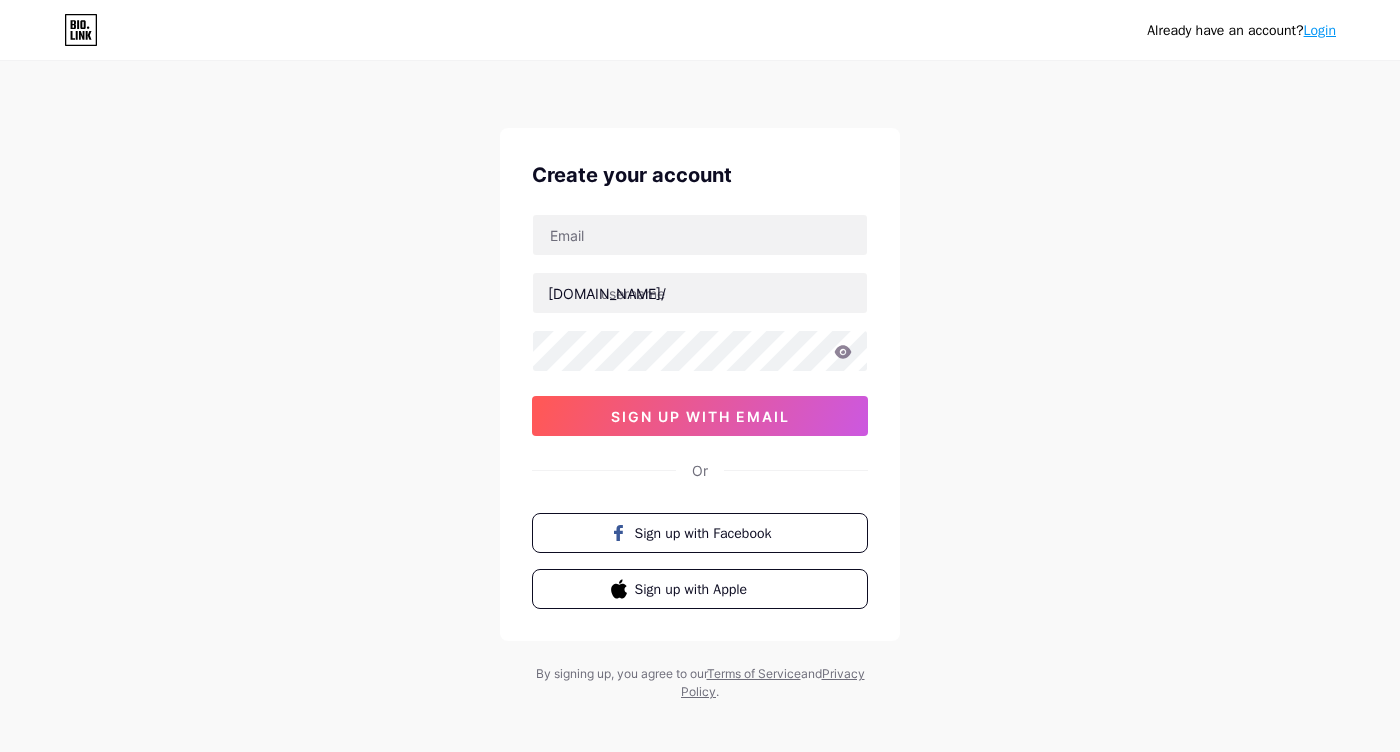 scroll, scrollTop: 0, scrollLeft: 0, axis: both 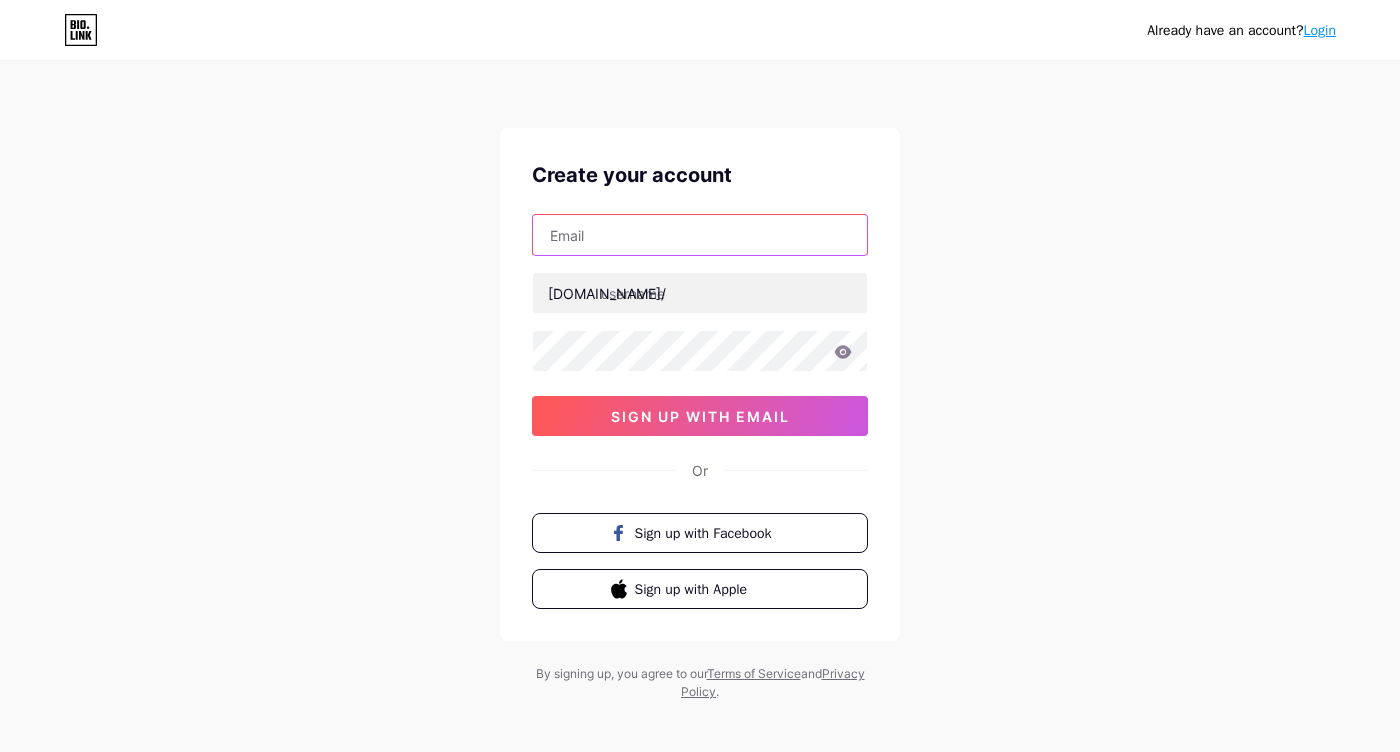click at bounding box center (700, 235) 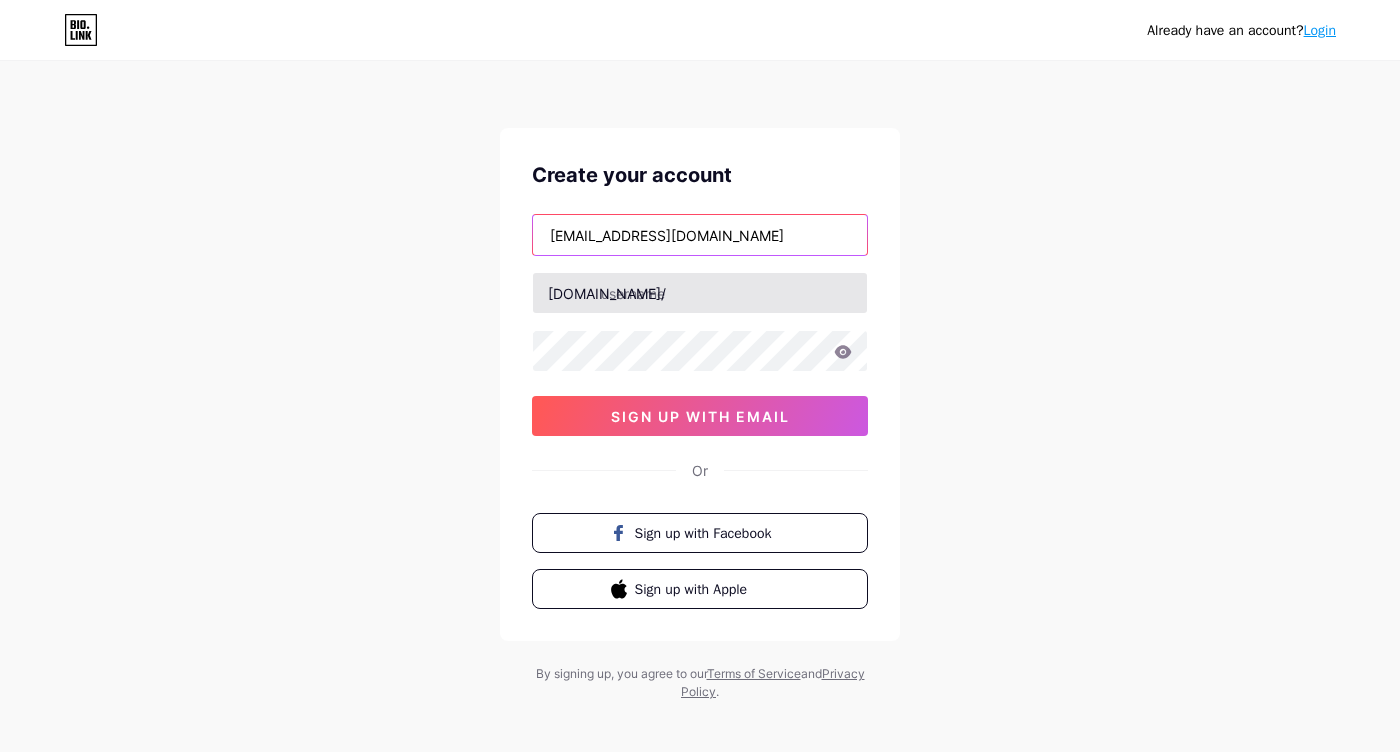 type on "dimartinocanciones@gmail.com" 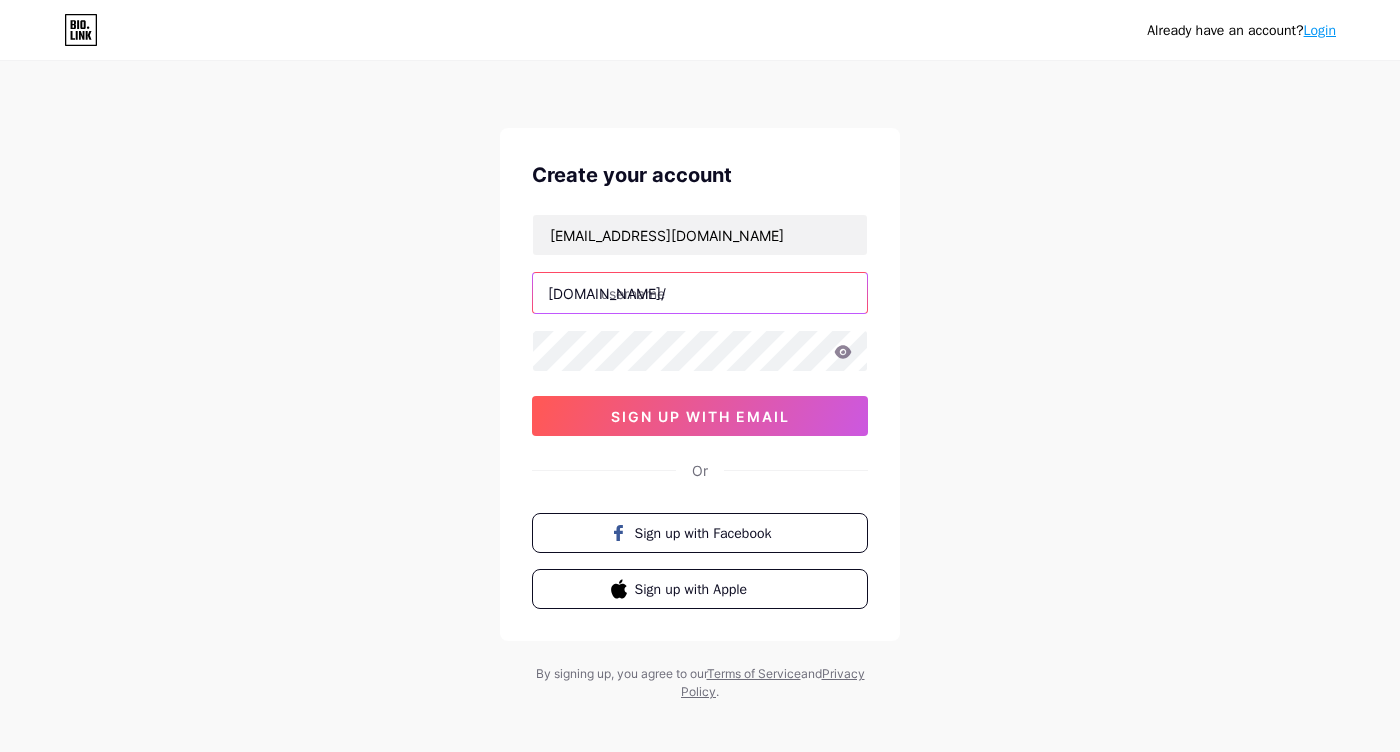 click at bounding box center [700, 293] 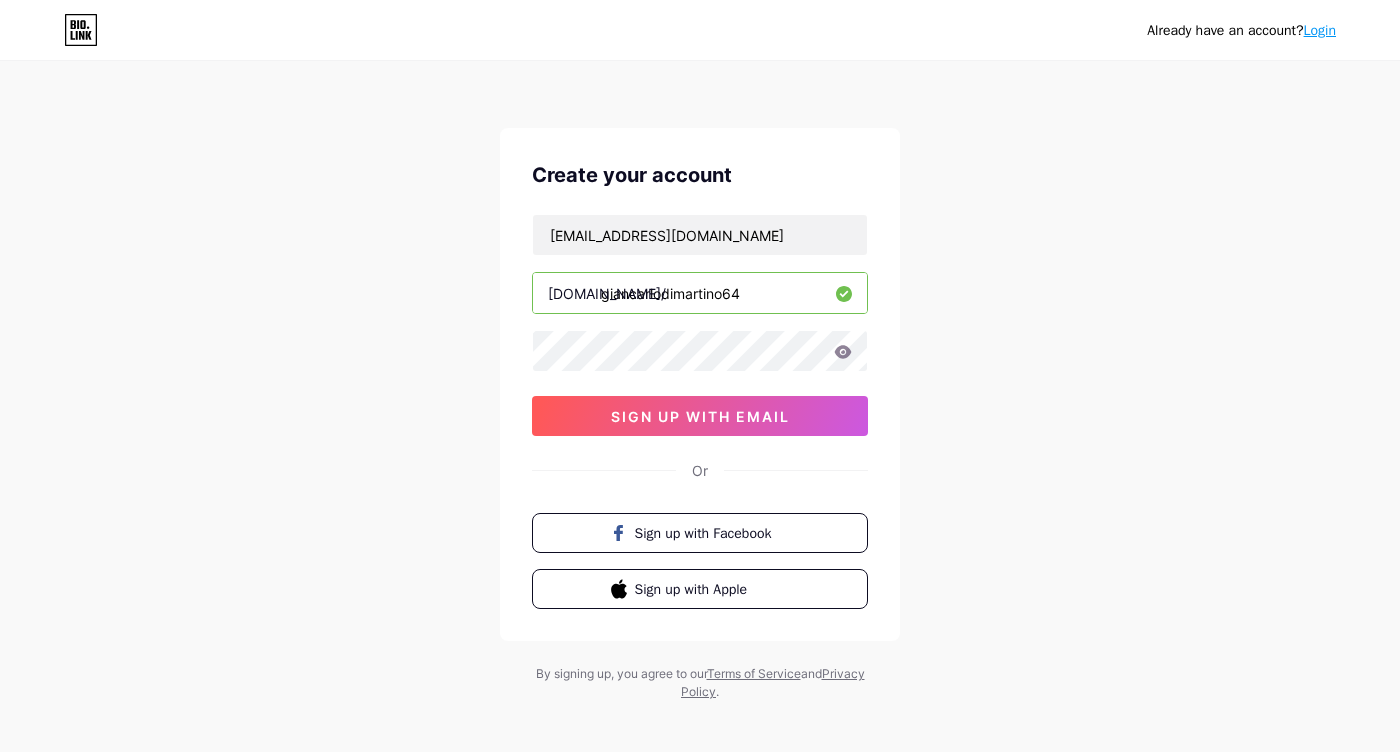 type on "giancarlodimartino64" 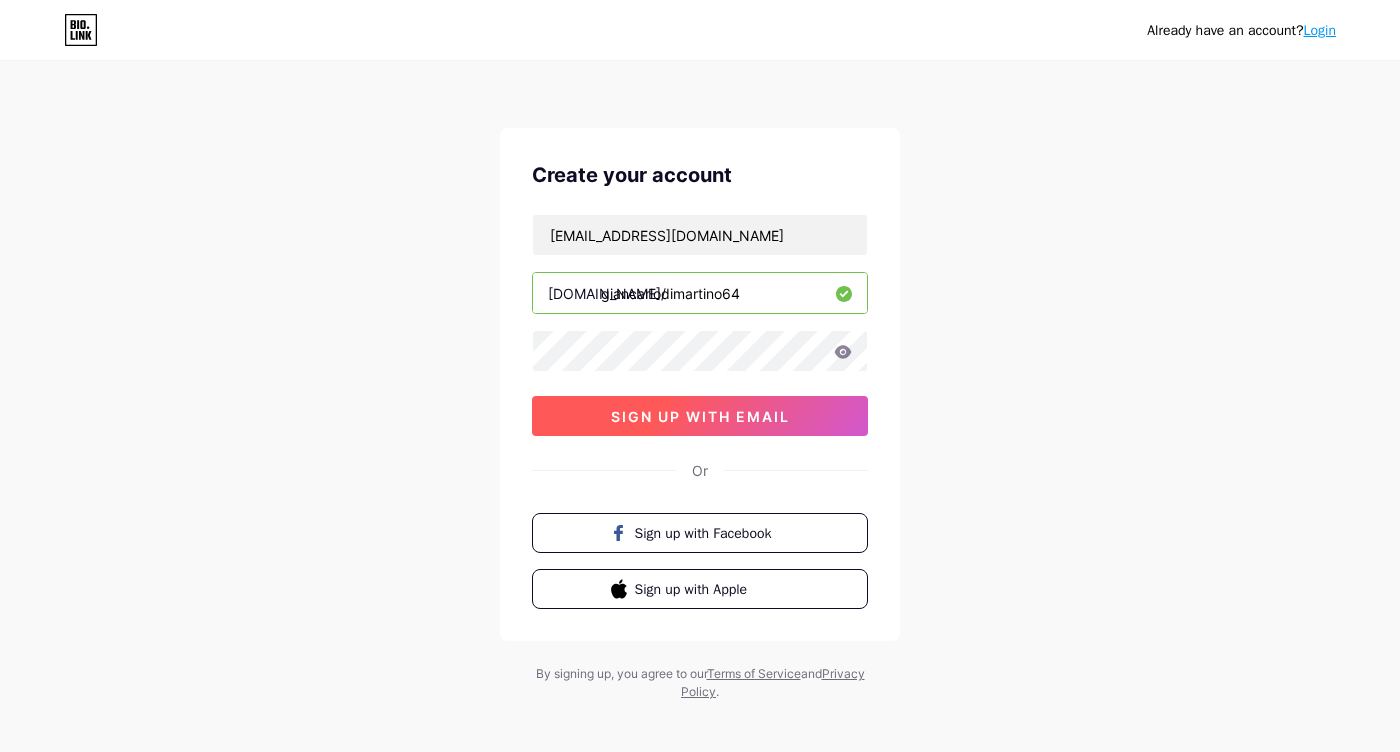 click on "sign up with email" at bounding box center [700, 416] 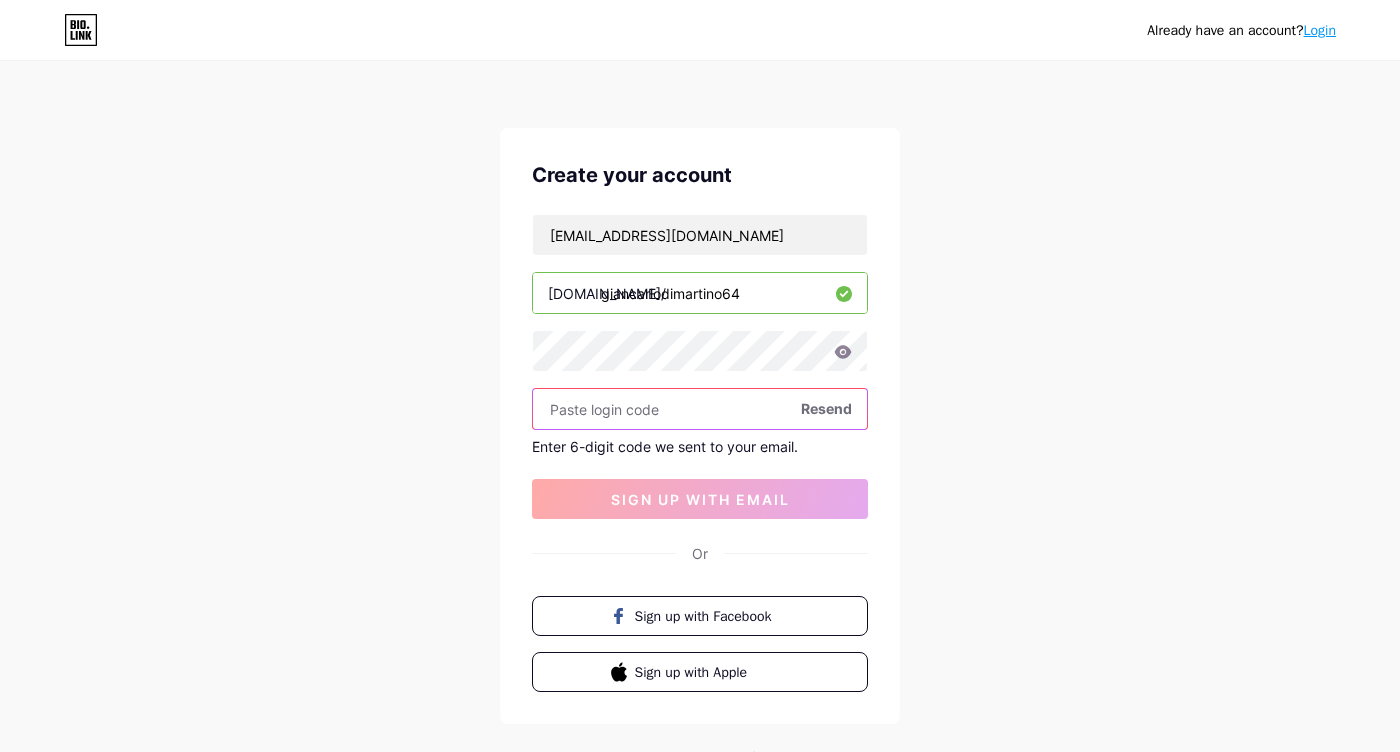 paste on "379357" 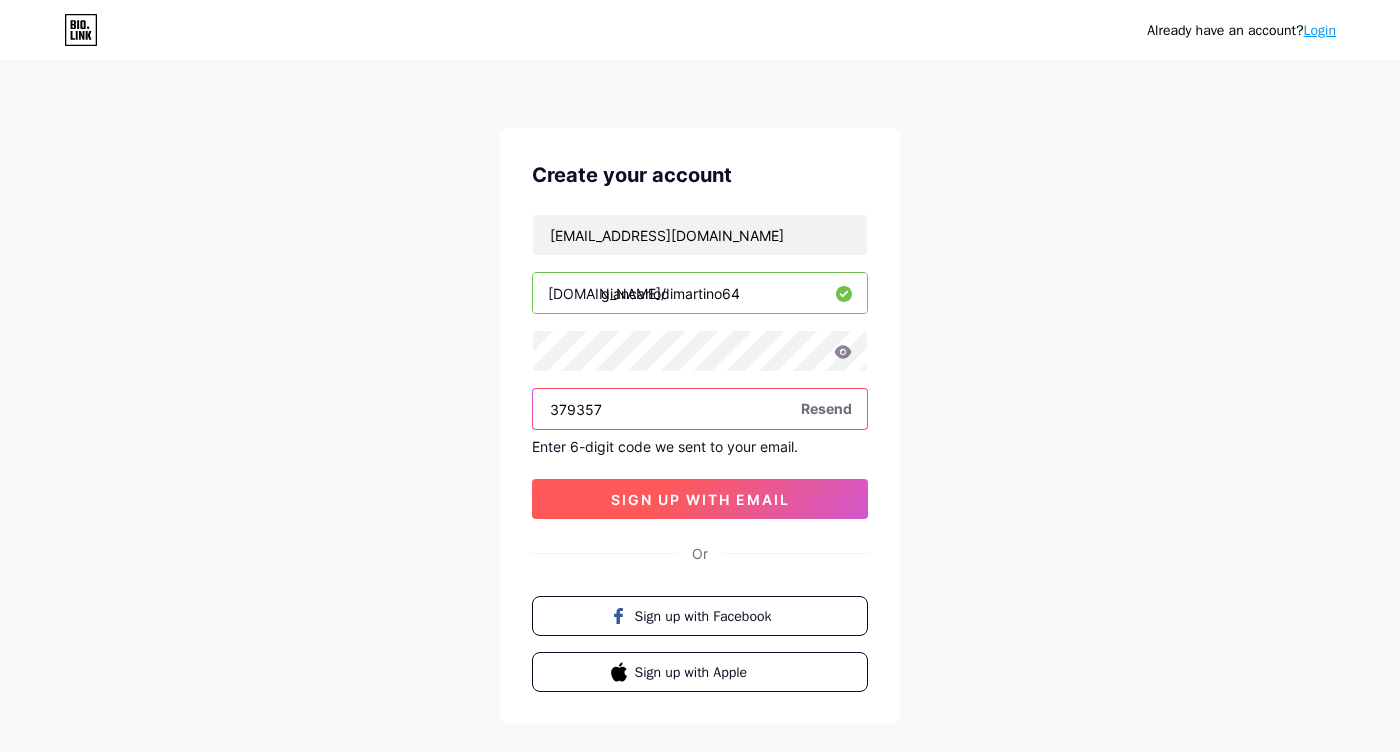type on "379357" 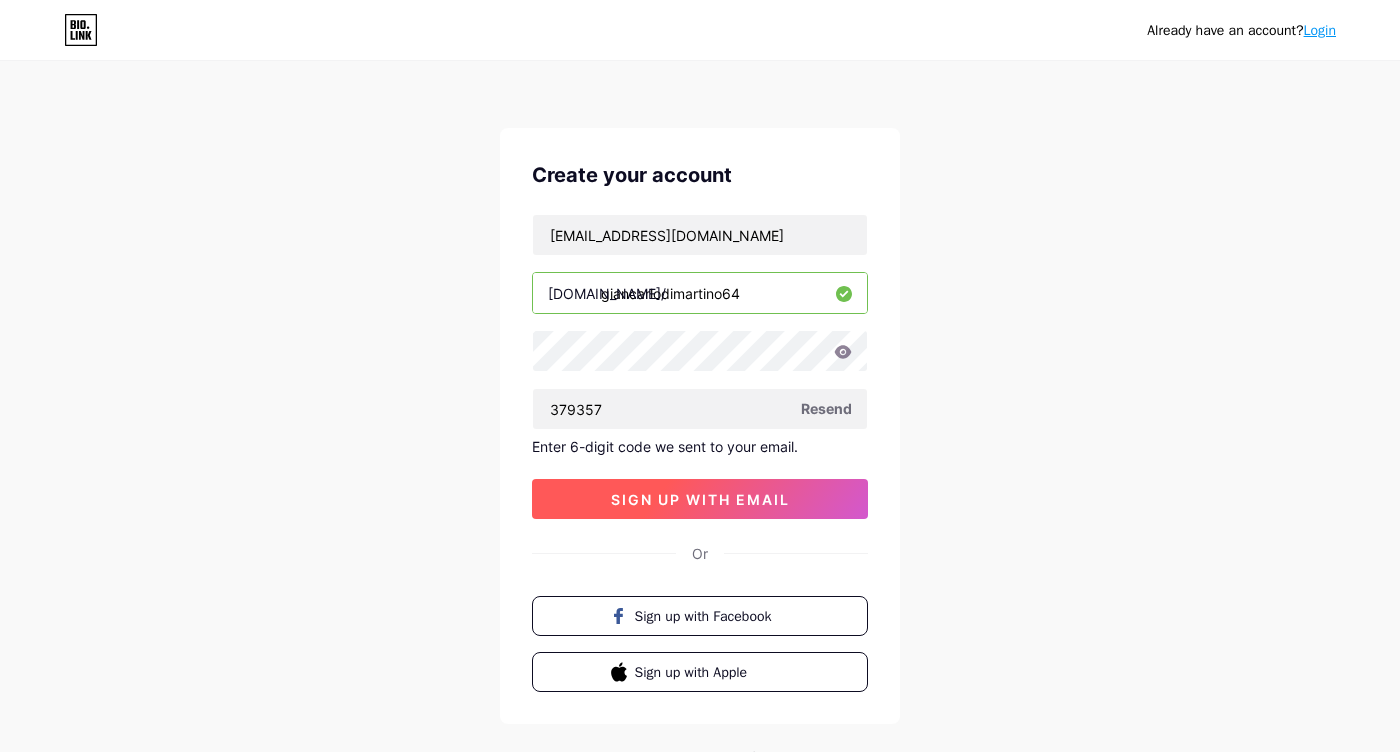click on "sign up with email" at bounding box center (700, 499) 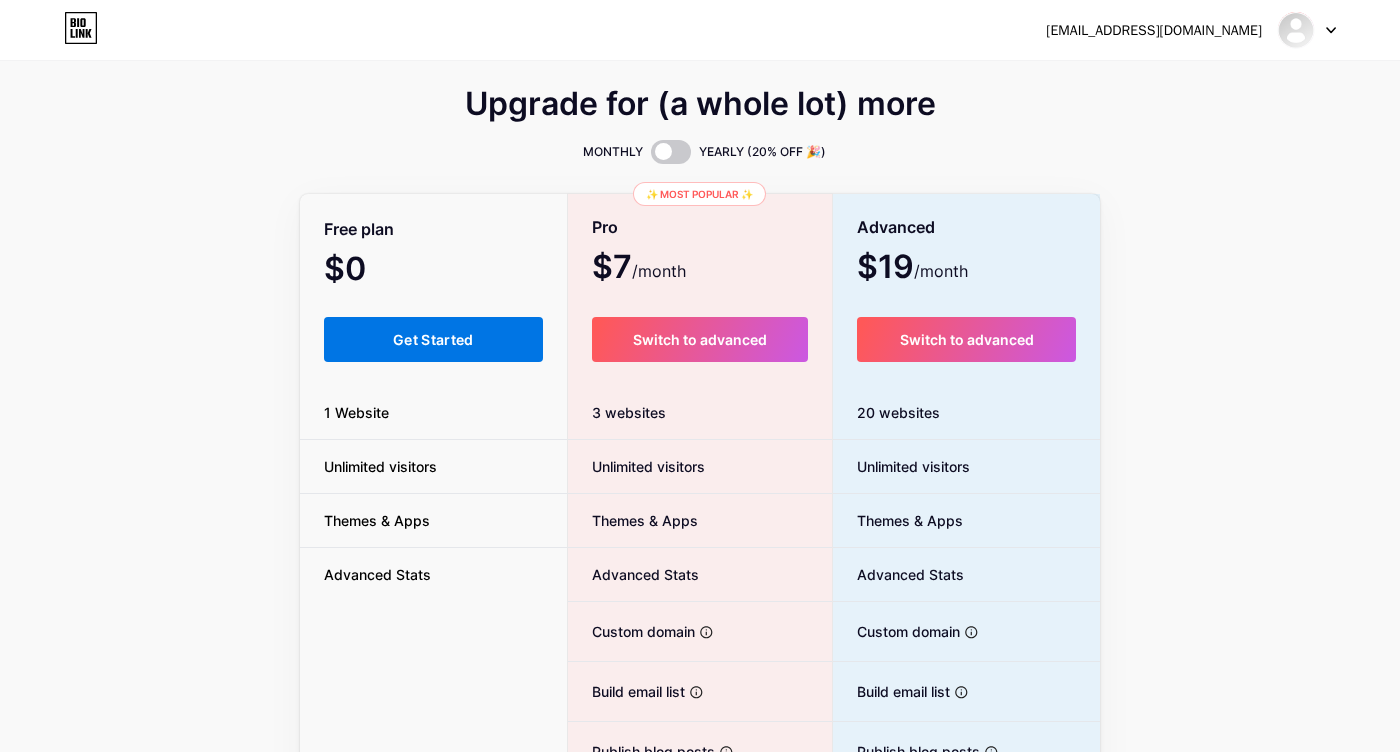 click on "Get Started" at bounding box center (433, 339) 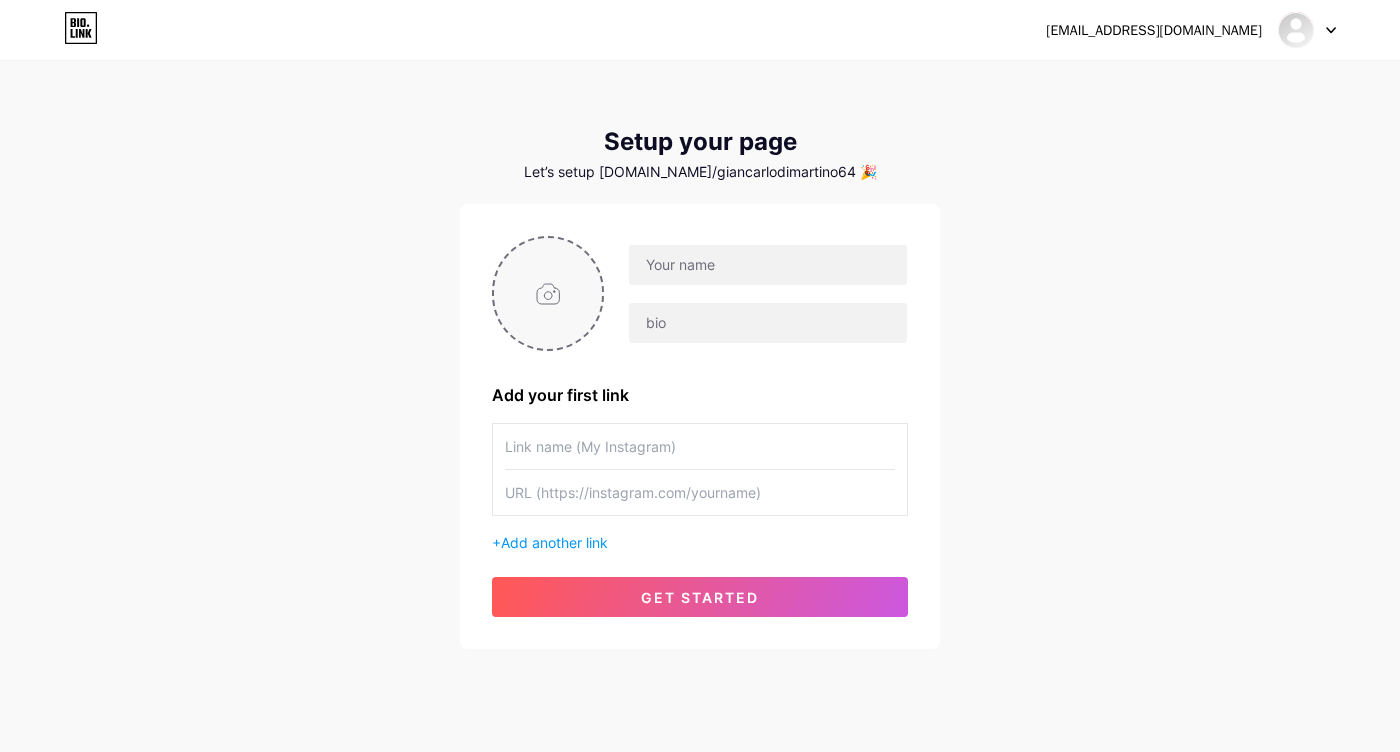 click at bounding box center (548, 293) 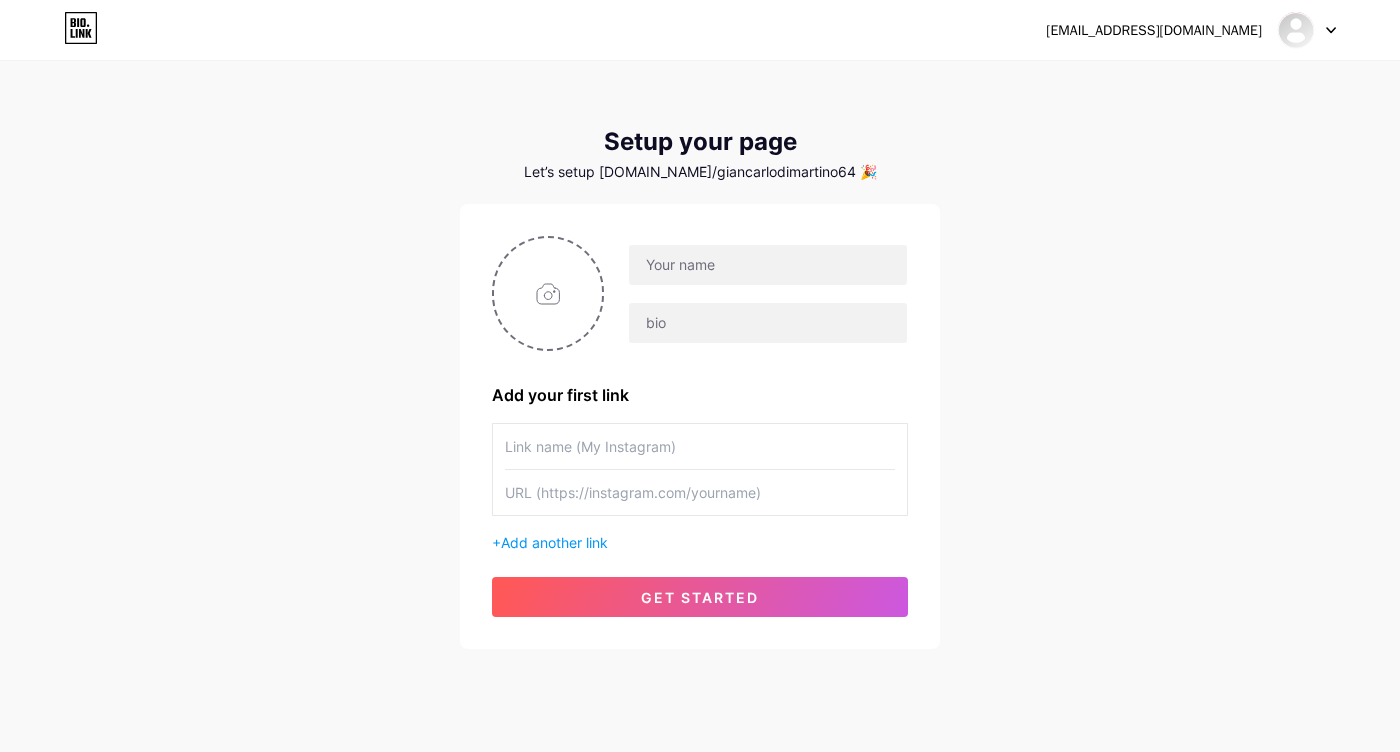 type on "C:\fakepath\HzK5CYEF_400x400.jpeg" 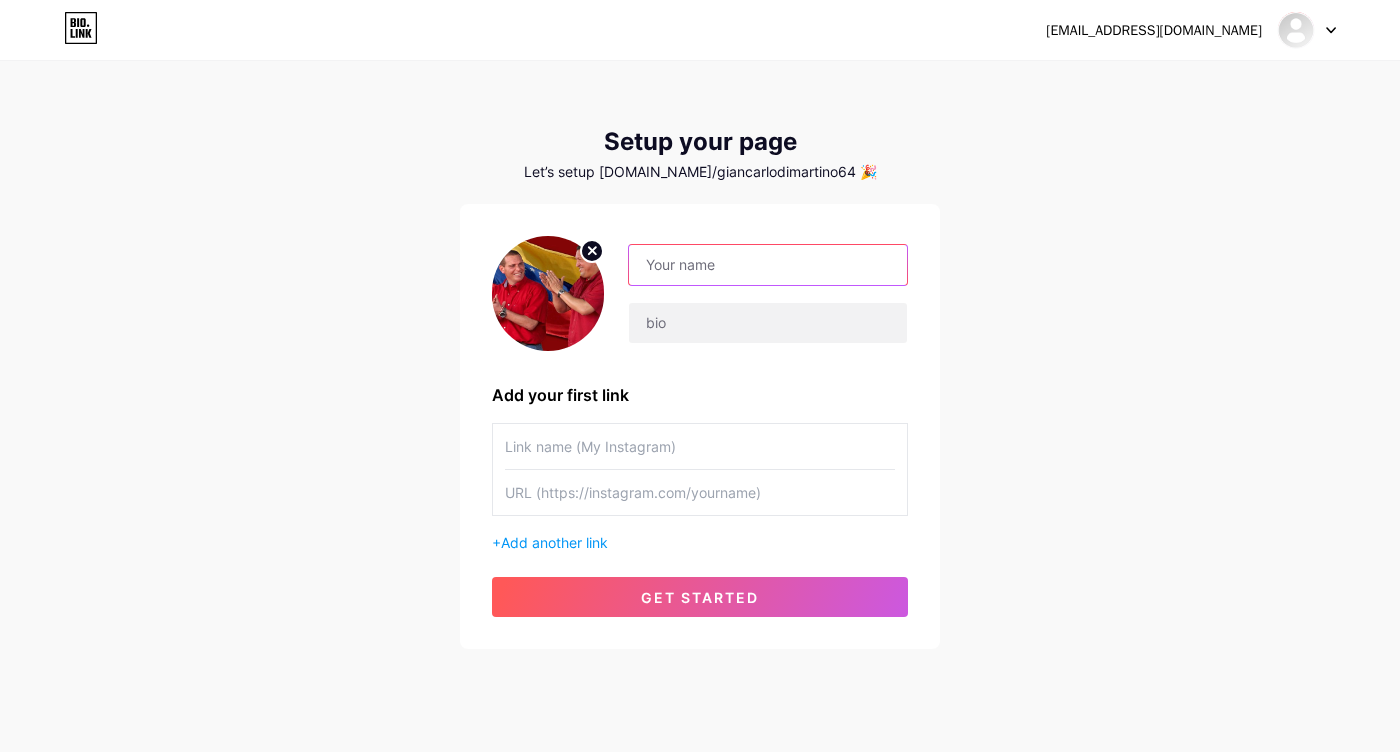 click at bounding box center [768, 265] 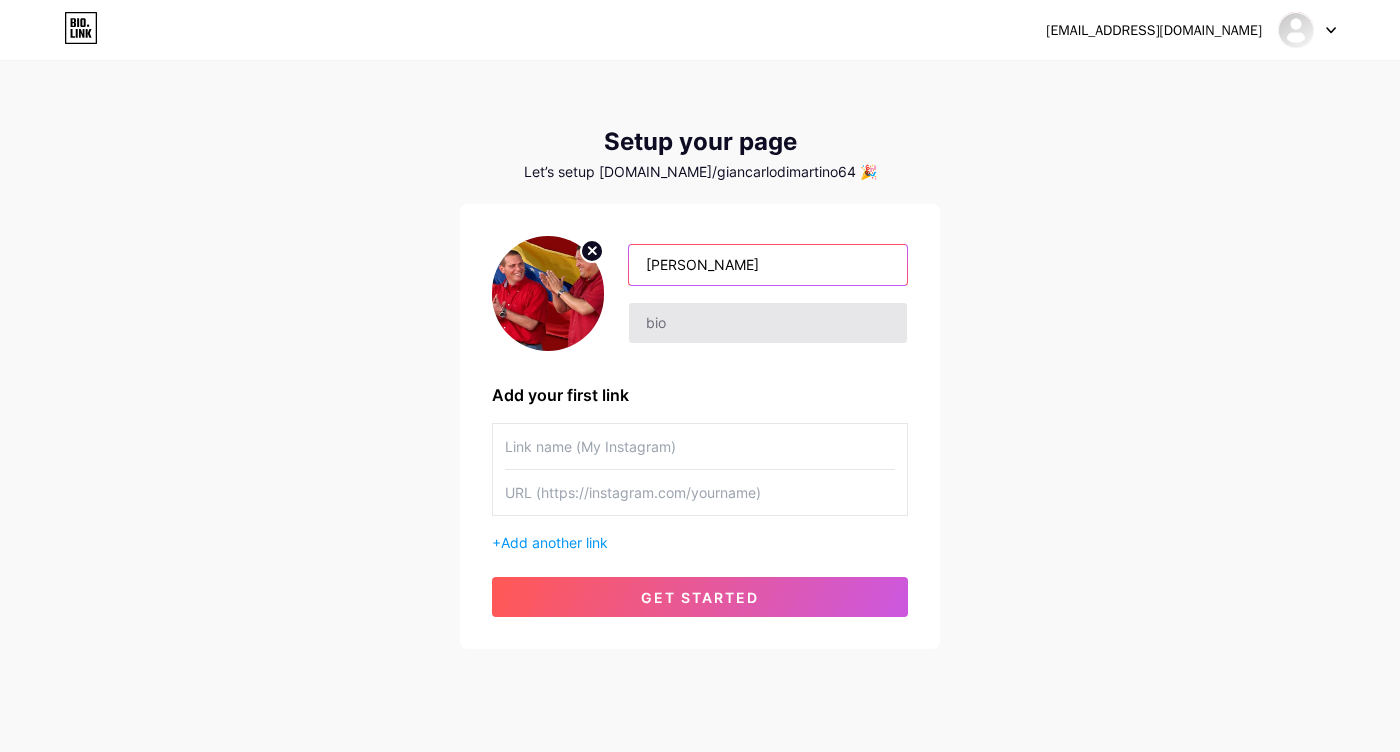 type on "[PERSON_NAME]" 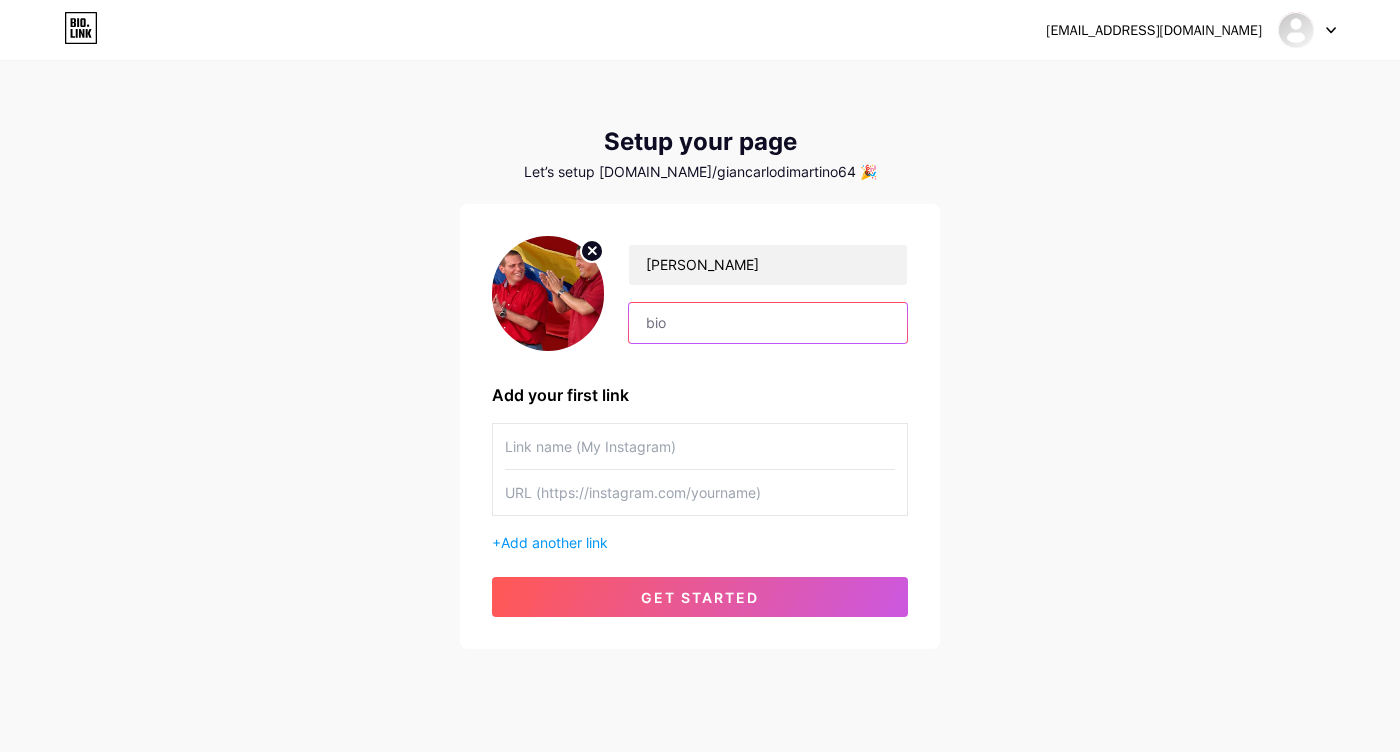 click at bounding box center [768, 323] 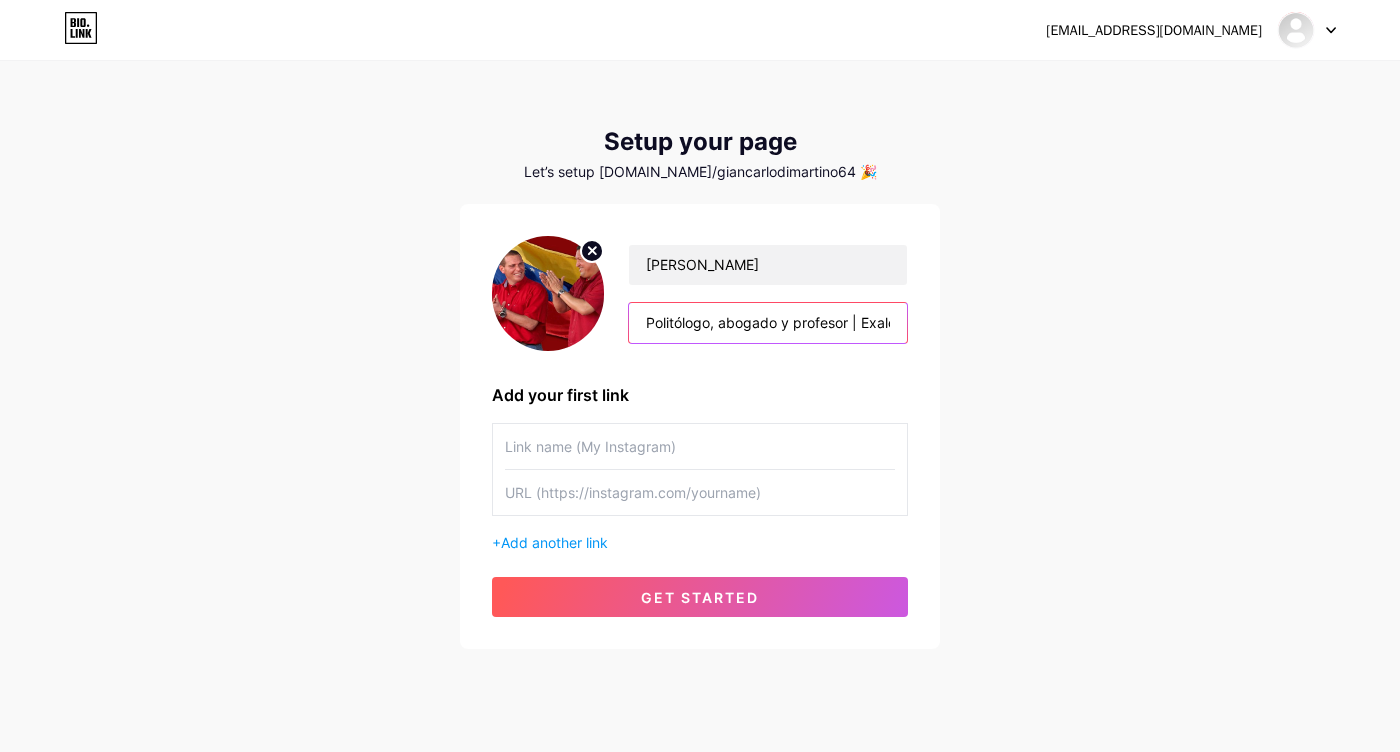 scroll, scrollTop: 0, scrollLeft: 633, axis: horizontal 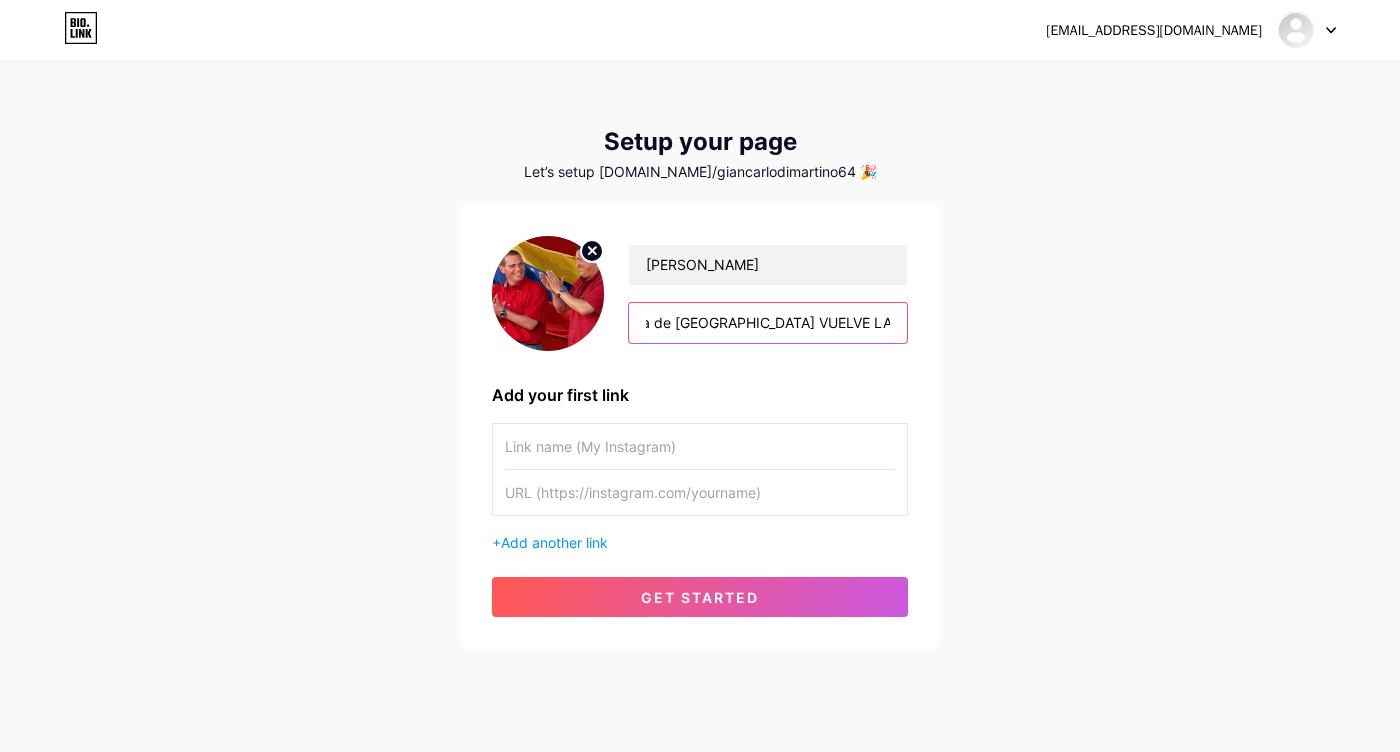 click on "Politólogo, abogado y profesor | Exalcalde de Maracaibo (2000–2008) Candidato a la Alcaldía de Maracaibo VUELVE LA ESPERANZA" at bounding box center (768, 323) 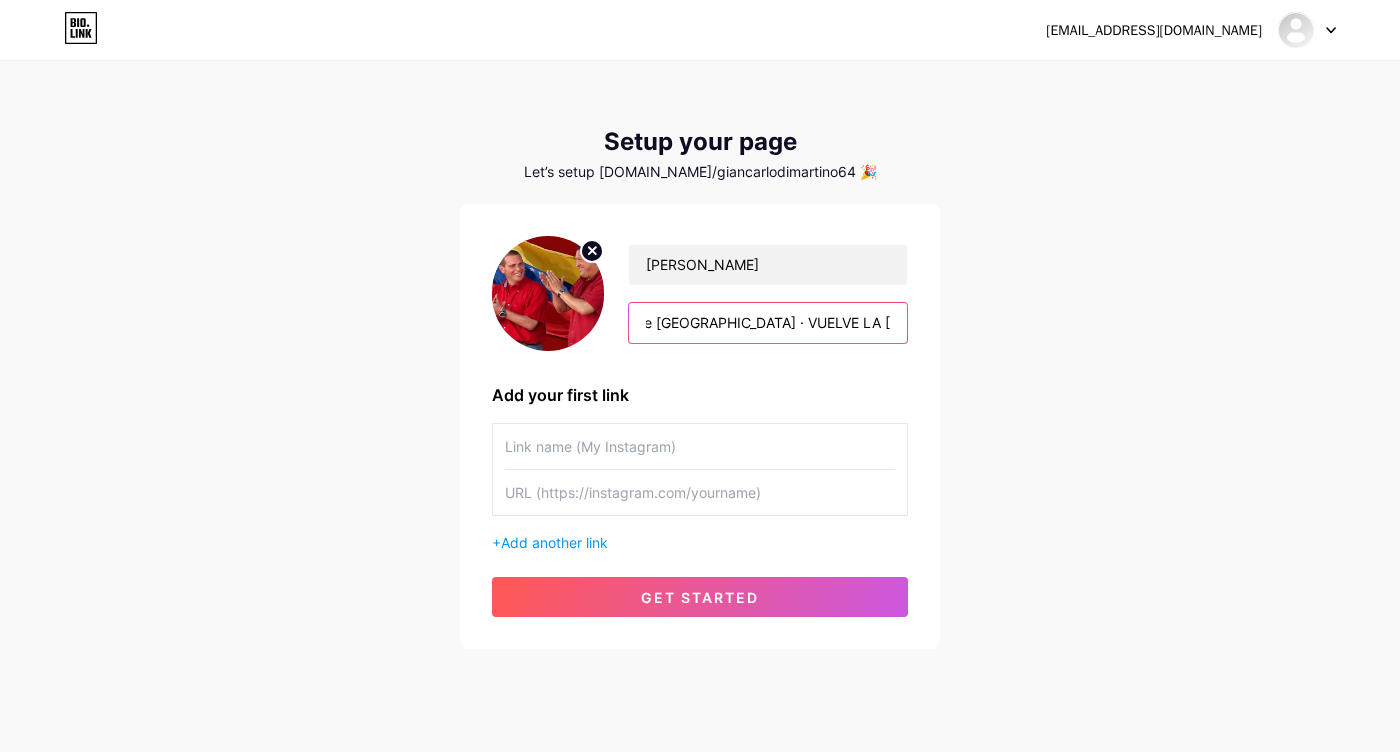 scroll, scrollTop: 0, scrollLeft: 388, axis: horizontal 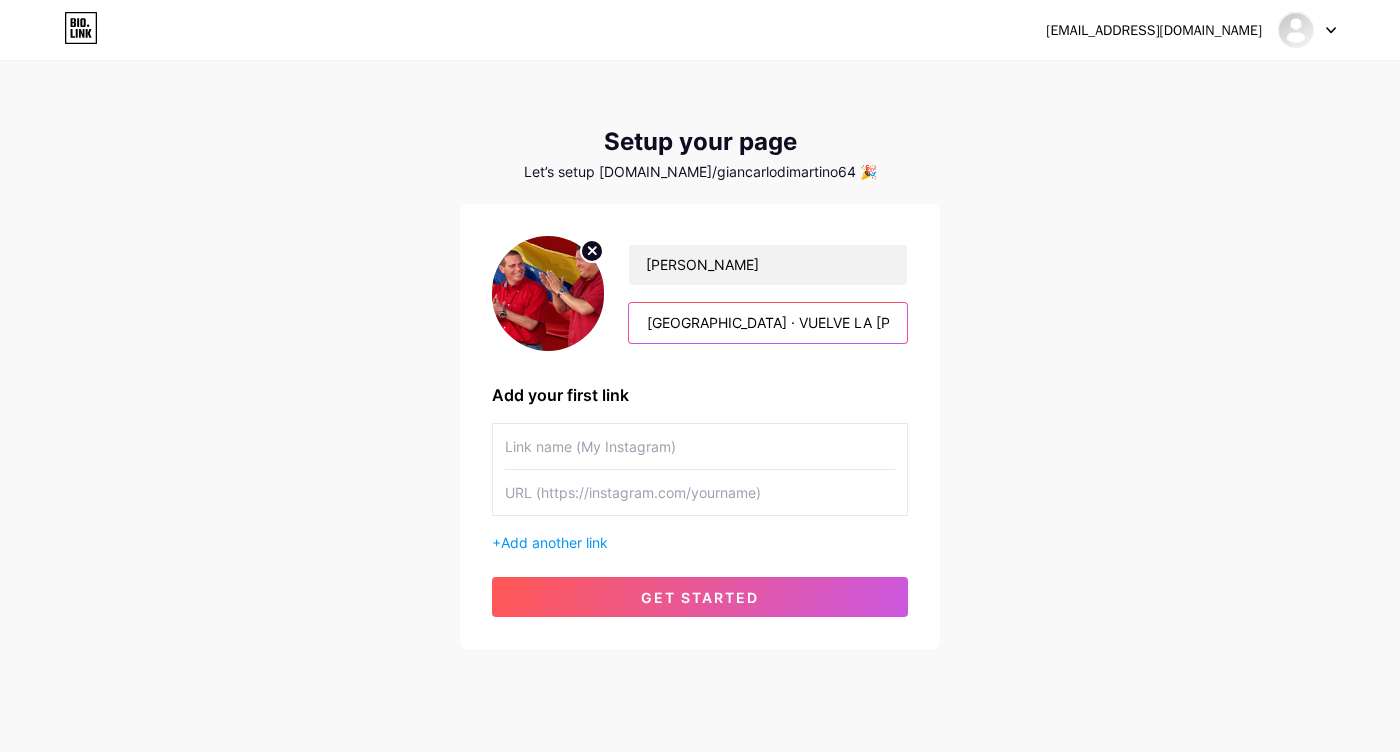 type on "Politólogo, abogado y profesor · Candidato a la Alcaldía de [GEOGRAPHIC_DATA] · VUELVE LA [PERSON_NAME]" 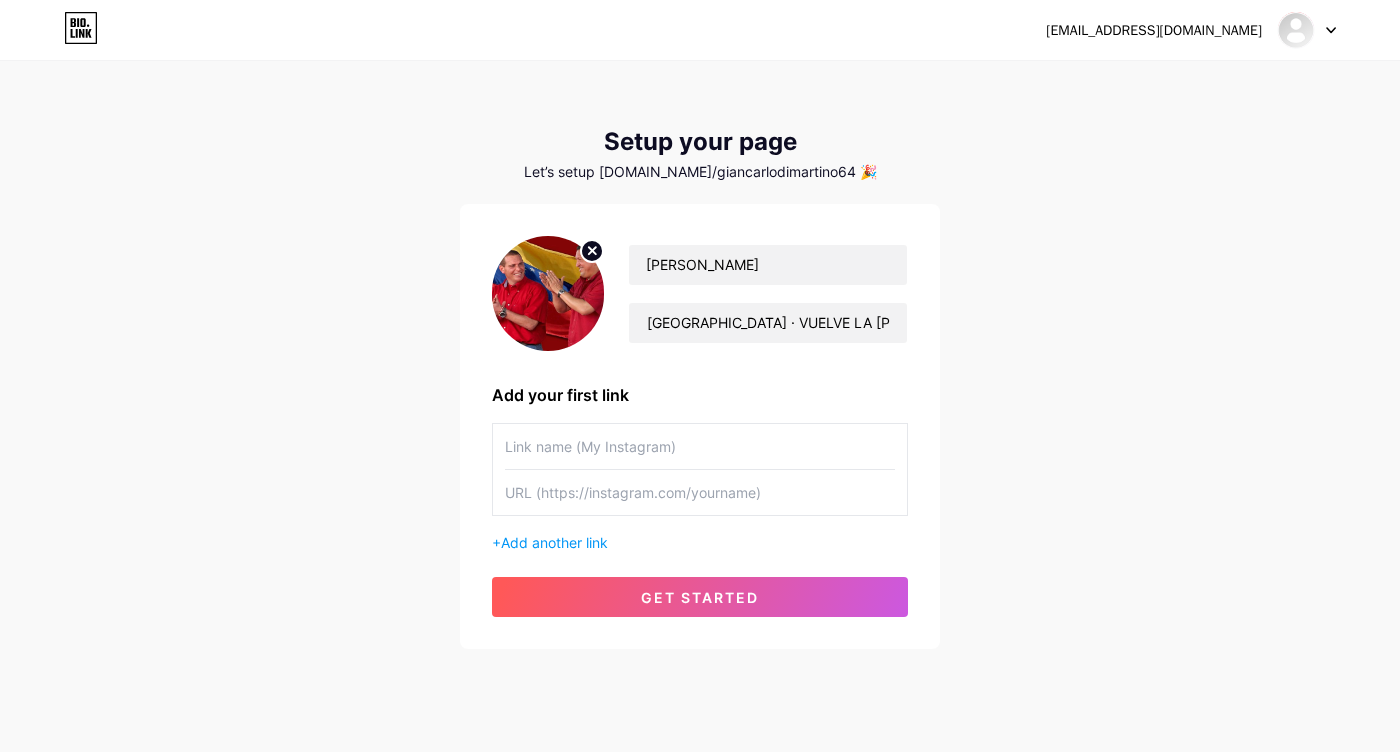 click at bounding box center (700, 446) 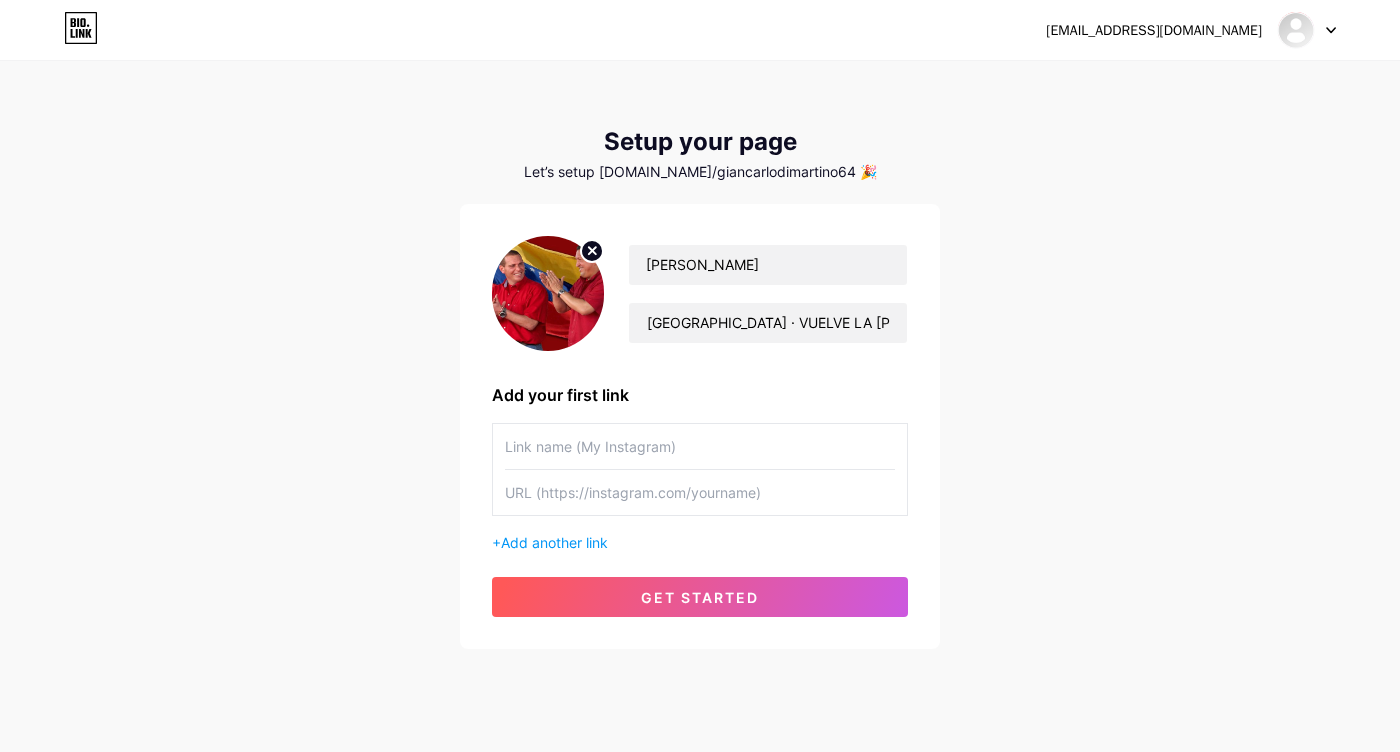 paste on "giancarlodimartino64" 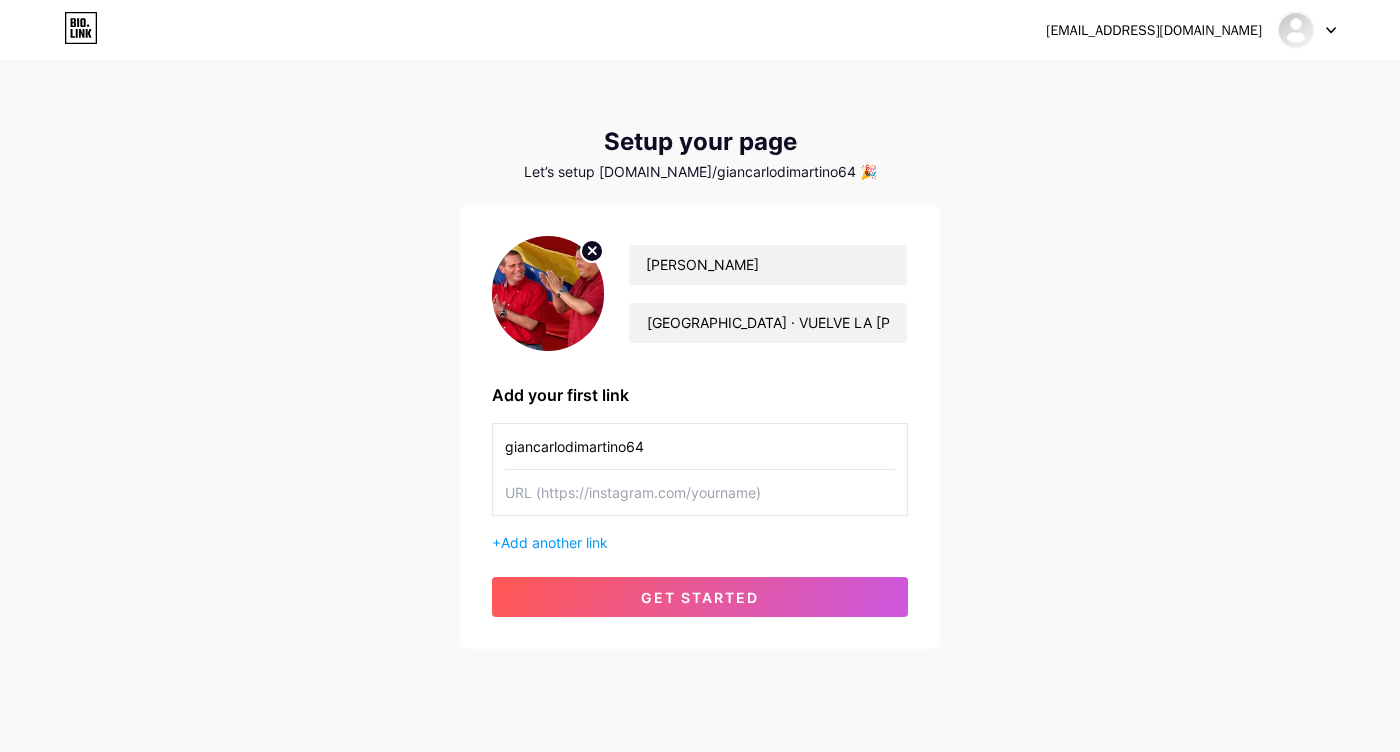 drag, startPoint x: 511, startPoint y: 446, endPoint x: 478, endPoint y: 446, distance: 33 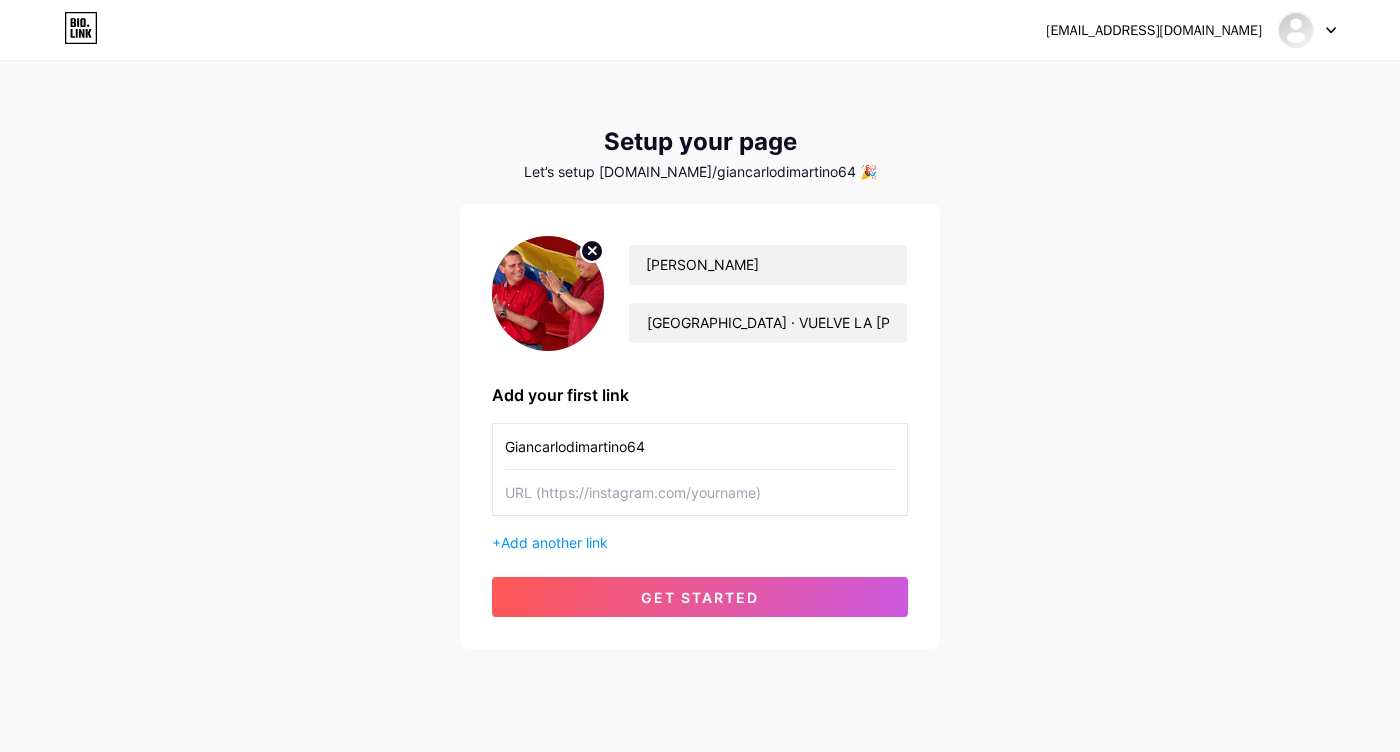 click on "Giancarlodimartino64" at bounding box center (700, 446) 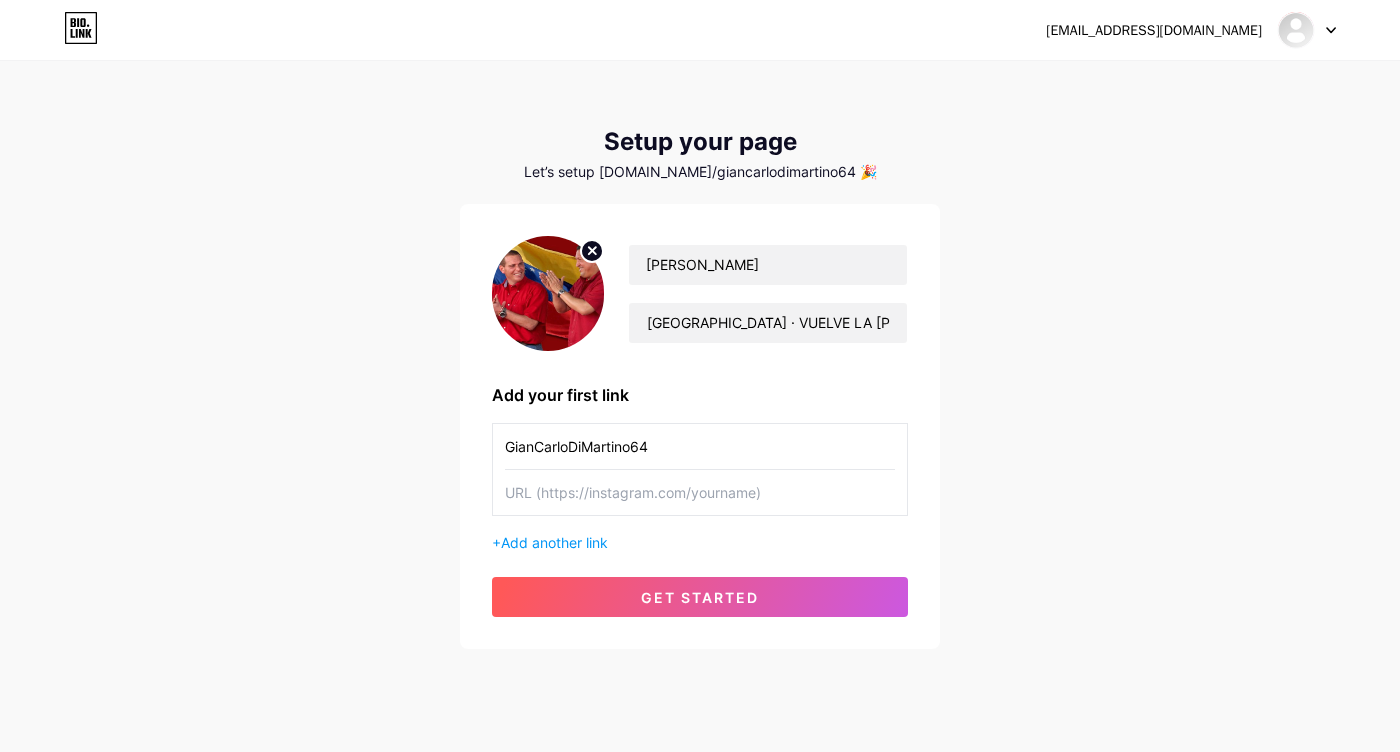 type on "GianCarloDiMartino64" 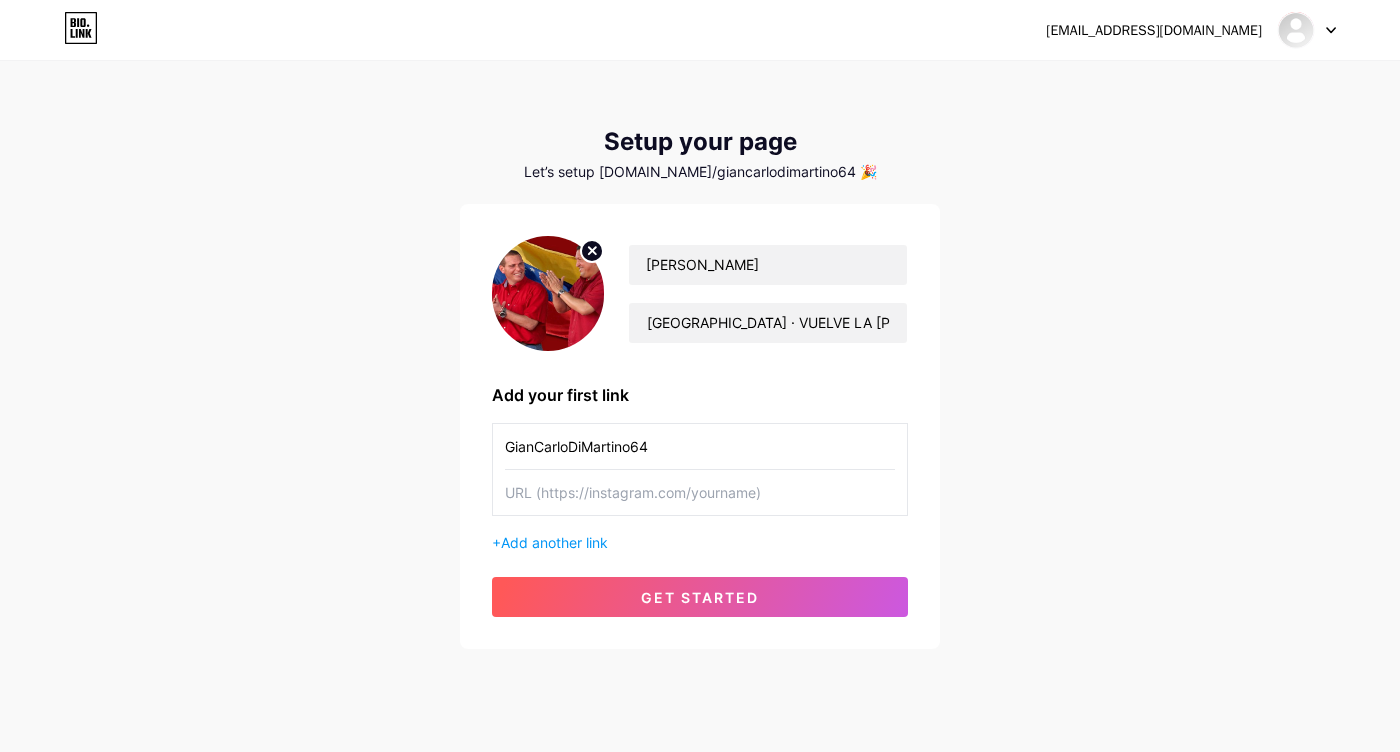 click at bounding box center [700, 492] 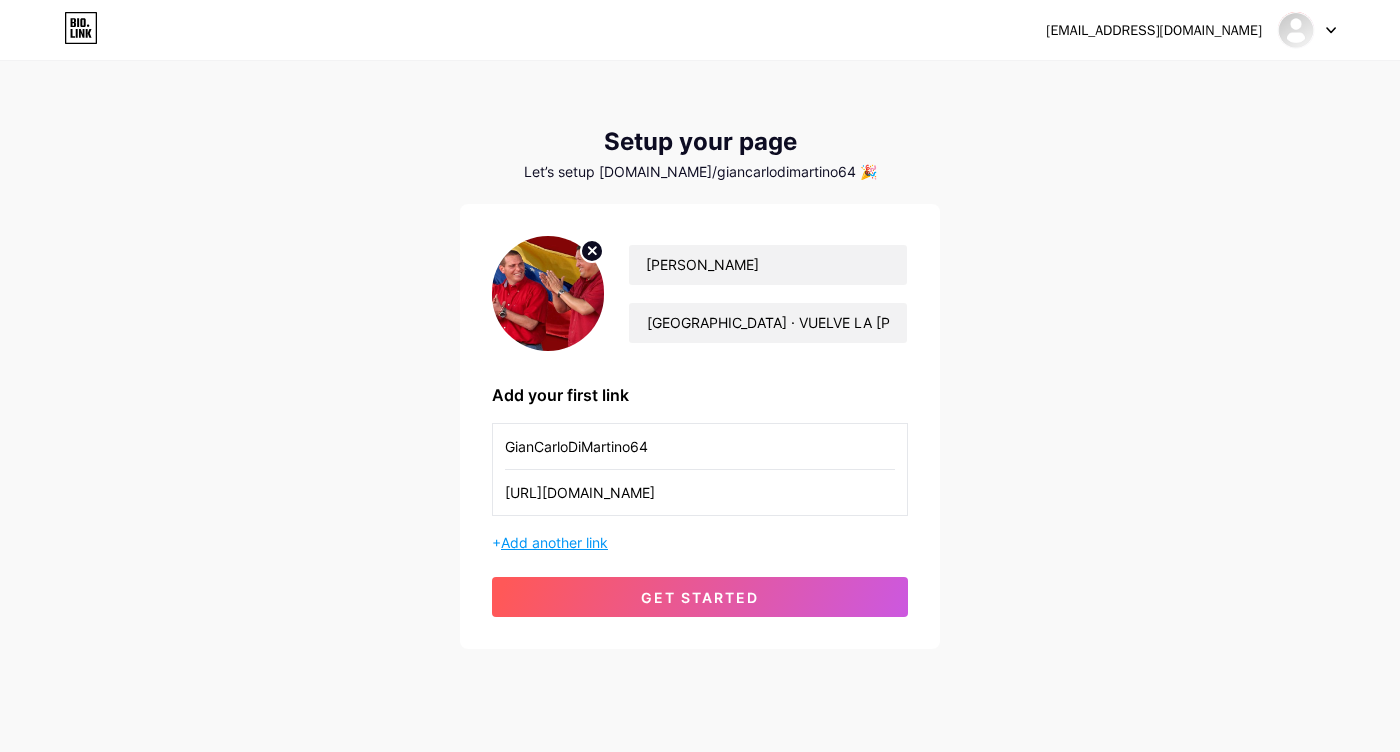 type on "[URL][DOMAIN_NAME]" 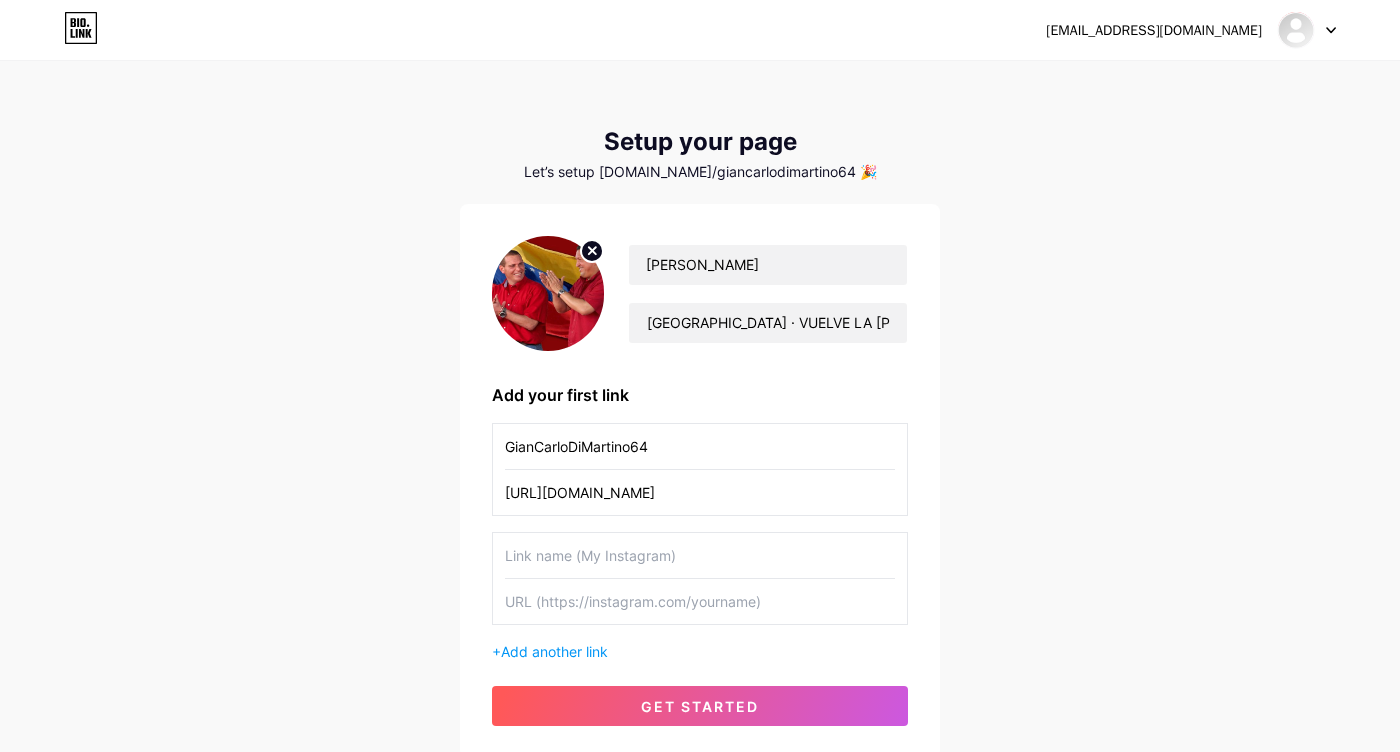 click at bounding box center (700, 601) 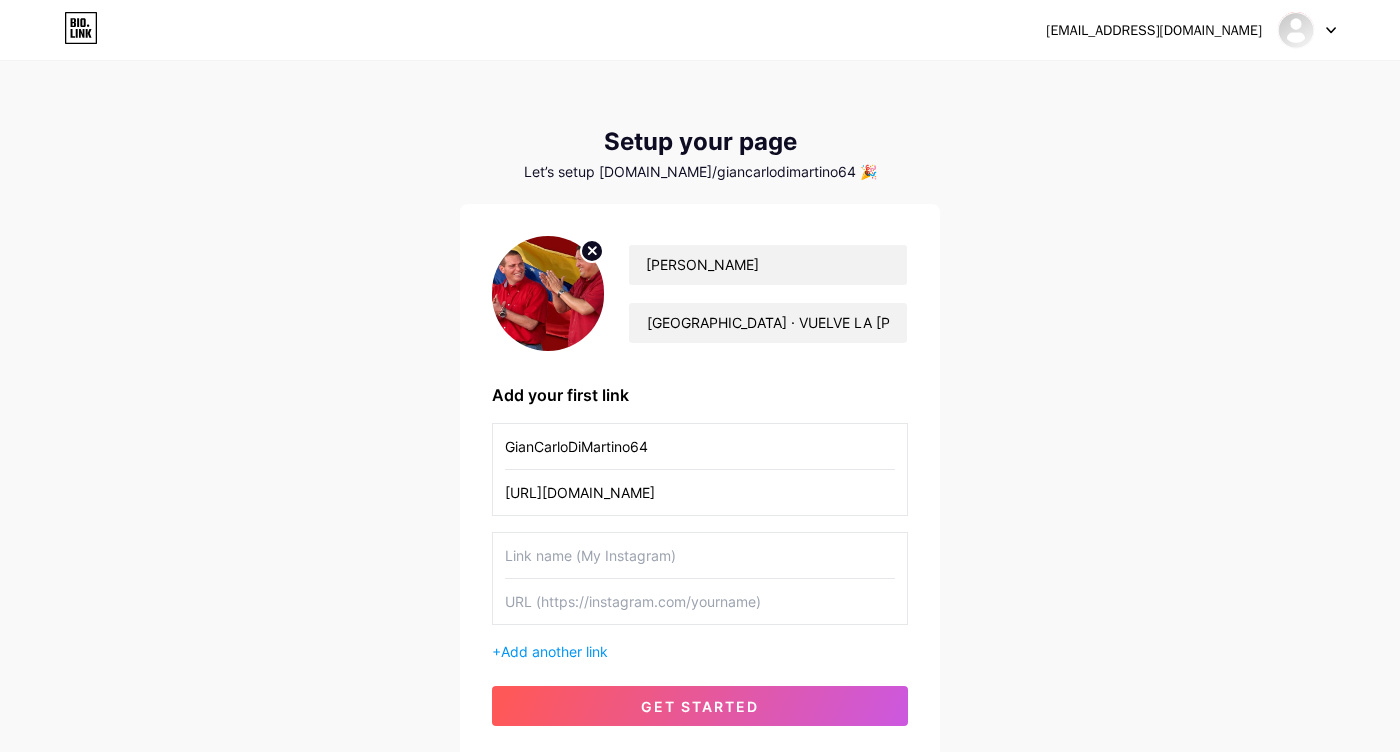 paste on "[URL][DOMAIN_NAME]" 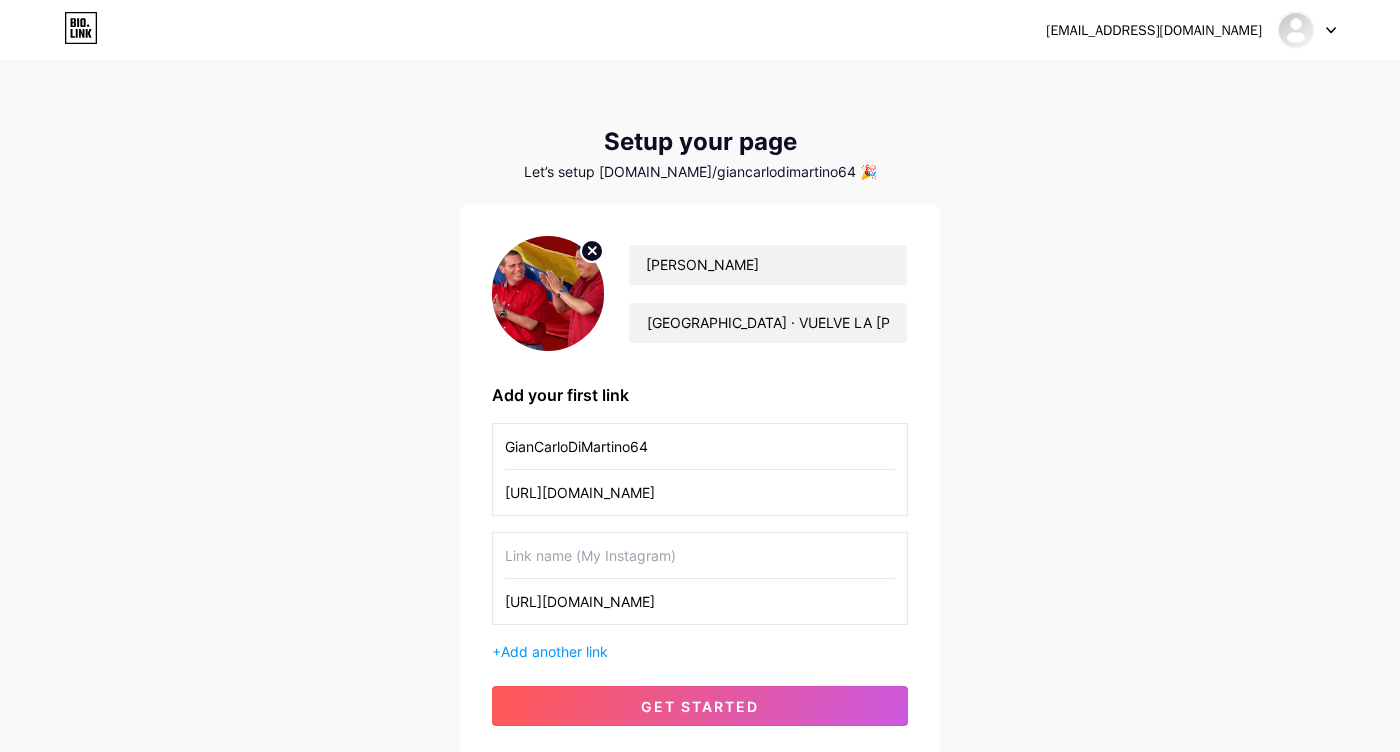 type on "[URL][DOMAIN_NAME]" 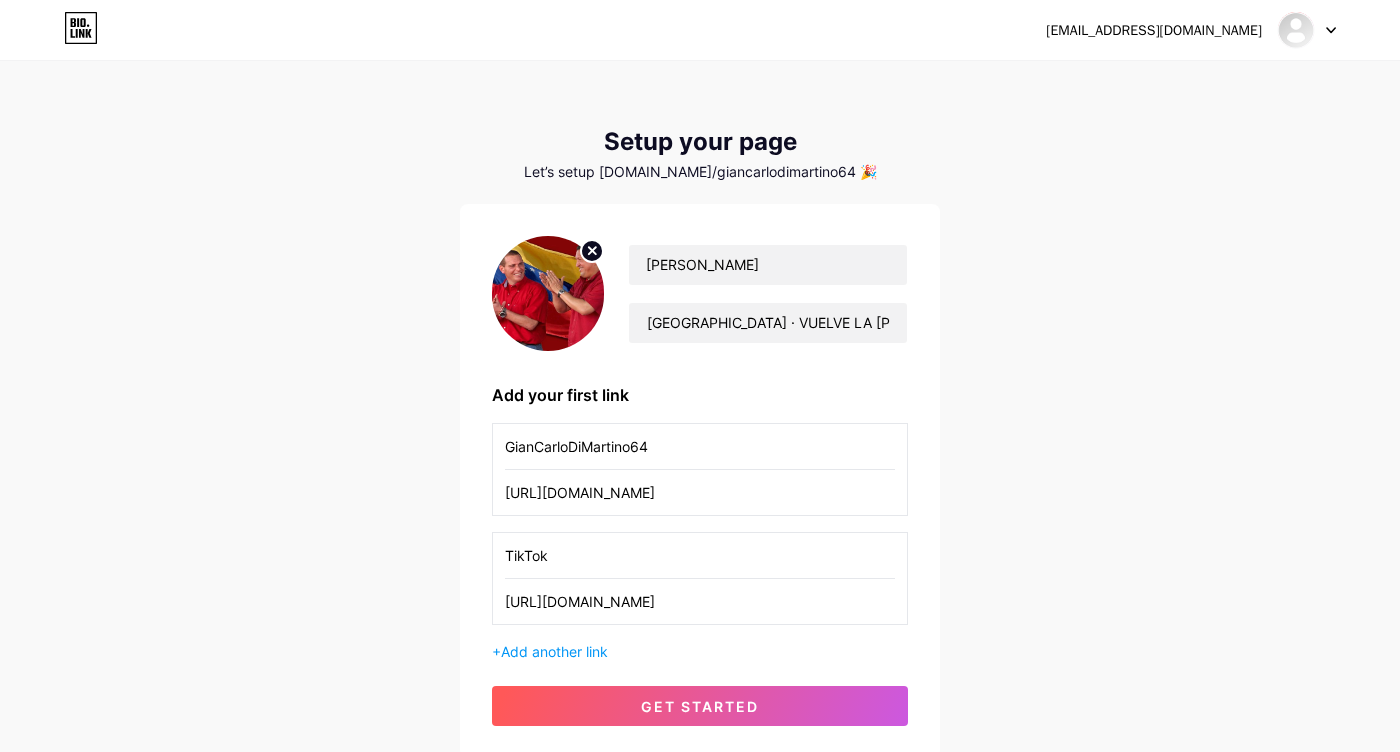 type on "TikTok" 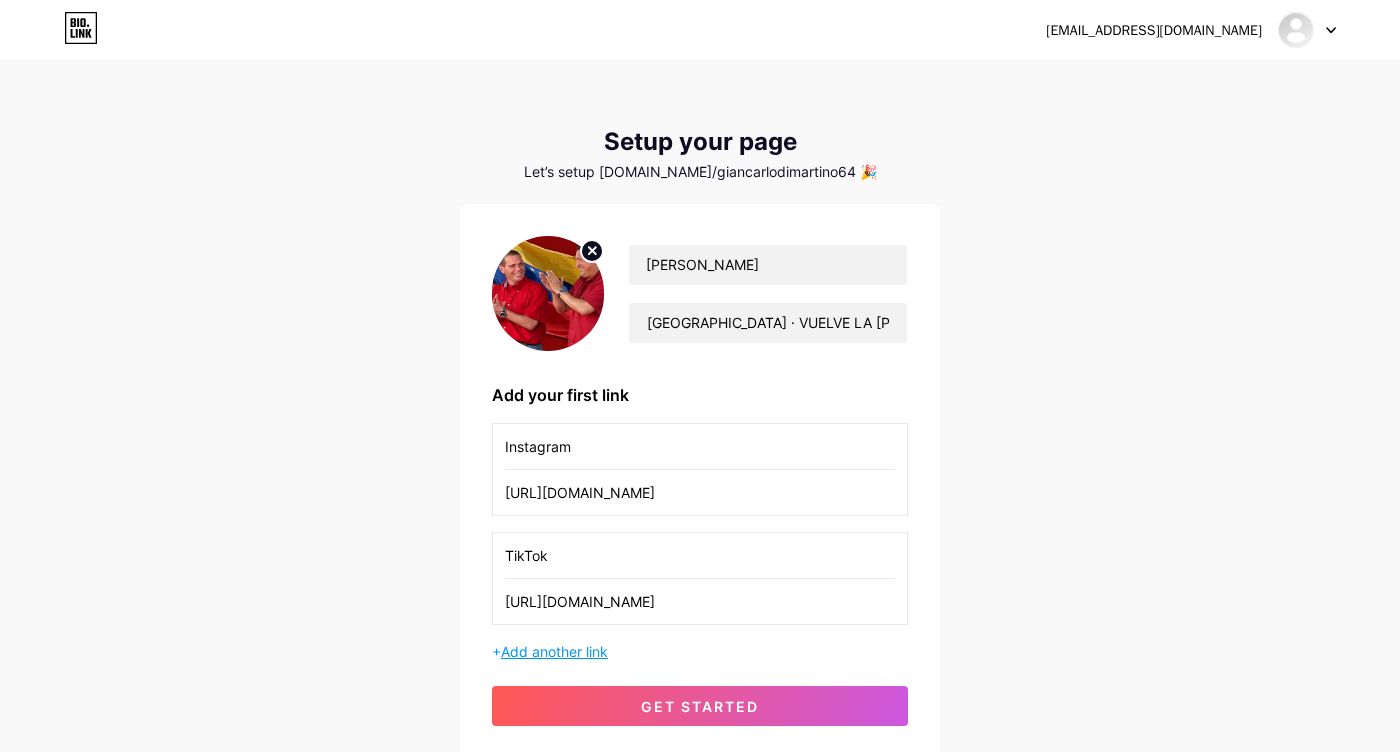 type on "Instagram" 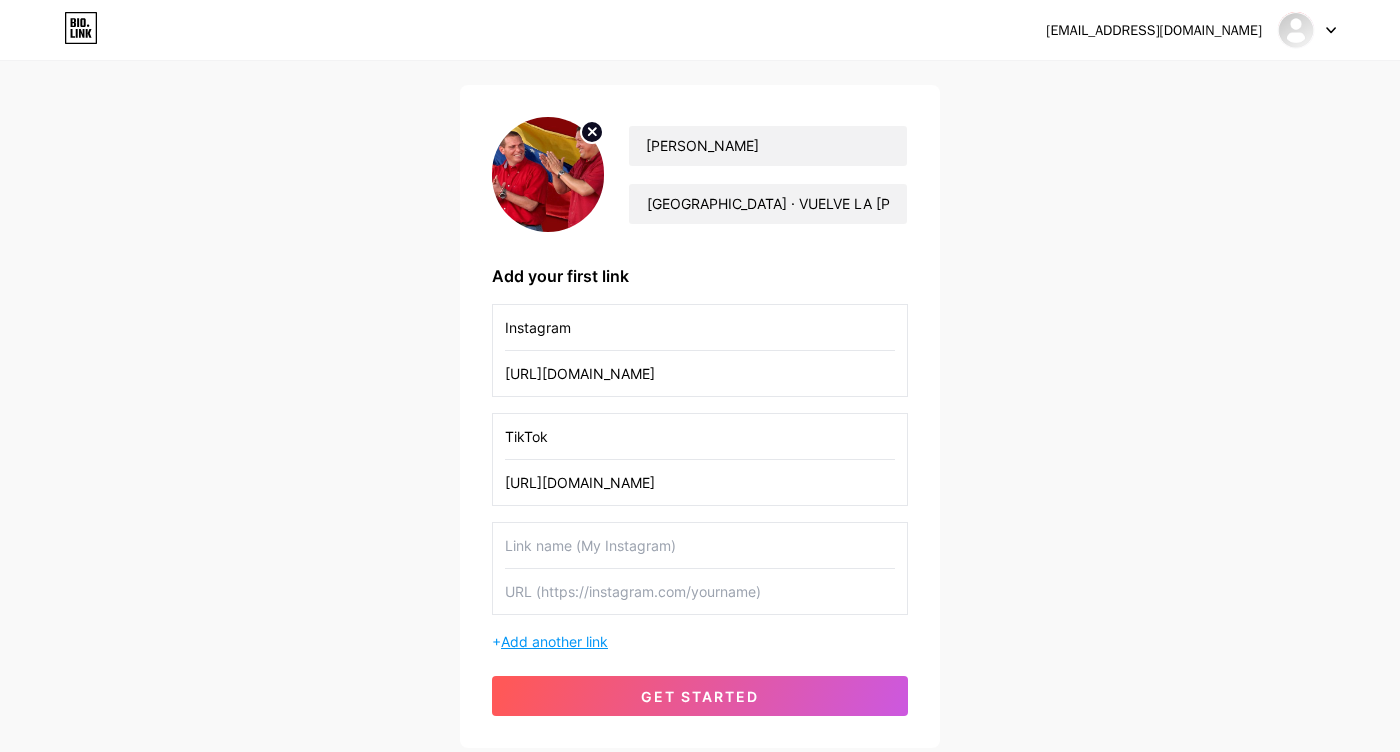 scroll, scrollTop: 140, scrollLeft: 0, axis: vertical 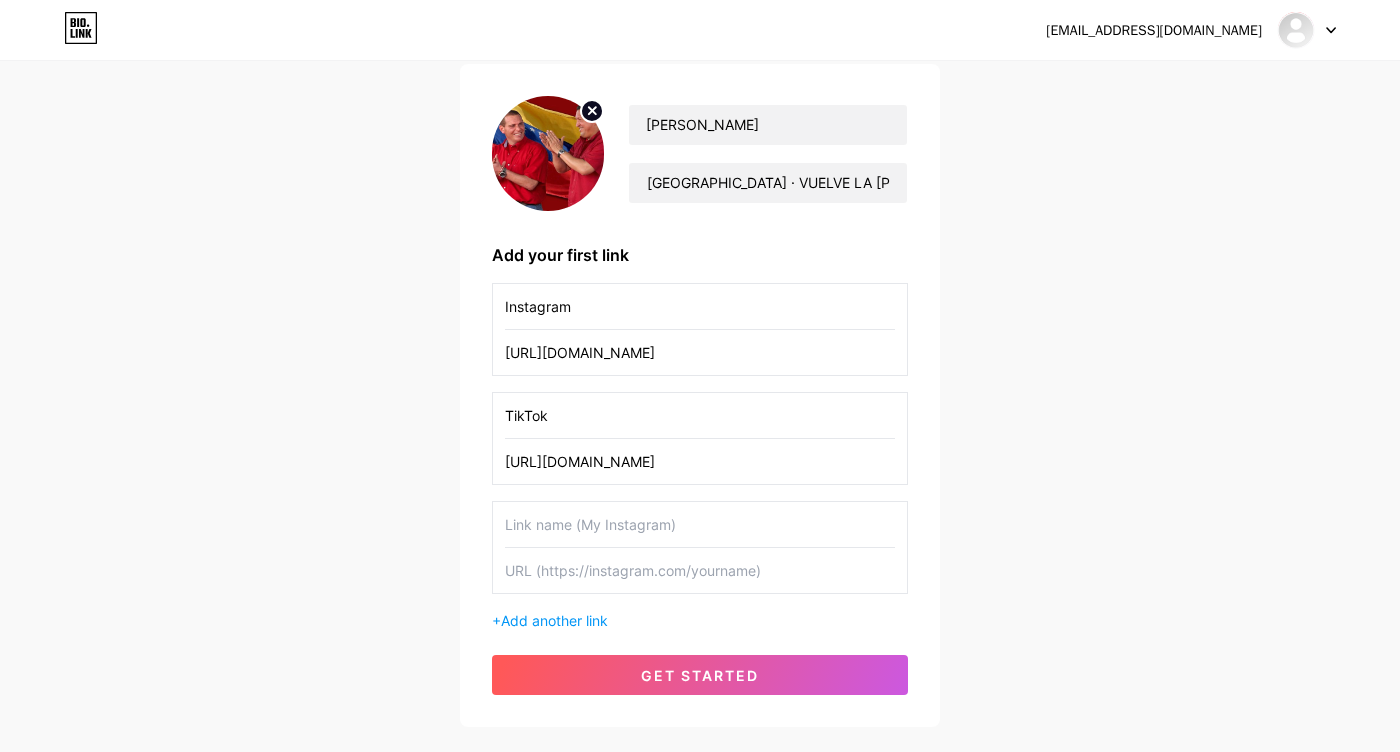 click at bounding box center (700, 524) 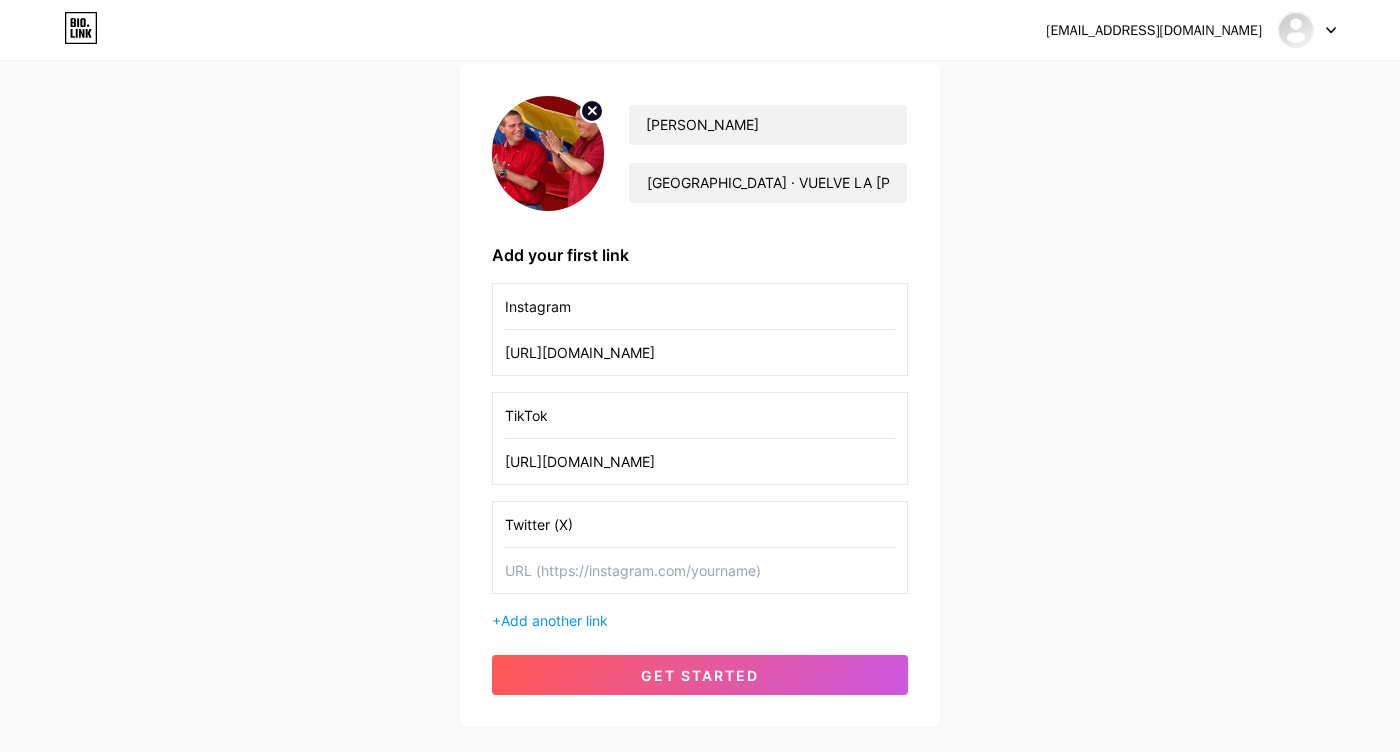 type on "Twitter (X)" 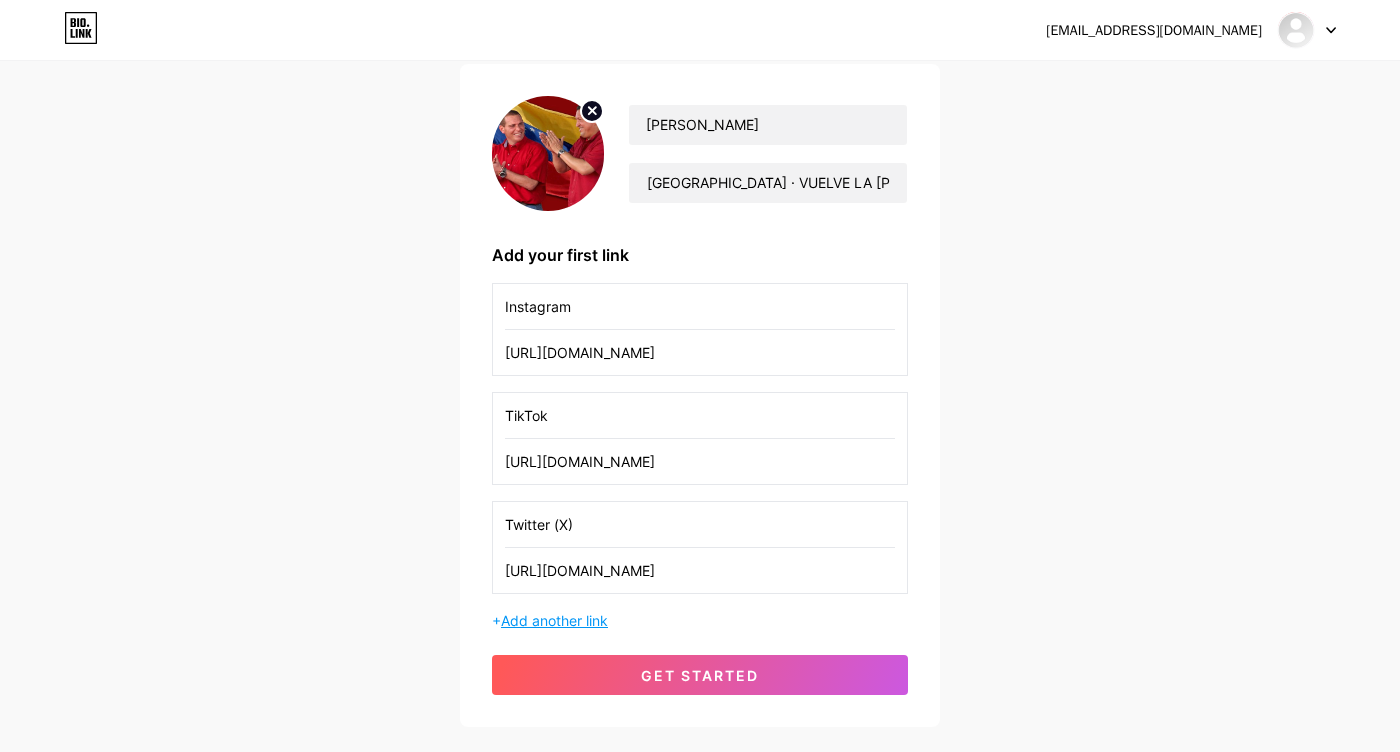 type on "[URL][DOMAIN_NAME]" 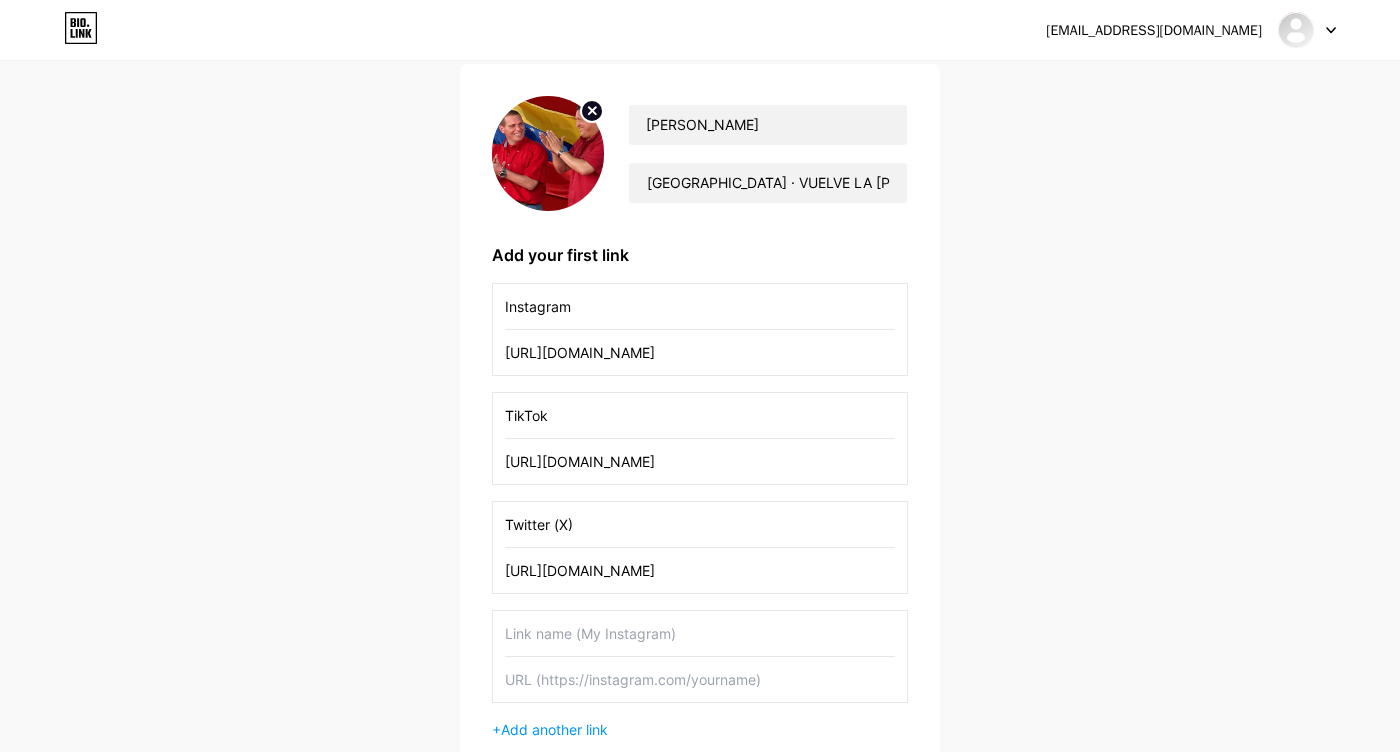 click at bounding box center (700, 633) 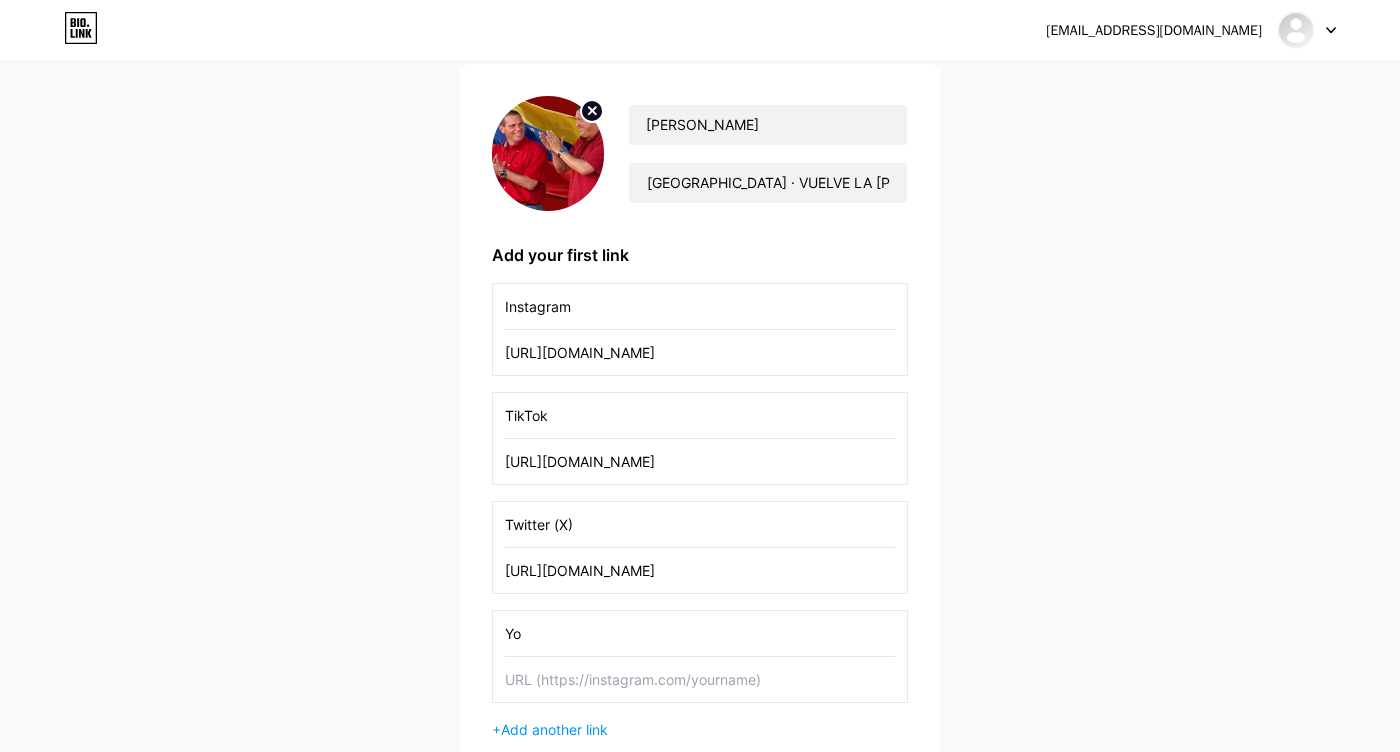 type on "Y" 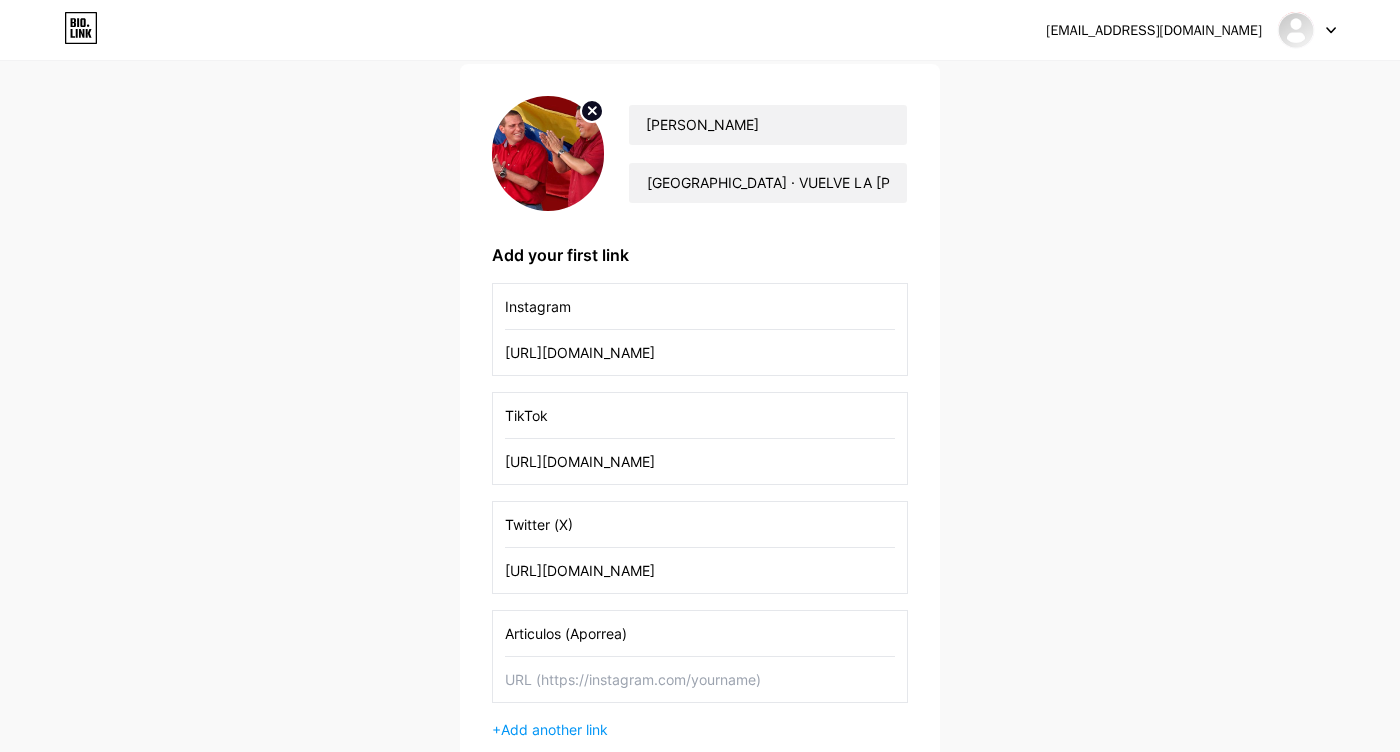 type on "Articulos (Aporrea)" 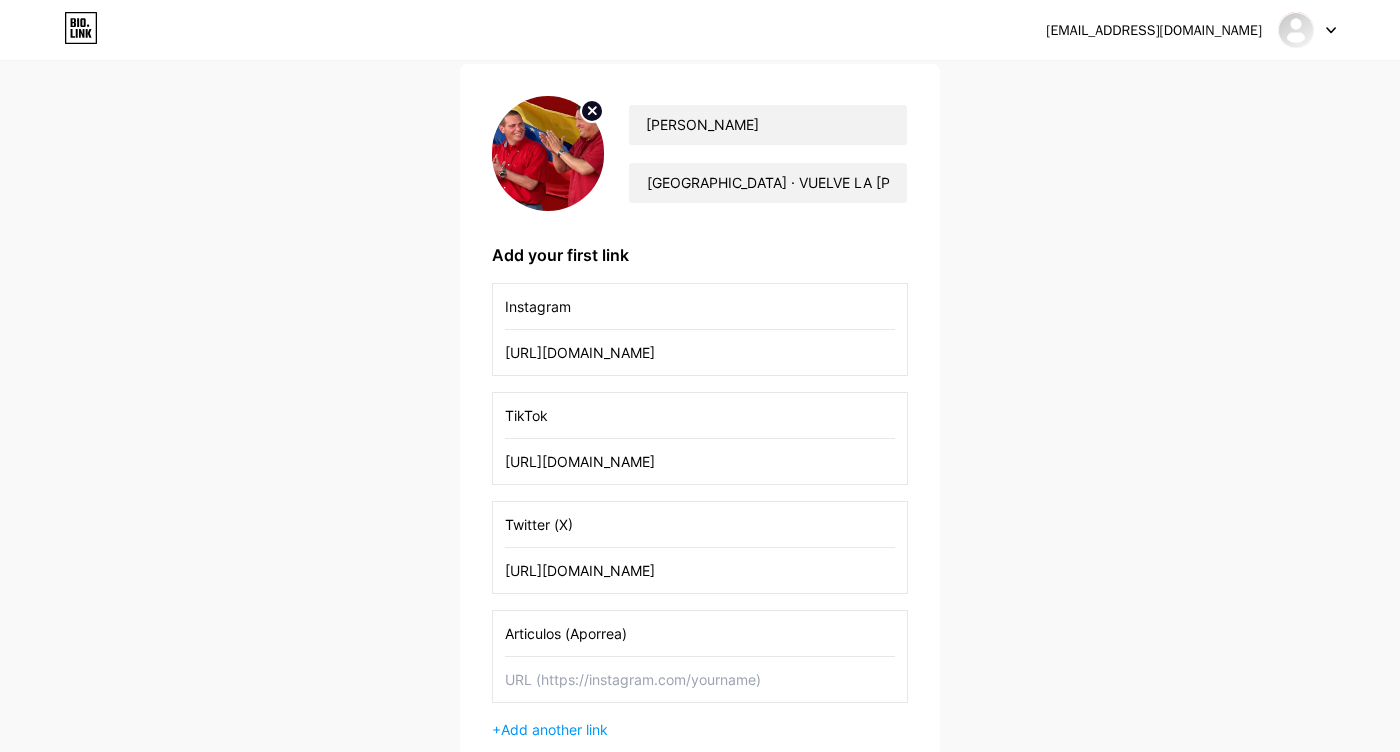 click at bounding box center (700, 679) 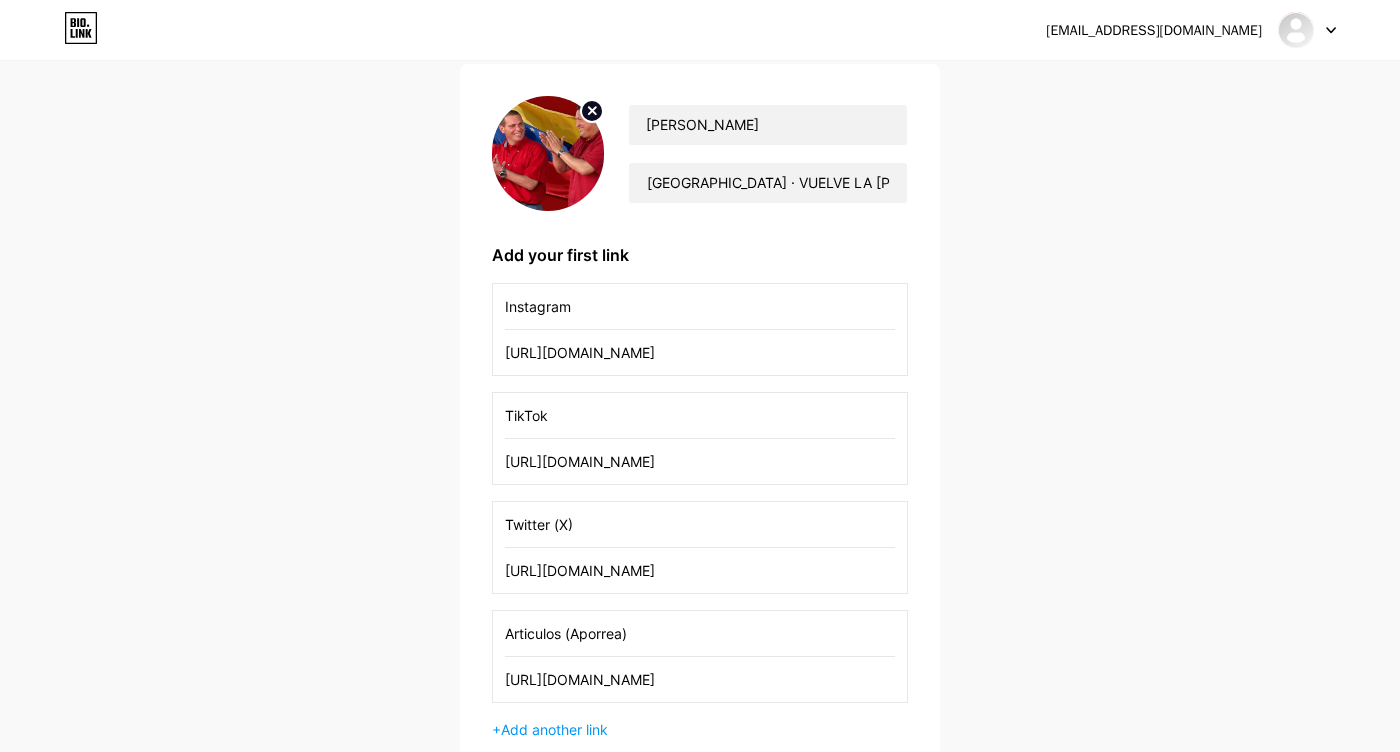 scroll, scrollTop: 279, scrollLeft: 0, axis: vertical 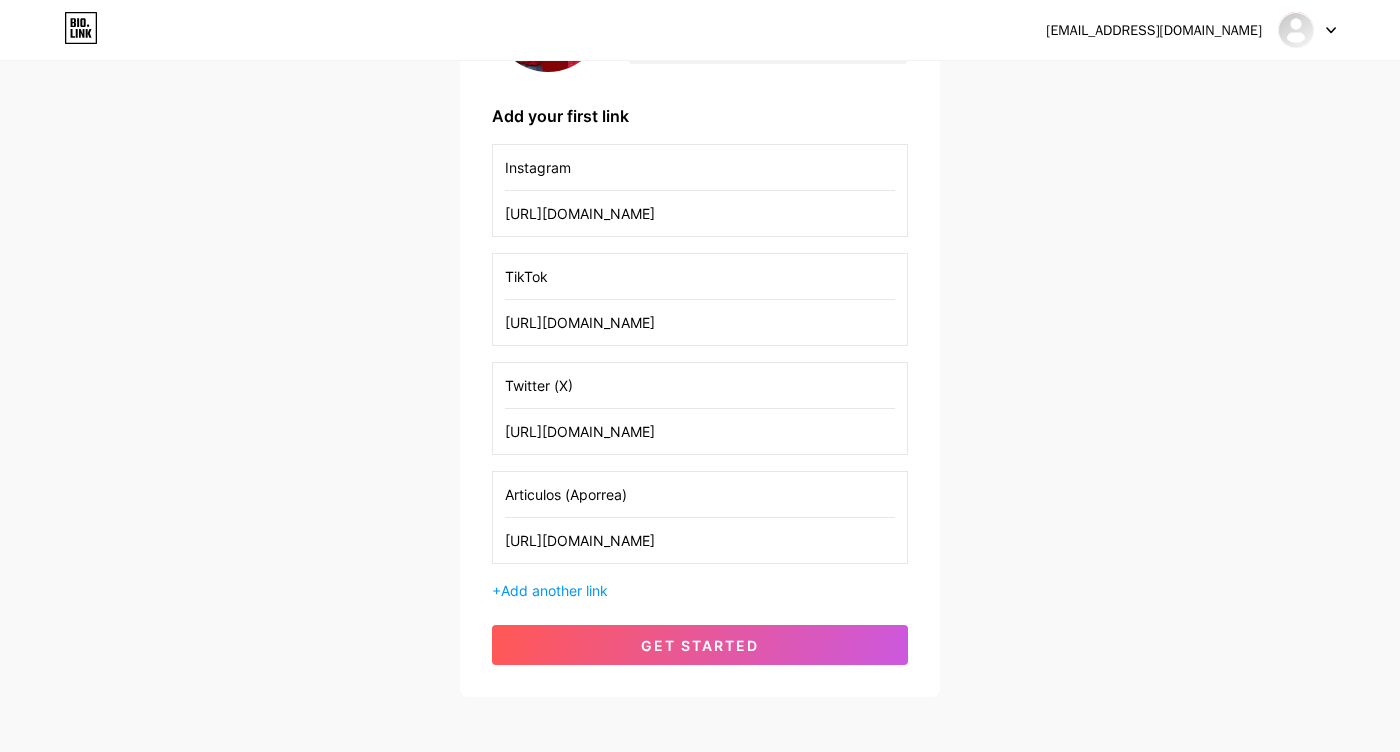 type on "[URL][DOMAIN_NAME]" 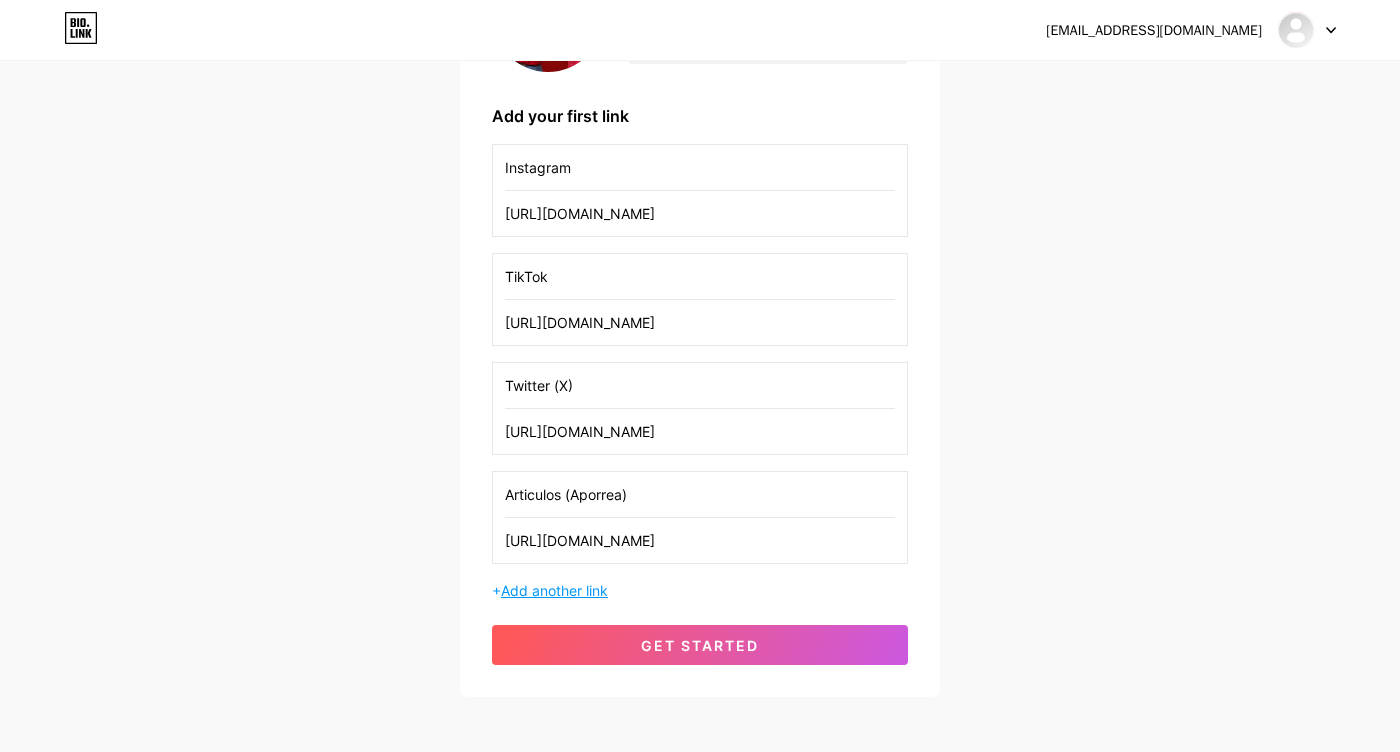 click on "Add another link" at bounding box center [554, 590] 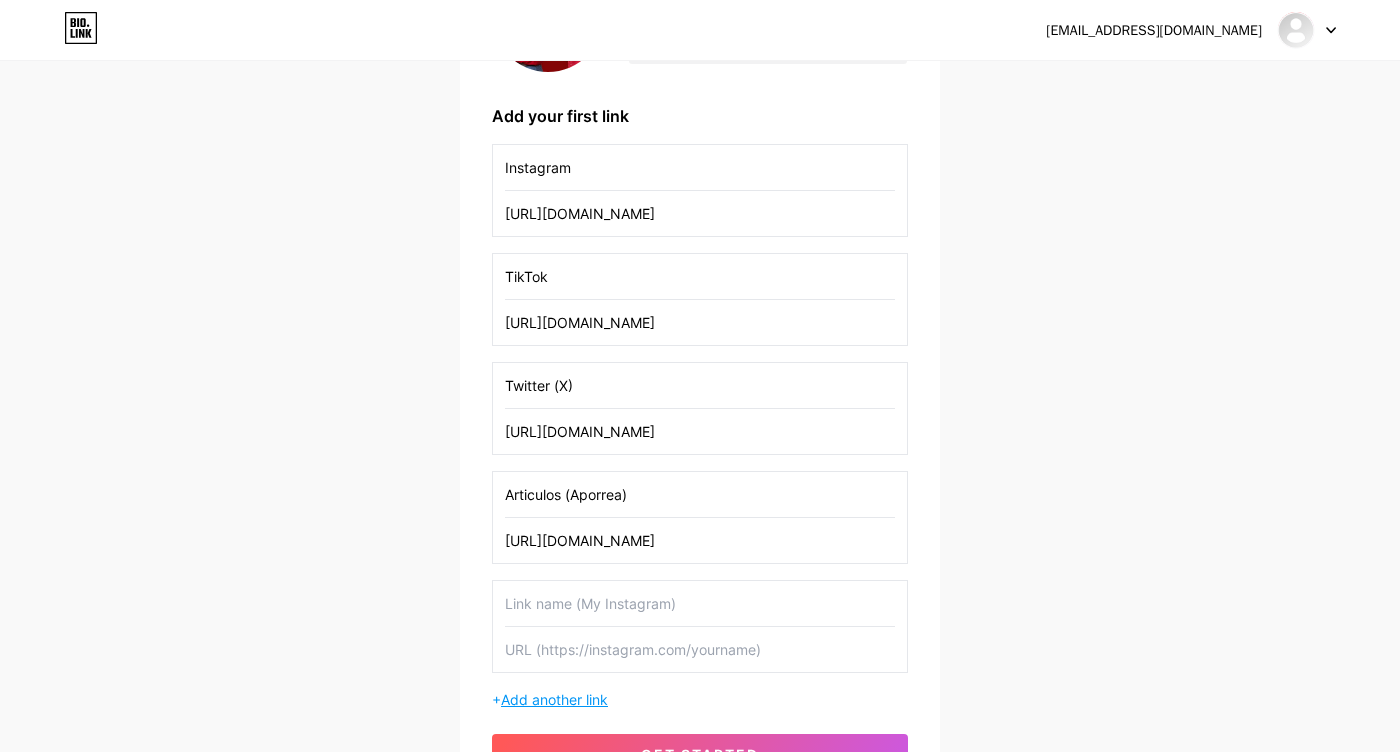 click at bounding box center (700, 603) 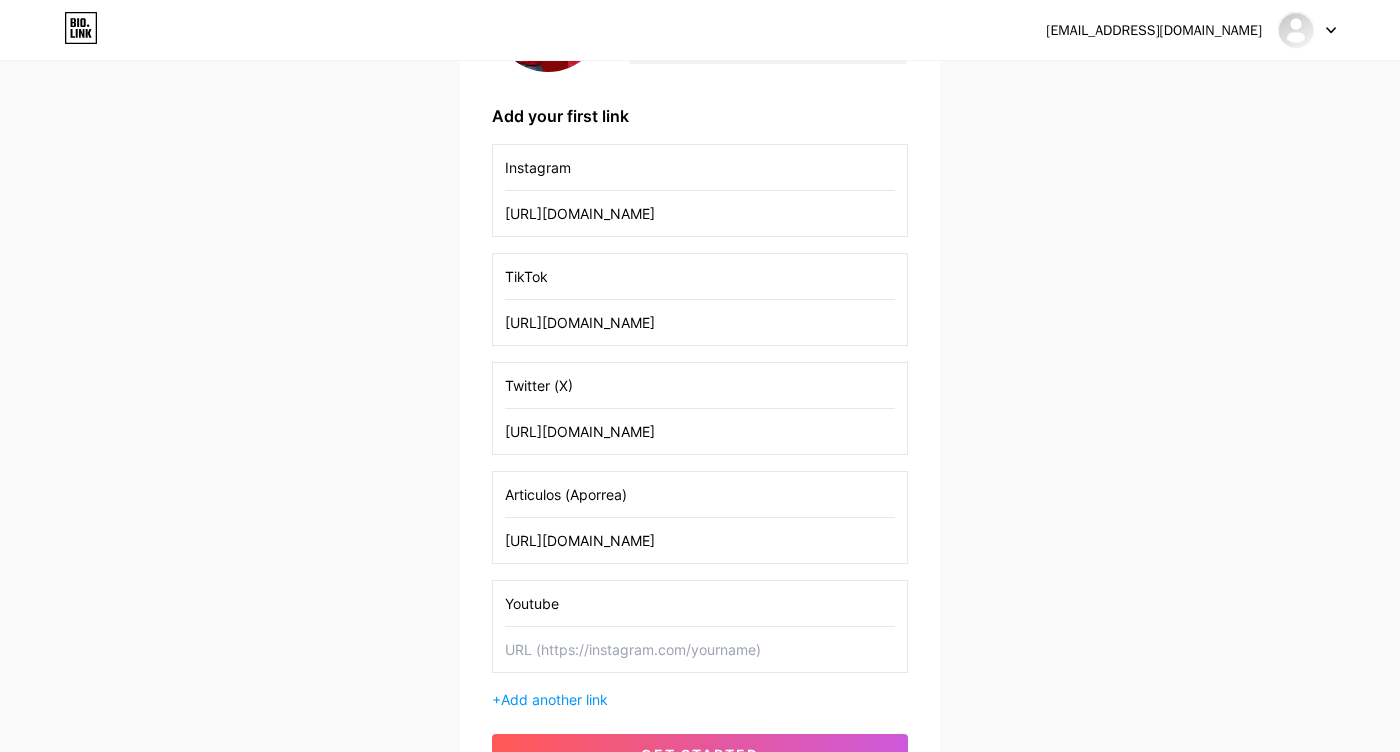 type on "Youtube" 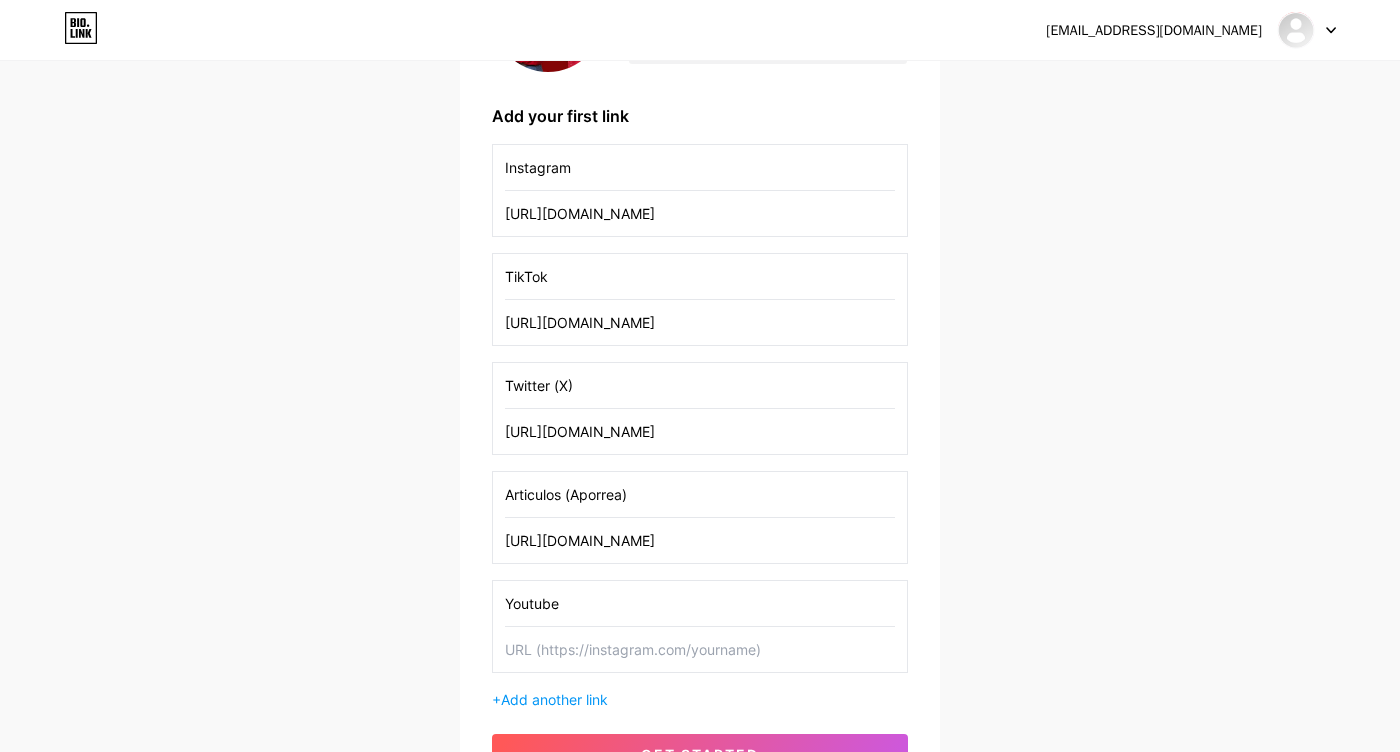 click at bounding box center [700, 649] 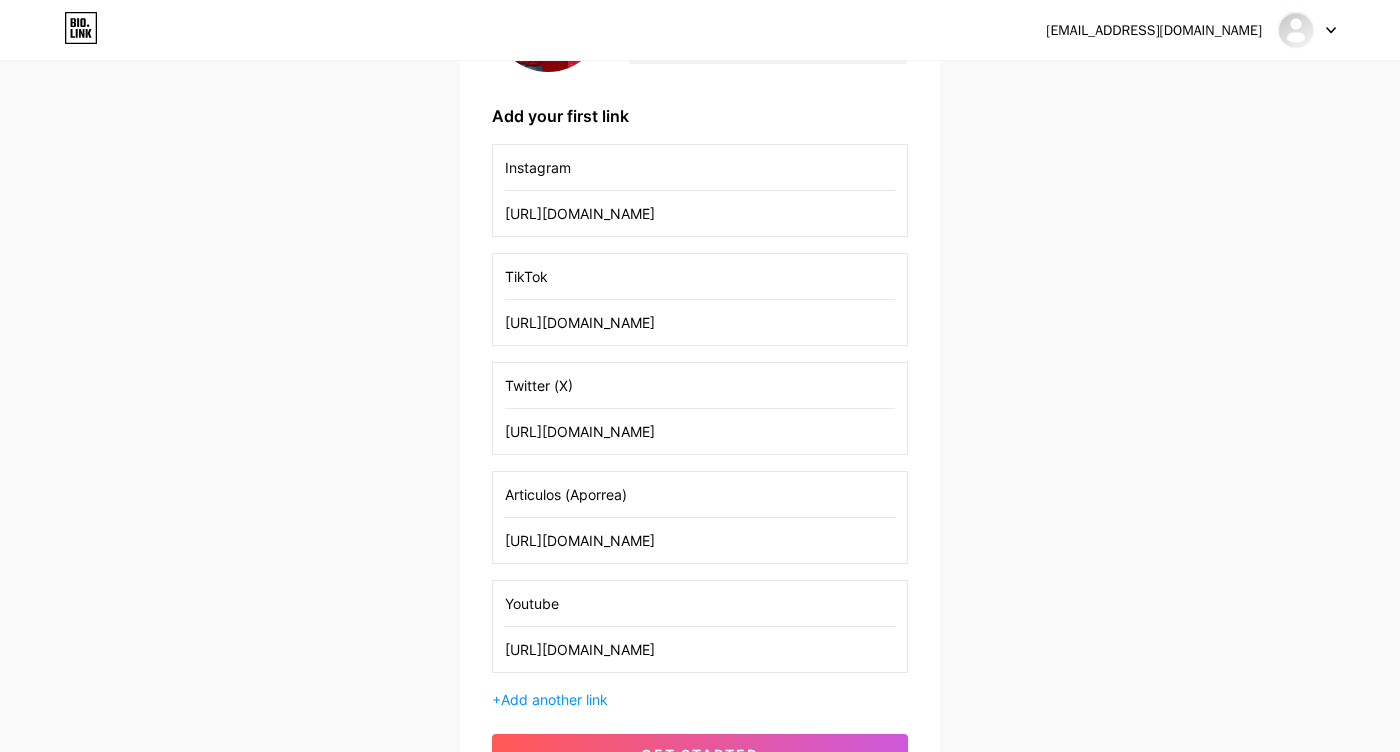 scroll, scrollTop: 0, scrollLeft: 67, axis: horizontal 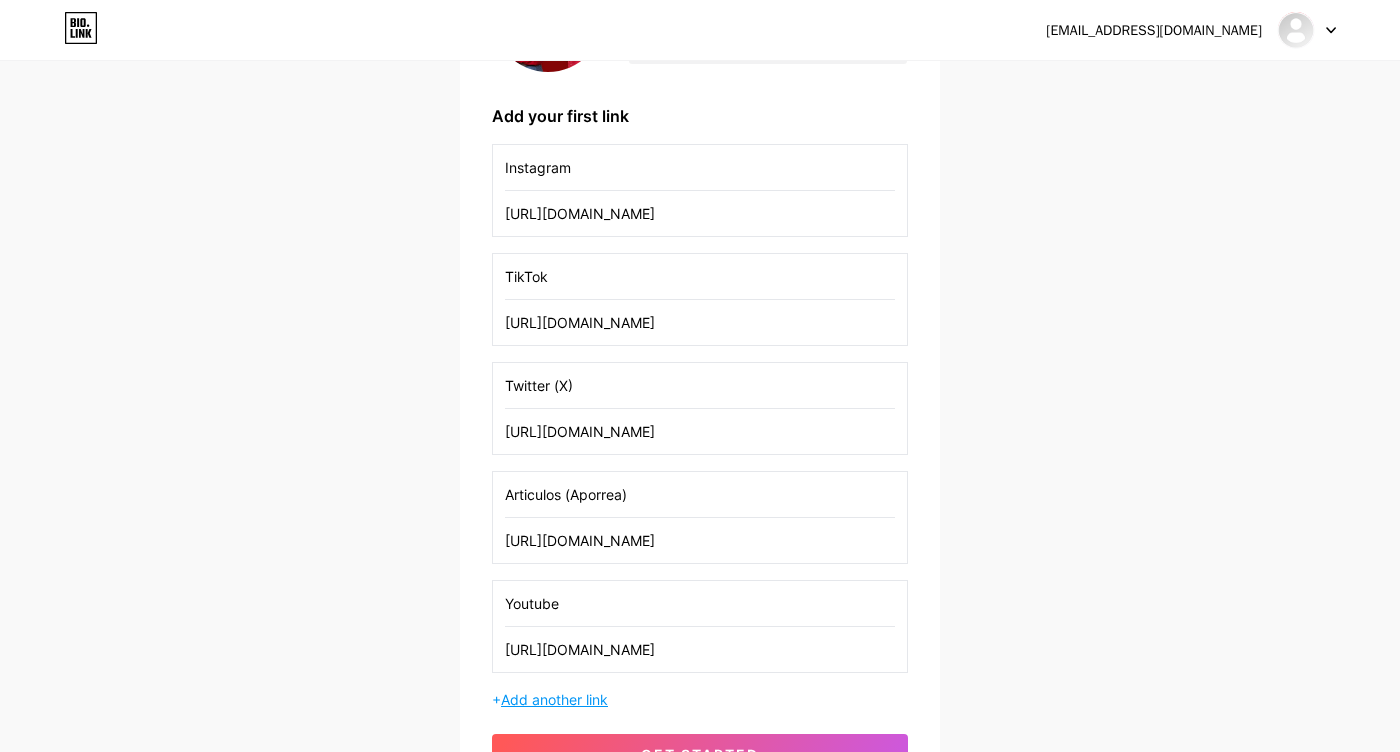 type on "[URL][DOMAIN_NAME]" 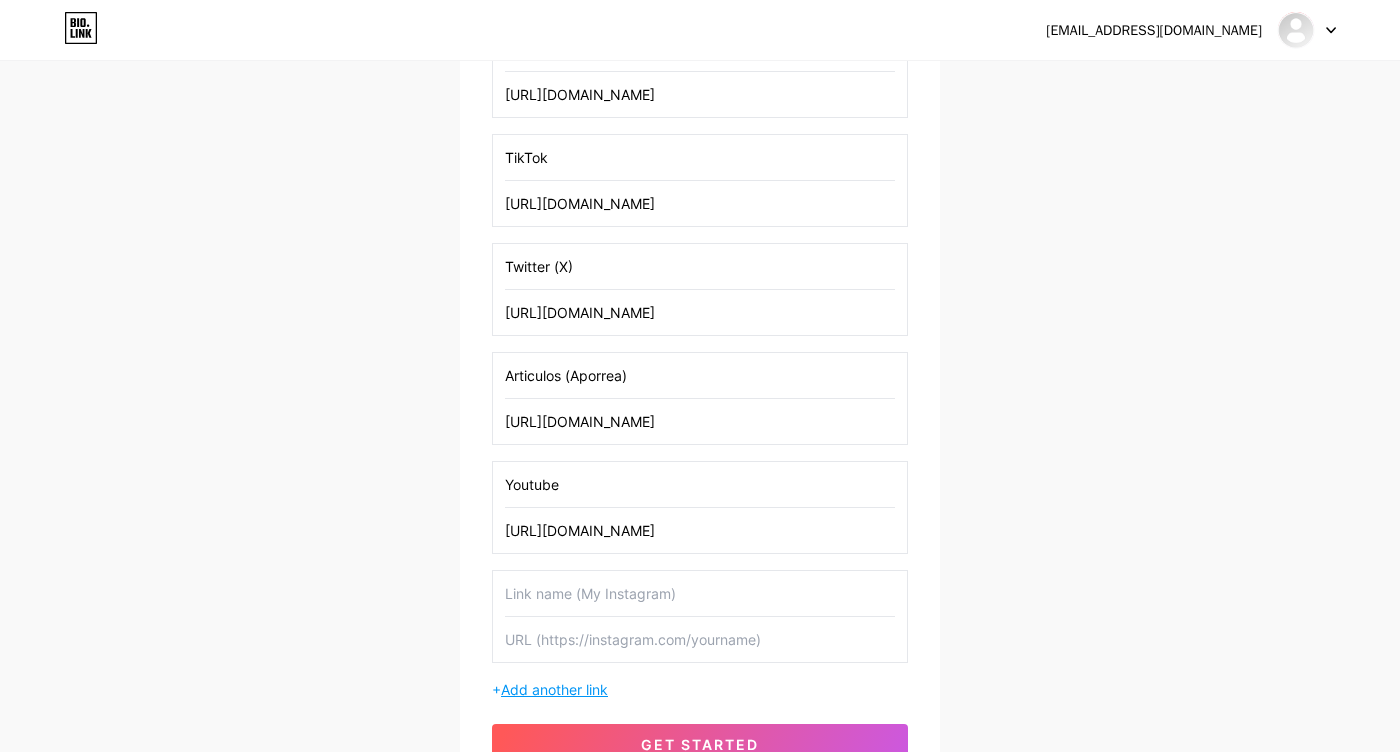 scroll, scrollTop: 423, scrollLeft: 0, axis: vertical 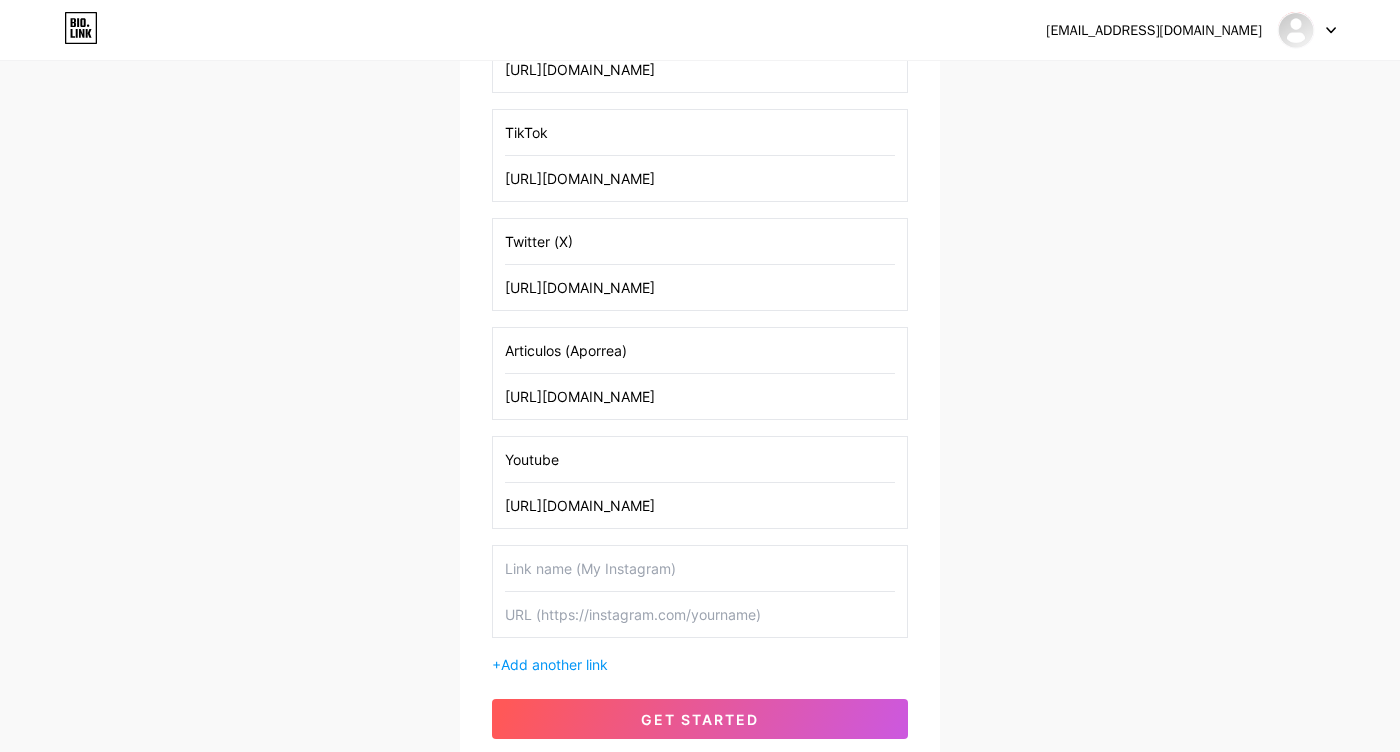 click at bounding box center [700, 568] 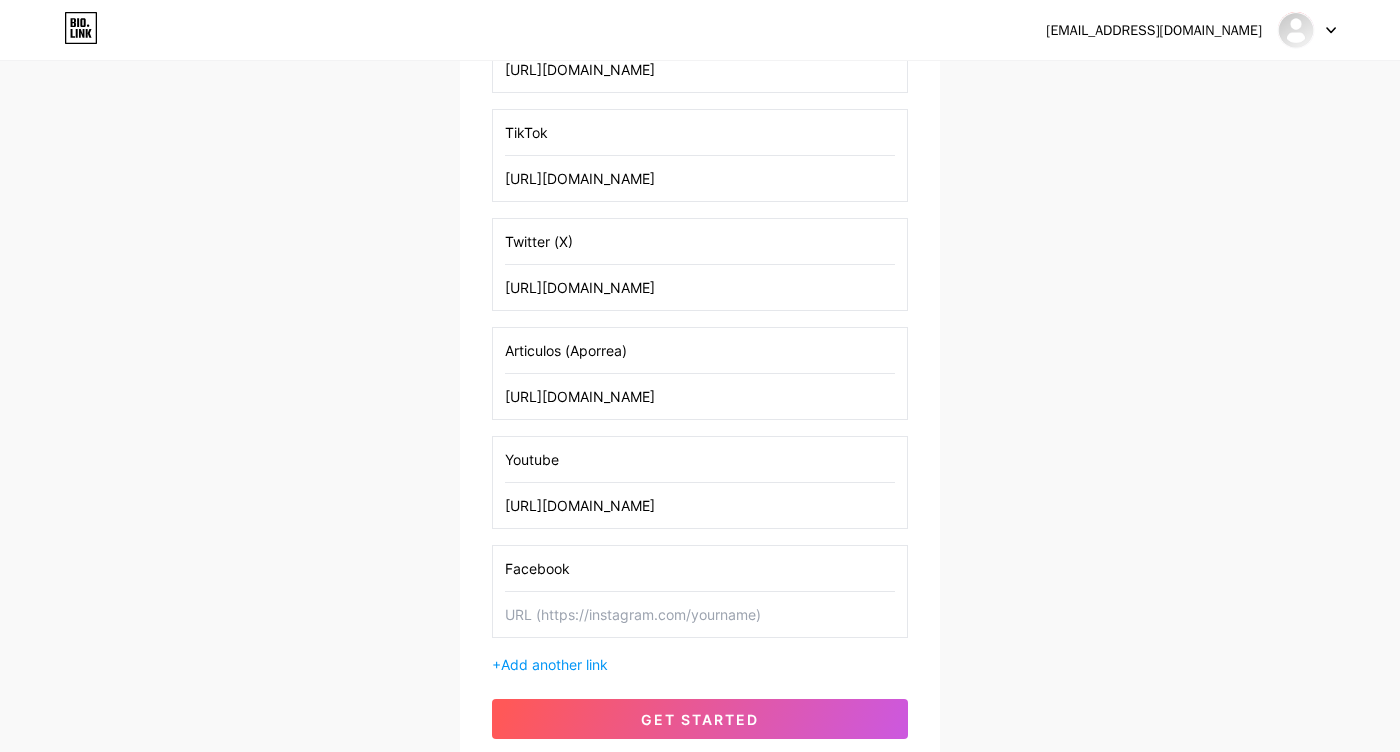 type on "Facebook" 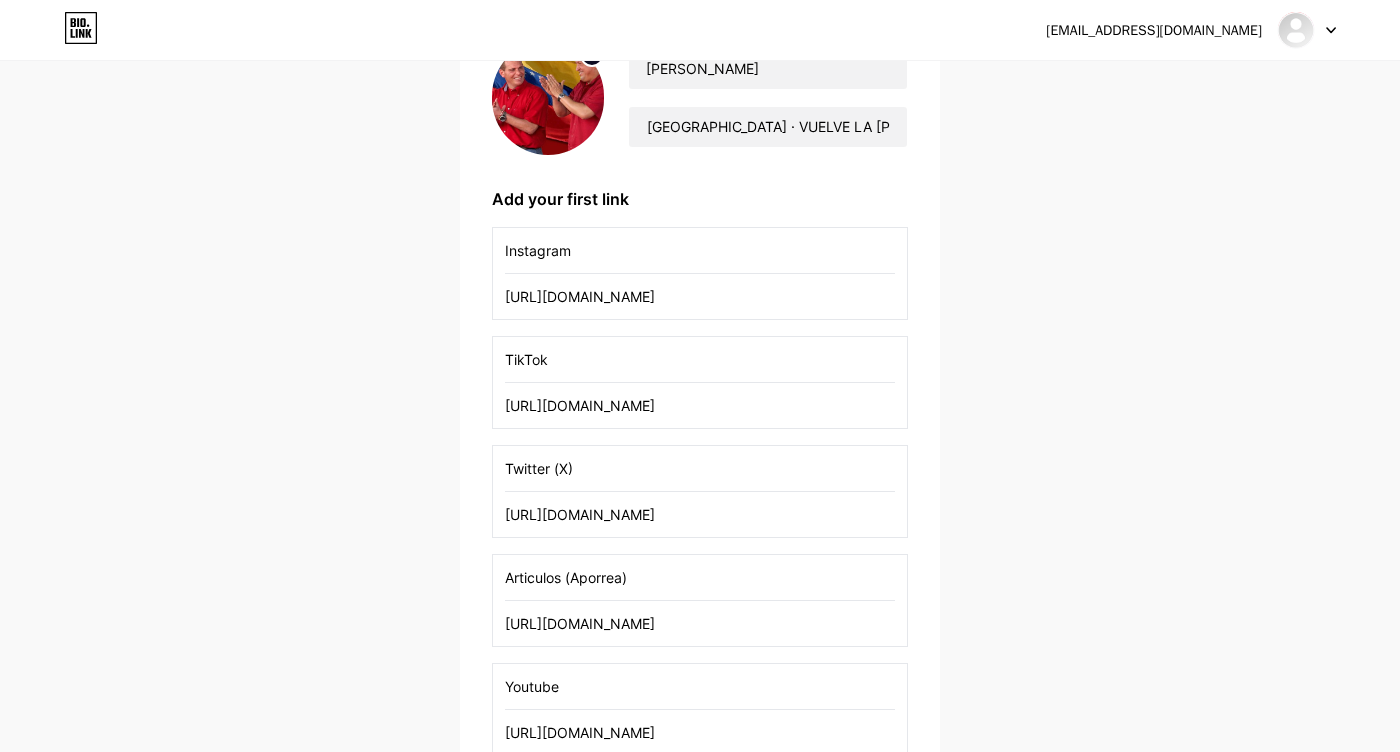 scroll, scrollTop: 560, scrollLeft: 0, axis: vertical 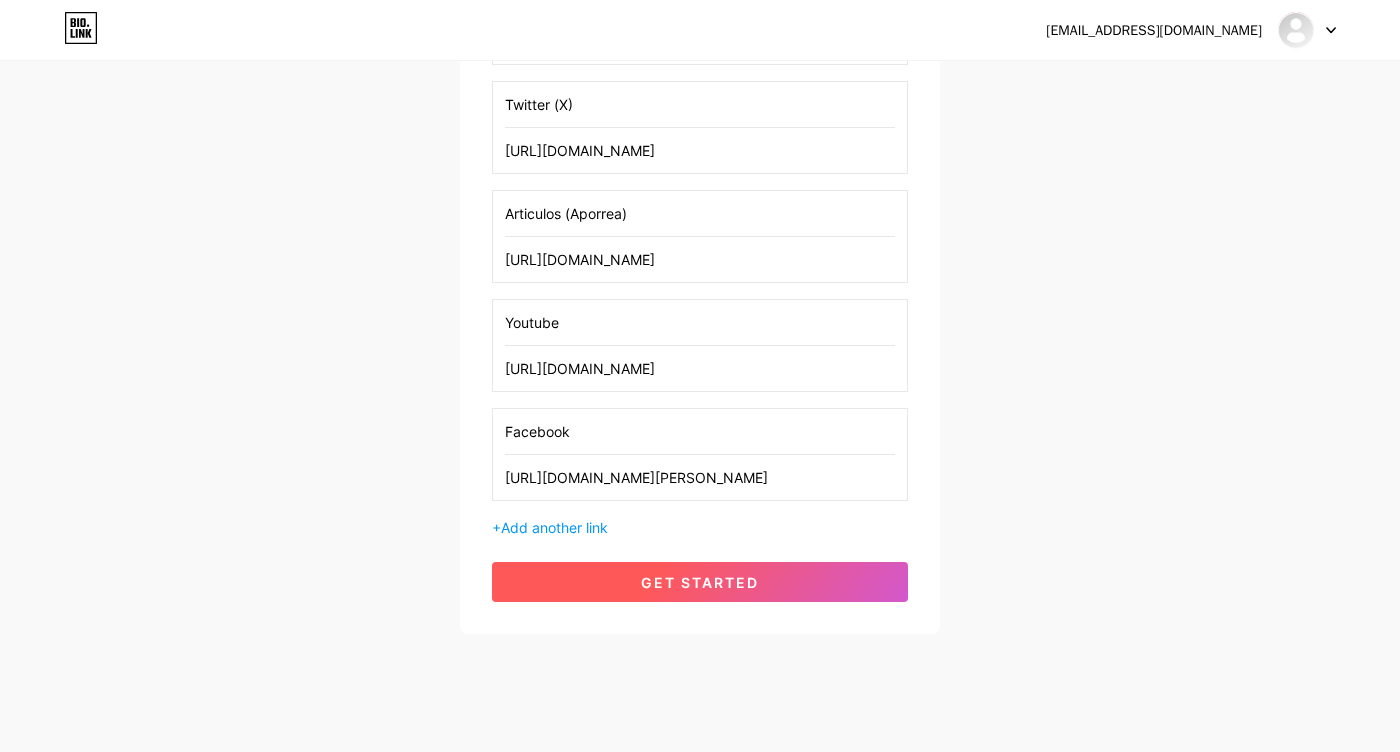type on "[URL][DOMAIN_NAME][PERSON_NAME]" 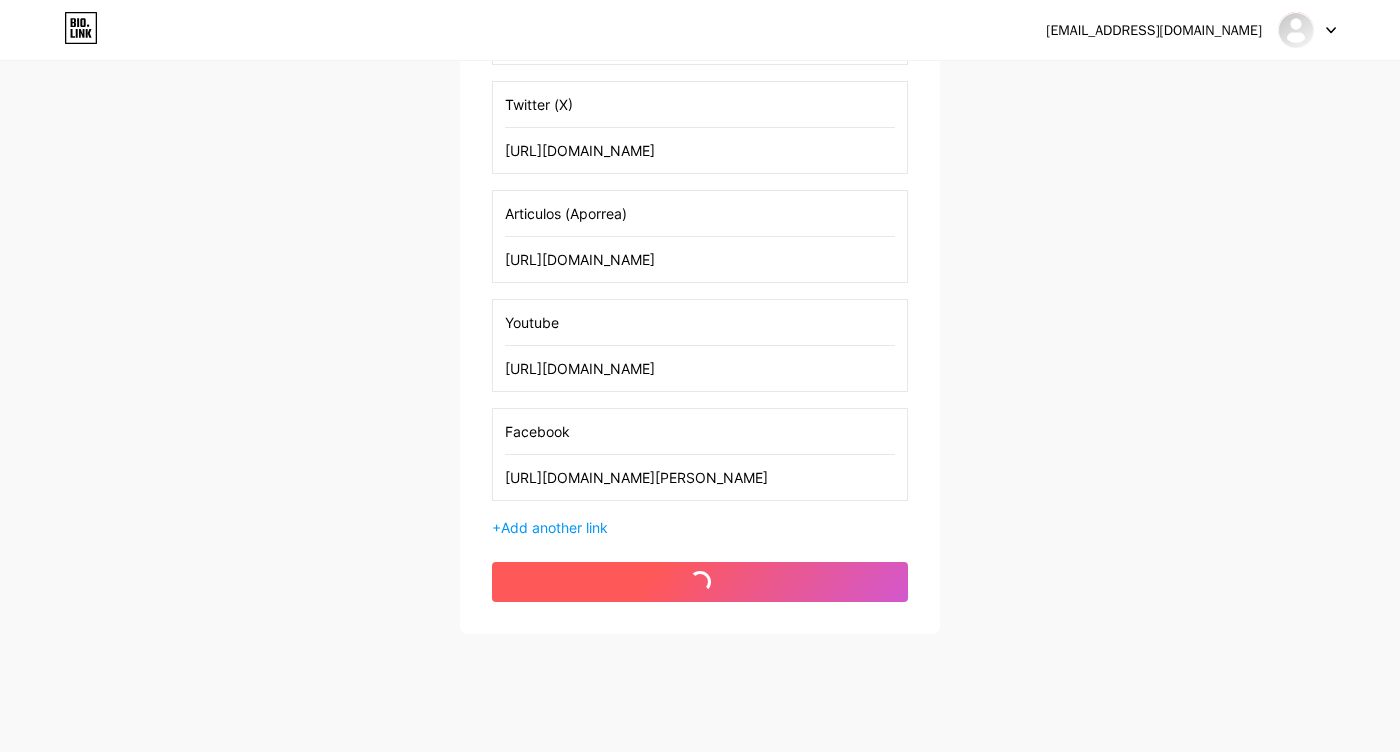 scroll, scrollTop: 0, scrollLeft: 0, axis: both 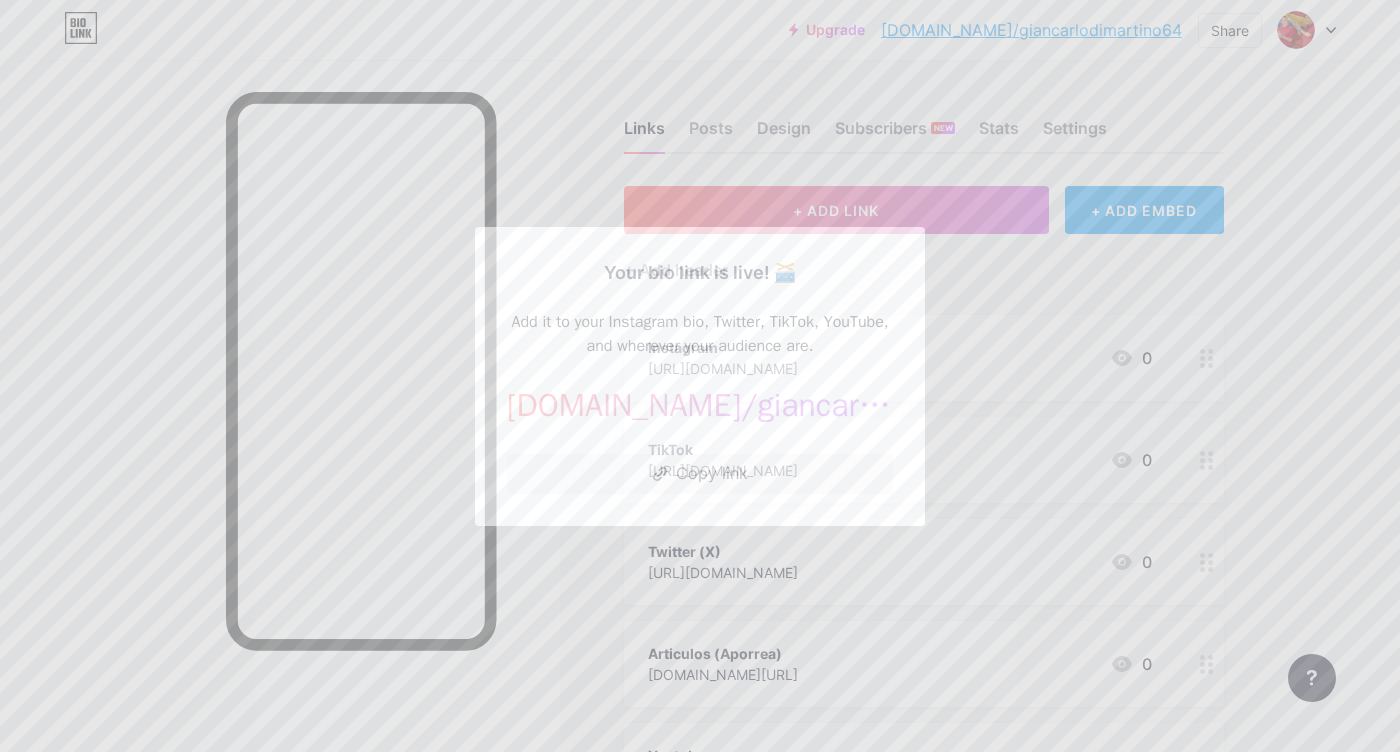 click at bounding box center [700, 376] 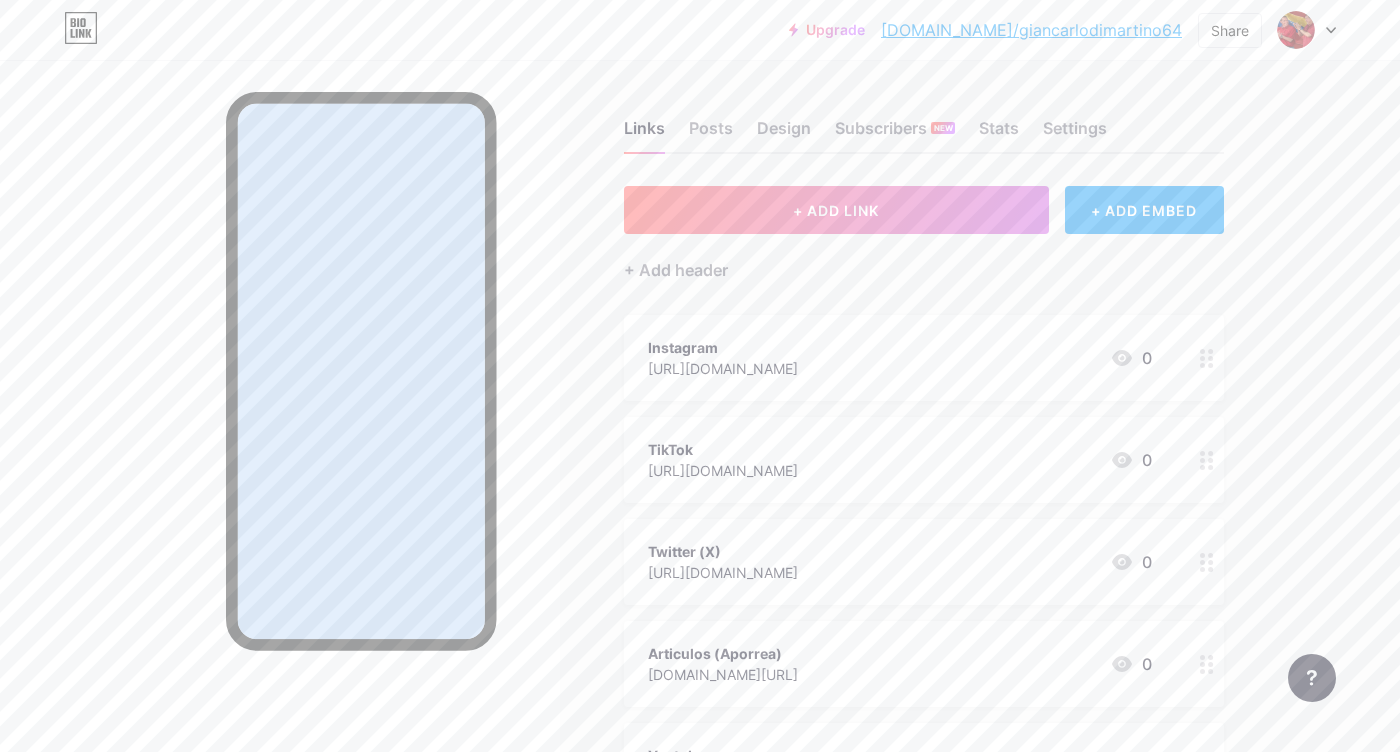 drag, startPoint x: 958, startPoint y: 28, endPoint x: 1114, endPoint y: 61, distance: 159.4522 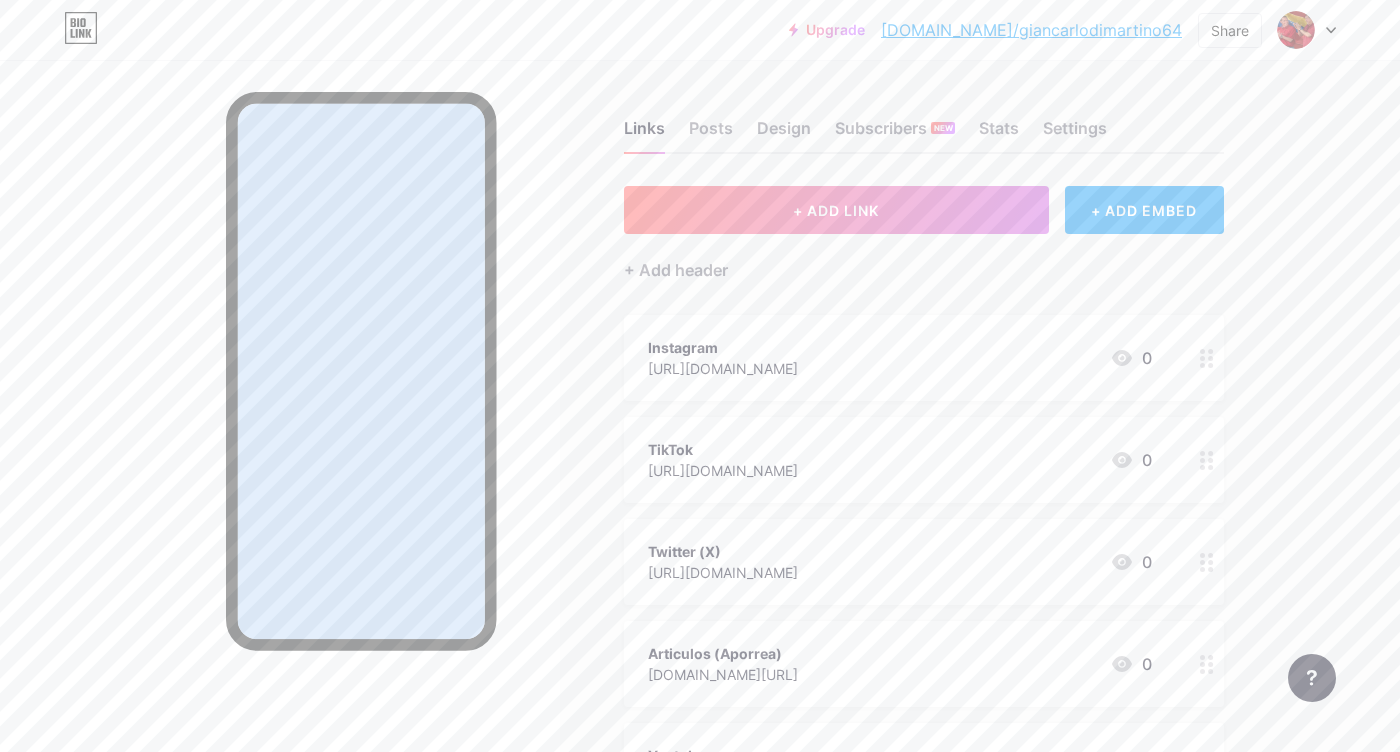 click on "Upgrade   bio.link/gianca...   bio.link/giancarlodimartino64   Share               Switch accounts     Gian Carlo Di Martino   bio.link/giancarlodimartino64       + Add a new page        Account settings   Logout   Link Copied
Links
Posts
Design
Subscribers
NEW
Stats
Settings       + ADD LINK     + ADD EMBED
+ Add header
Instagram
https://www.instagram.com/giancarlodimartino64
0
TikTok
https://www.tiktok.com/@giancarlodimartino64
0
Twitter (X)
https://twitter.com/gcdimartino
0
Articulos (Aporrea)
www.aporrea.org/internacionales/a341317.html
0" at bounding box center [700, 572] 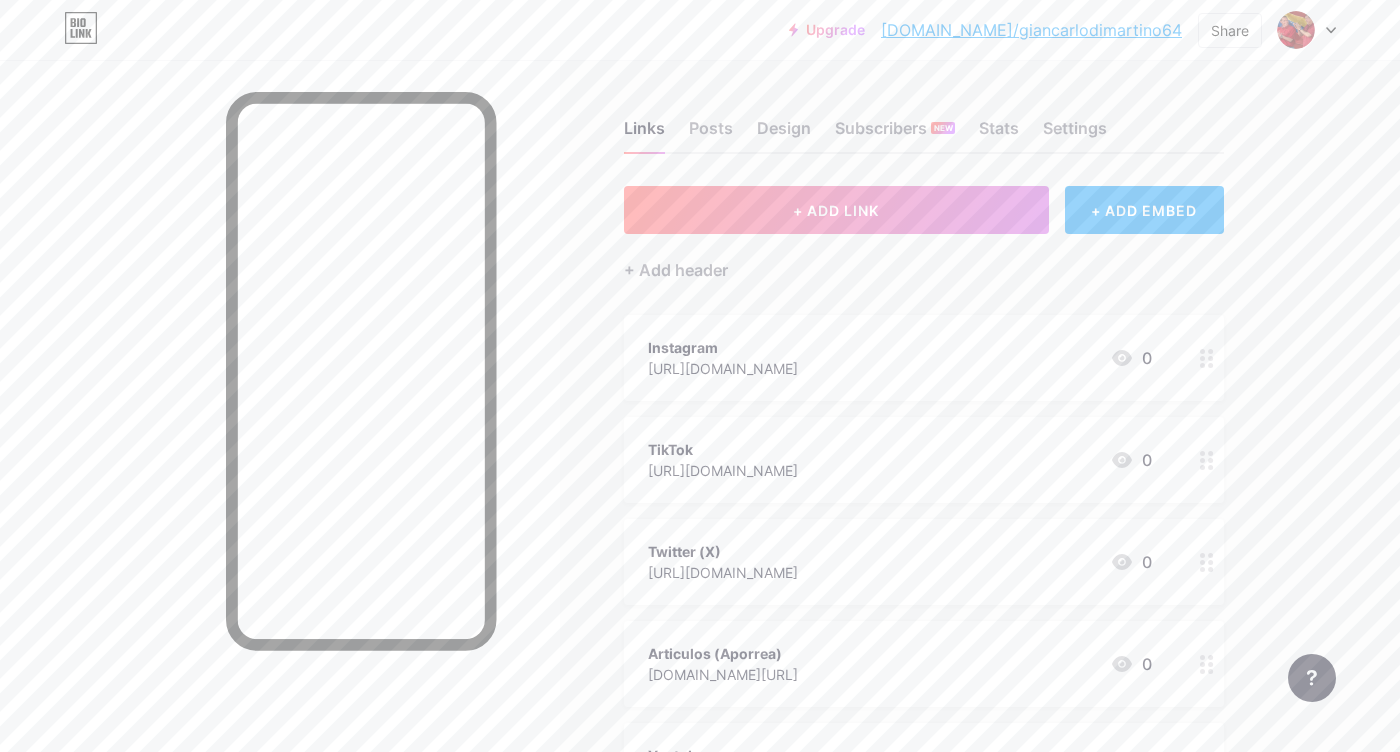 click on "[DOMAIN_NAME]/giancarlodimartino64" at bounding box center (1031, 30) 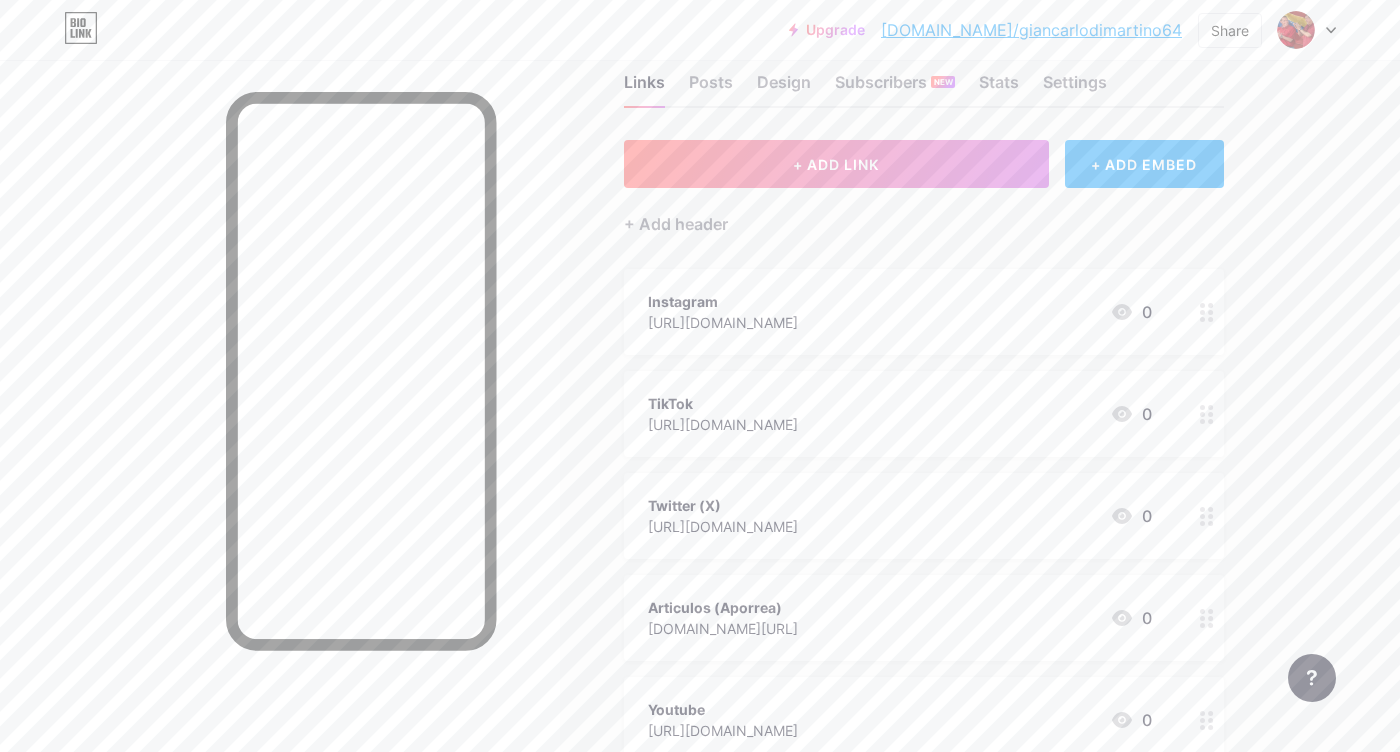 scroll, scrollTop: 84, scrollLeft: 0, axis: vertical 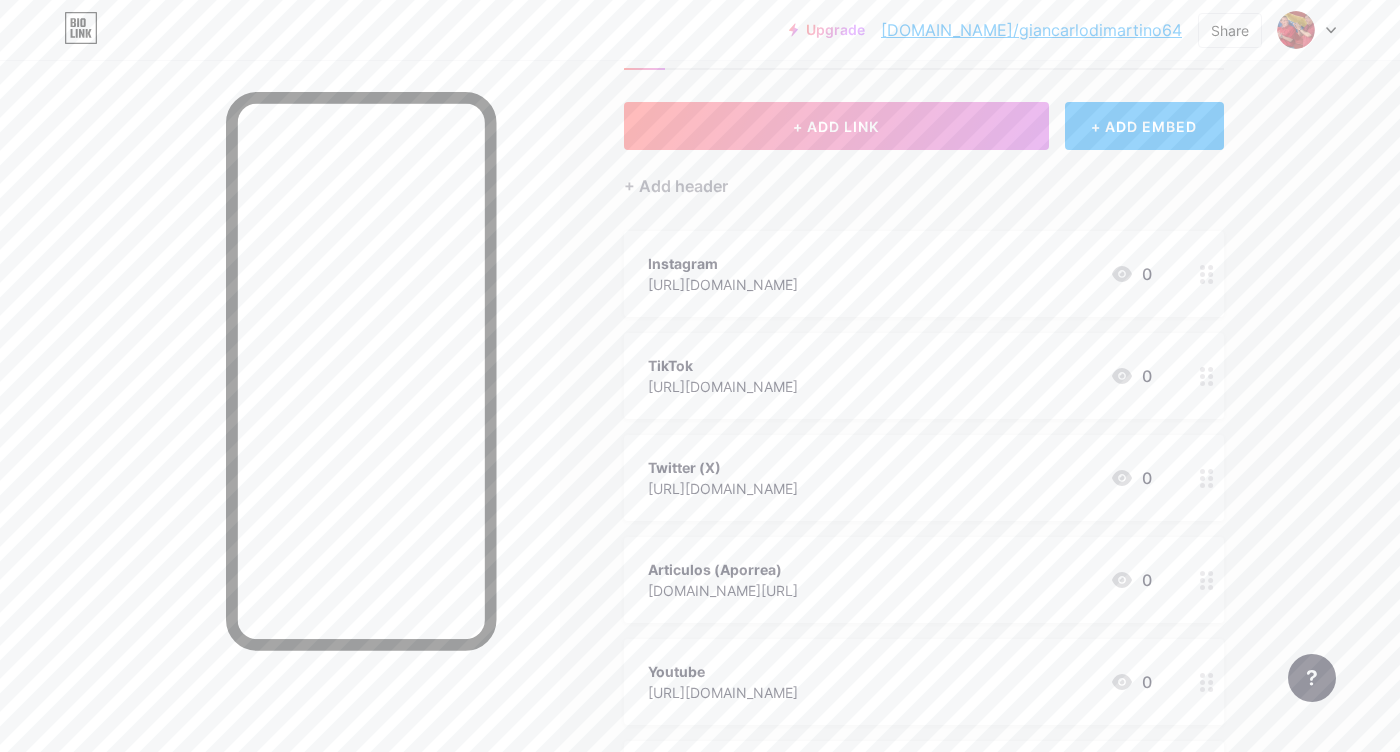 drag, startPoint x: 829, startPoint y: 559, endPoint x: 885, endPoint y: 571, distance: 57.271286 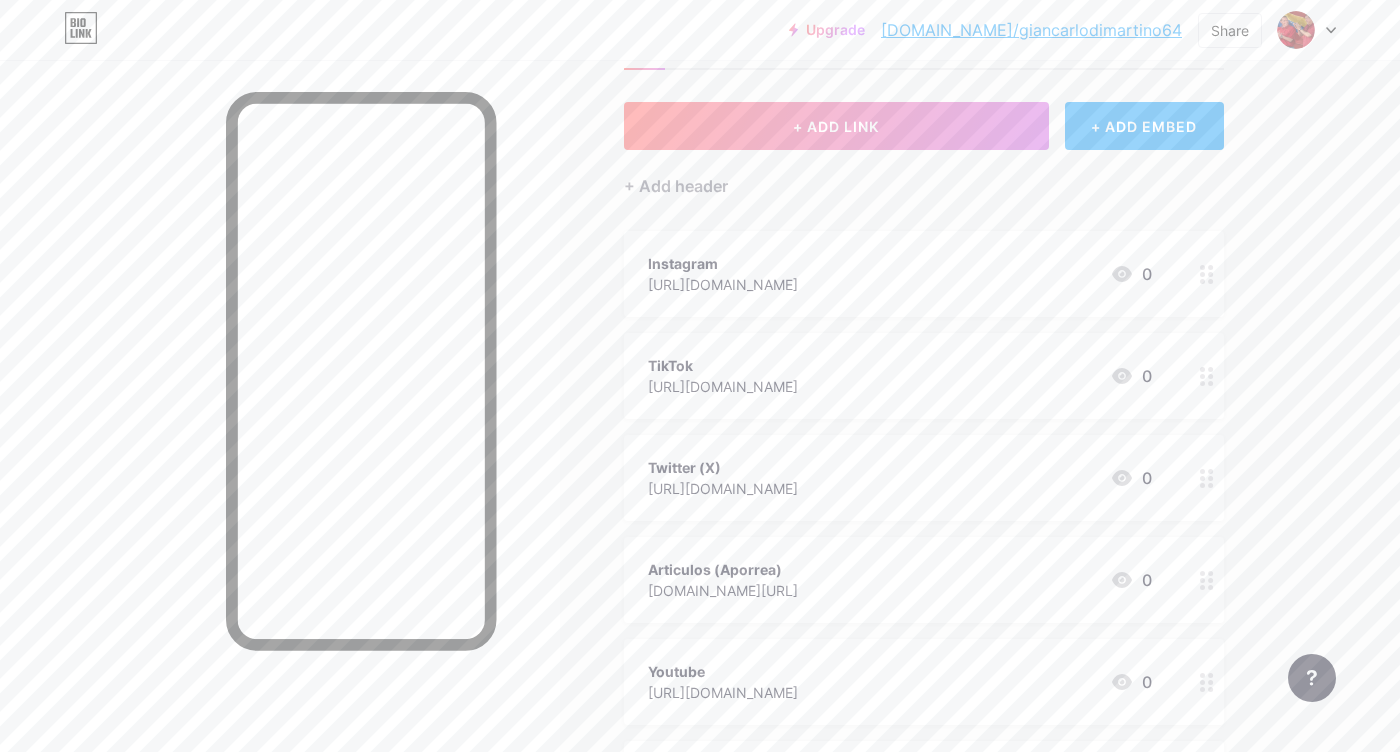 click on "Articulos (Aporrea)" at bounding box center (723, 569) 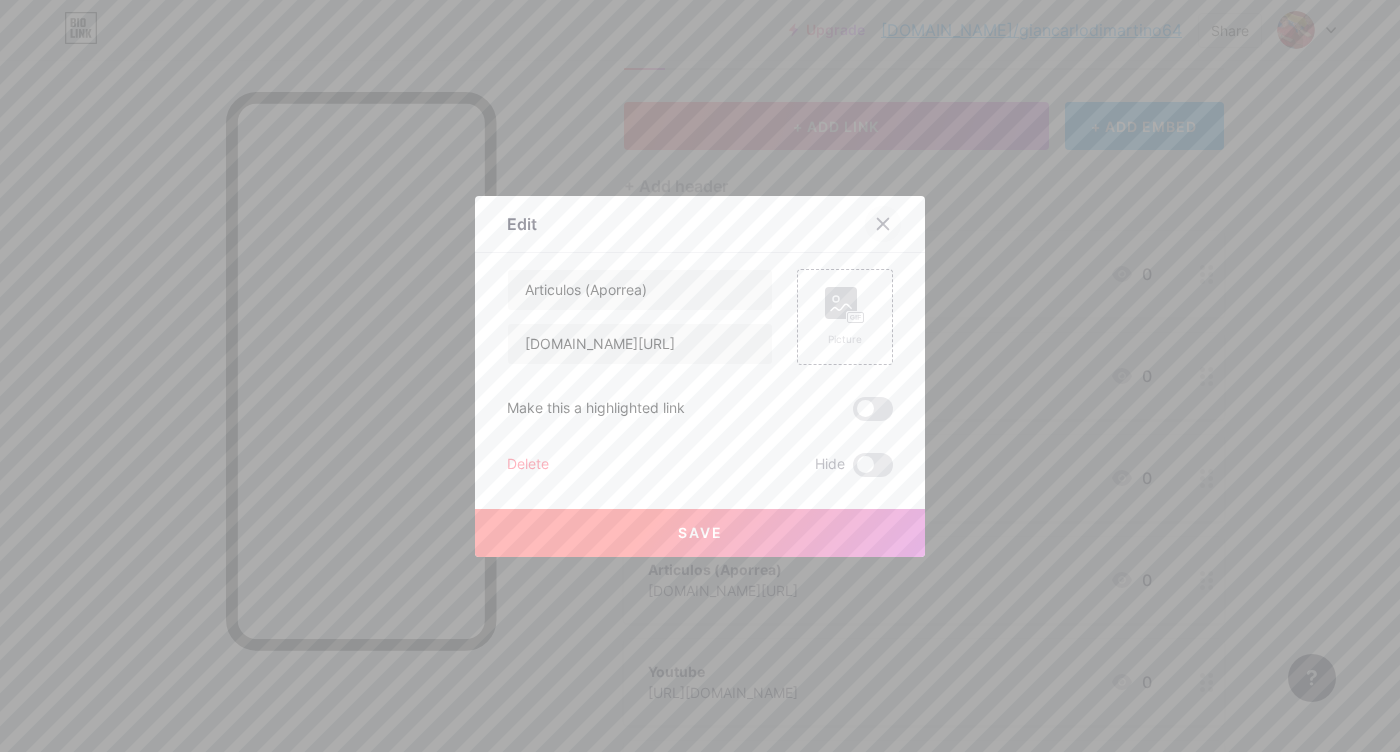 click 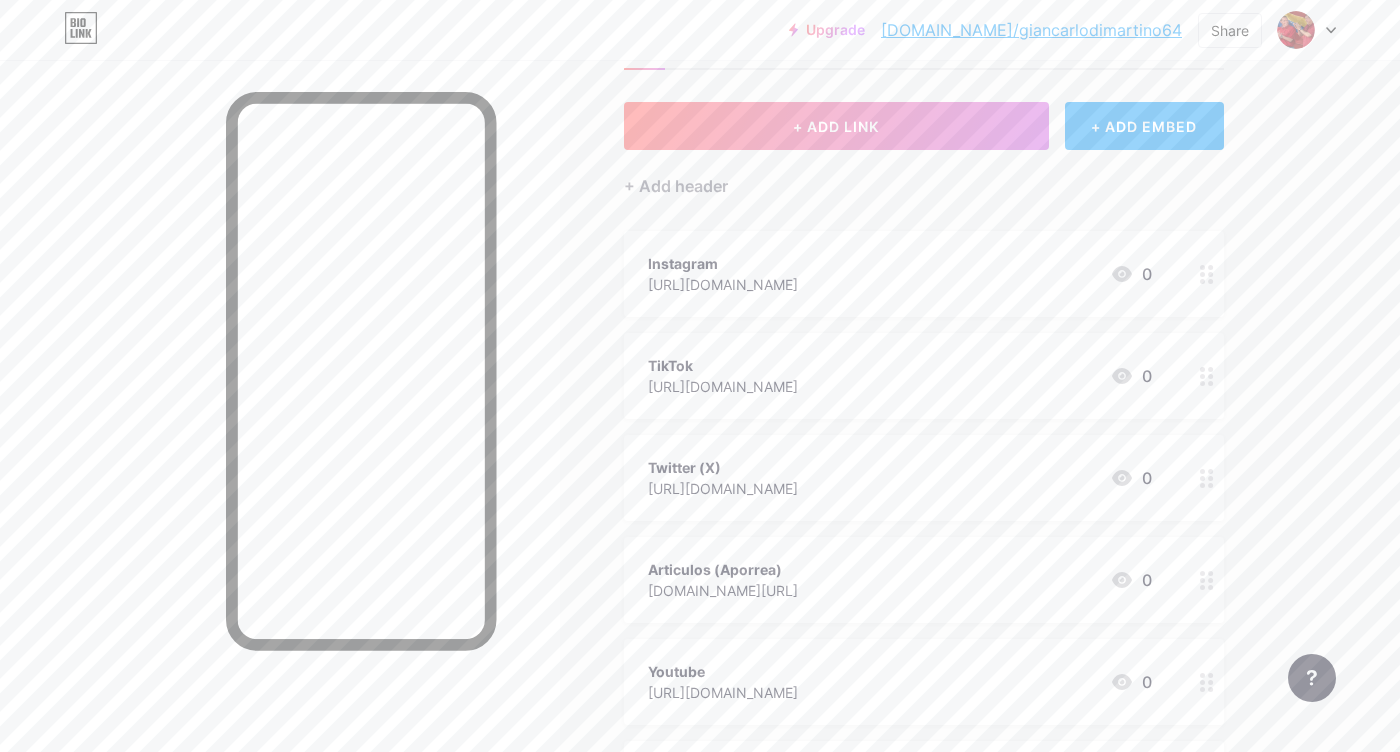 type 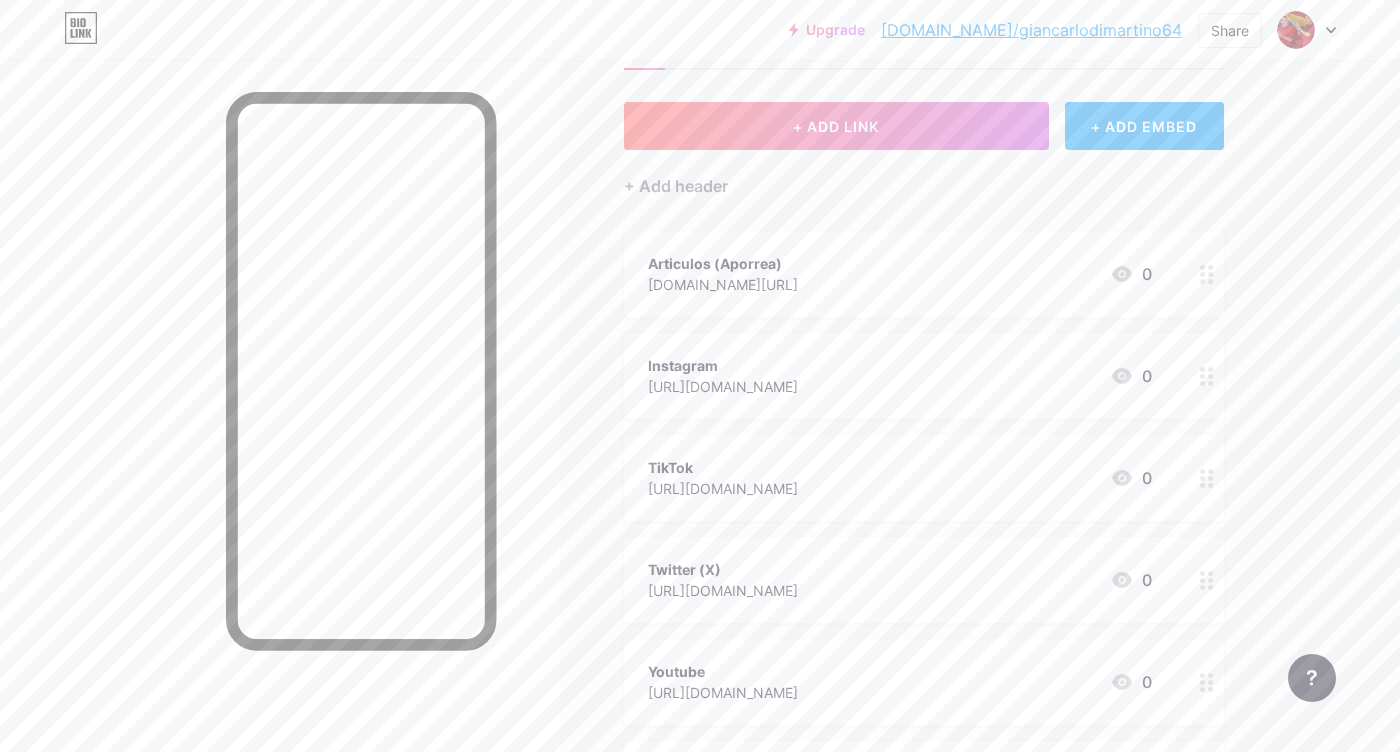 click 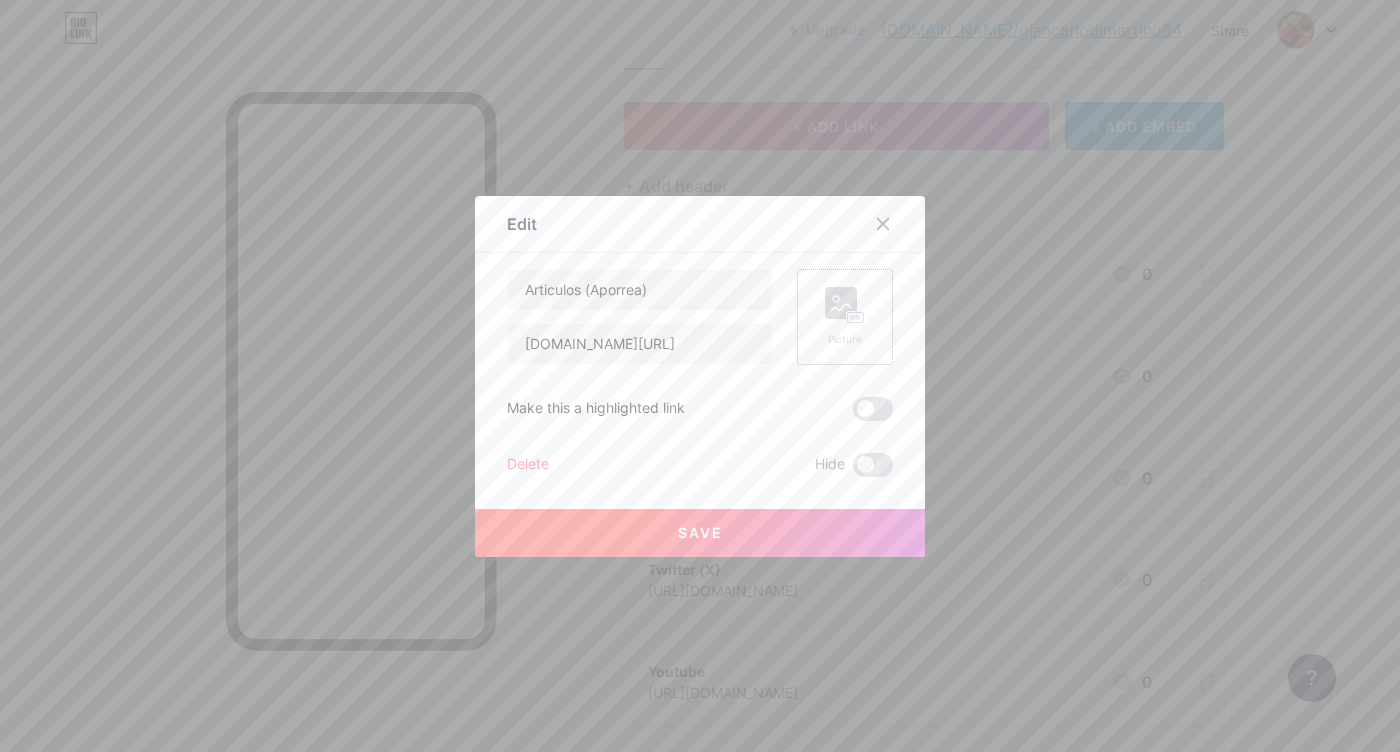 click 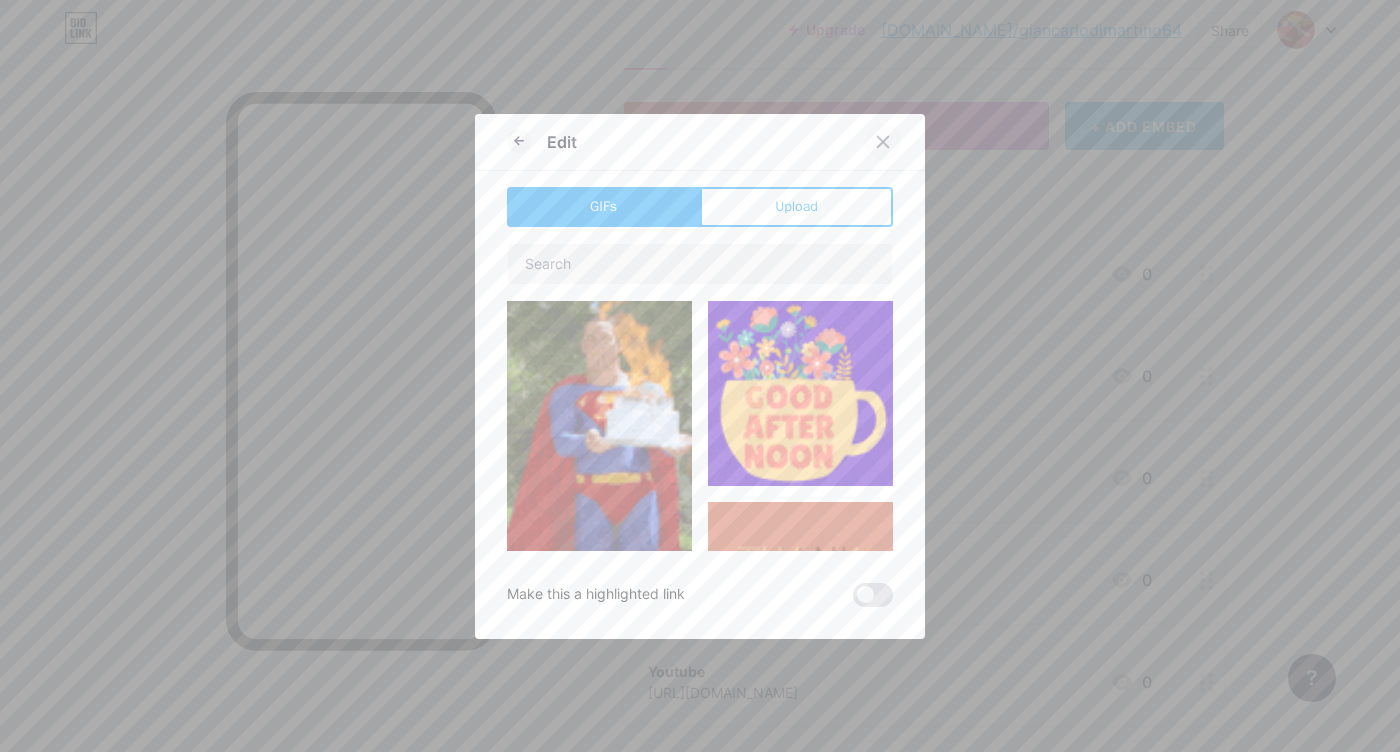 click 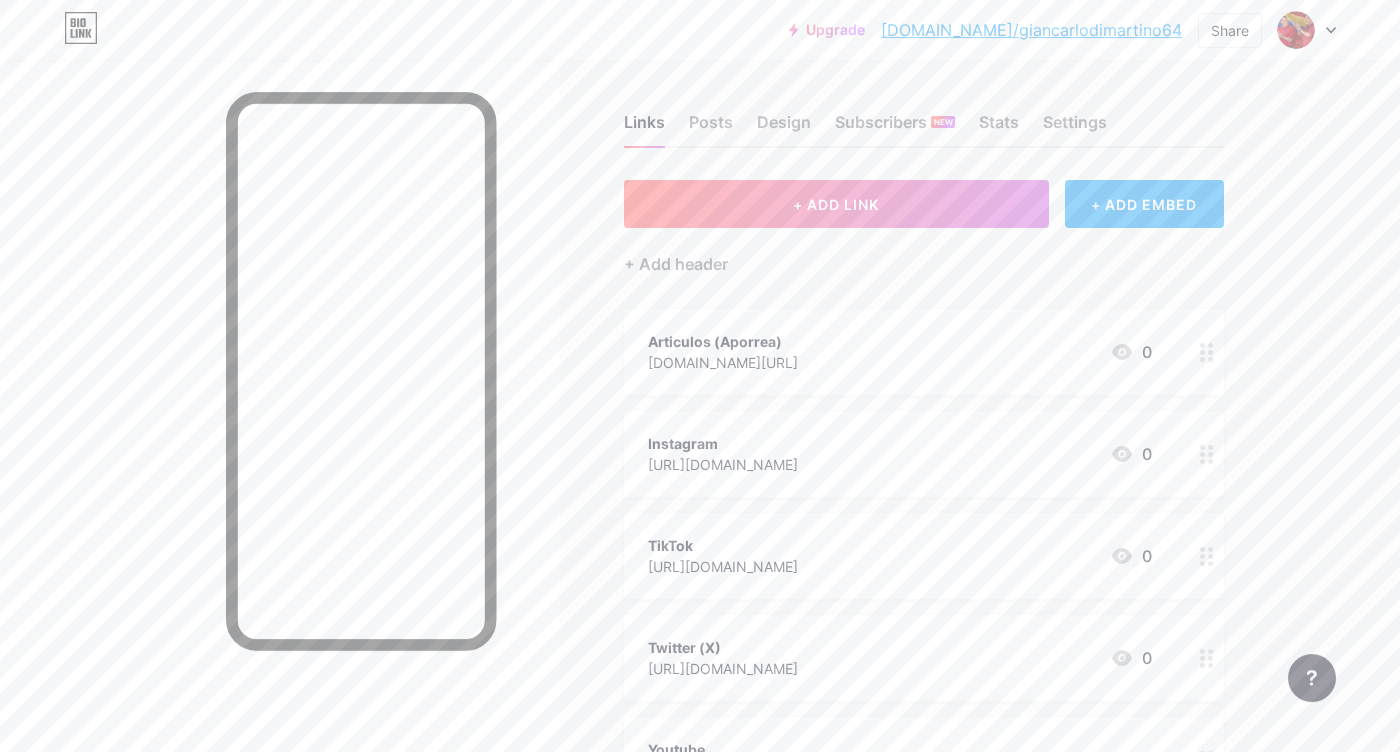 scroll, scrollTop: 0, scrollLeft: 0, axis: both 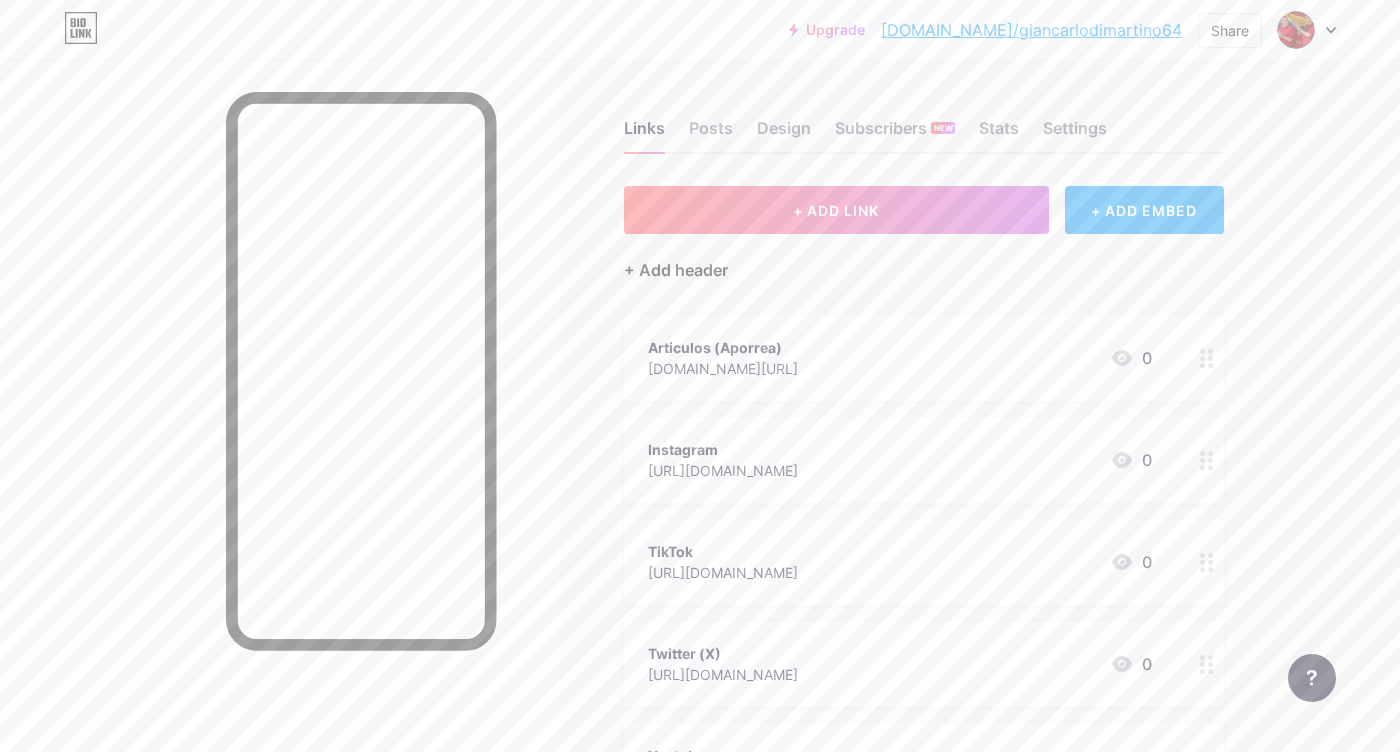 click on "+ Add header" at bounding box center [676, 270] 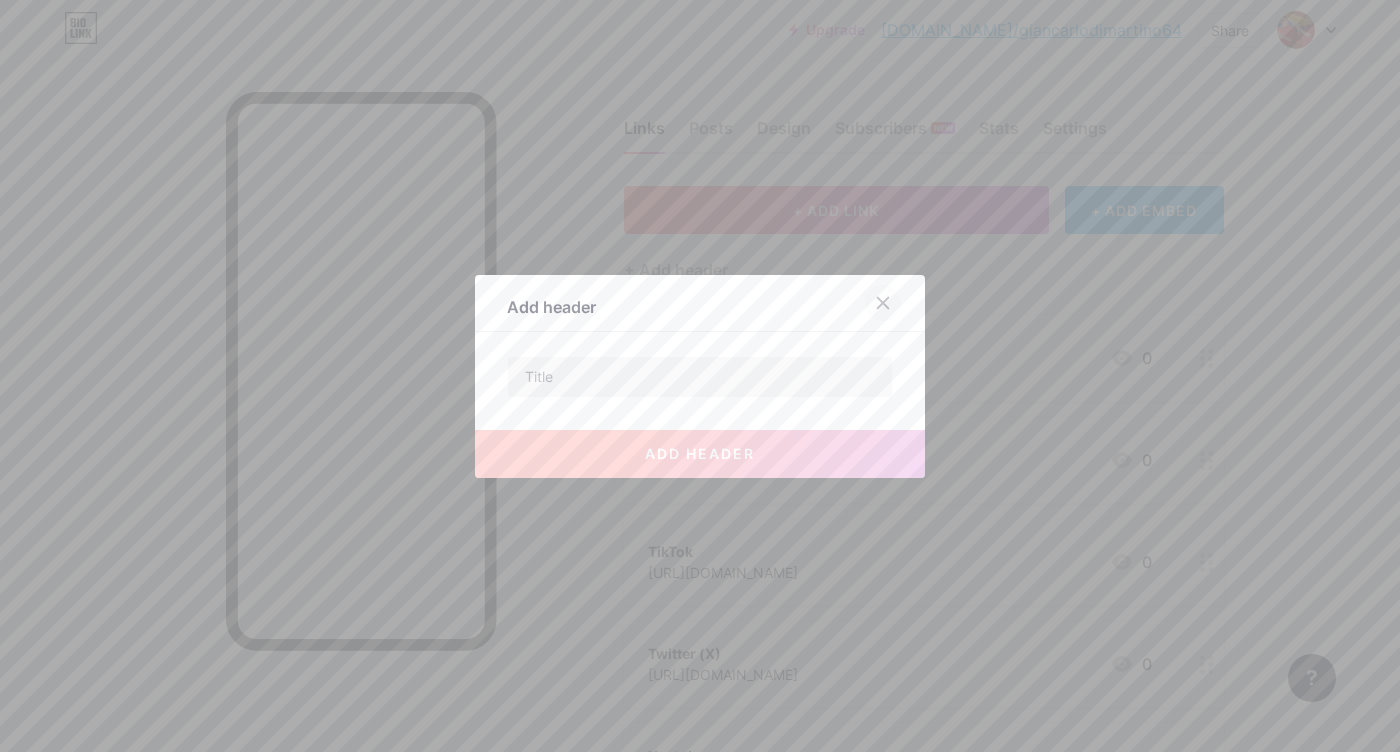 click 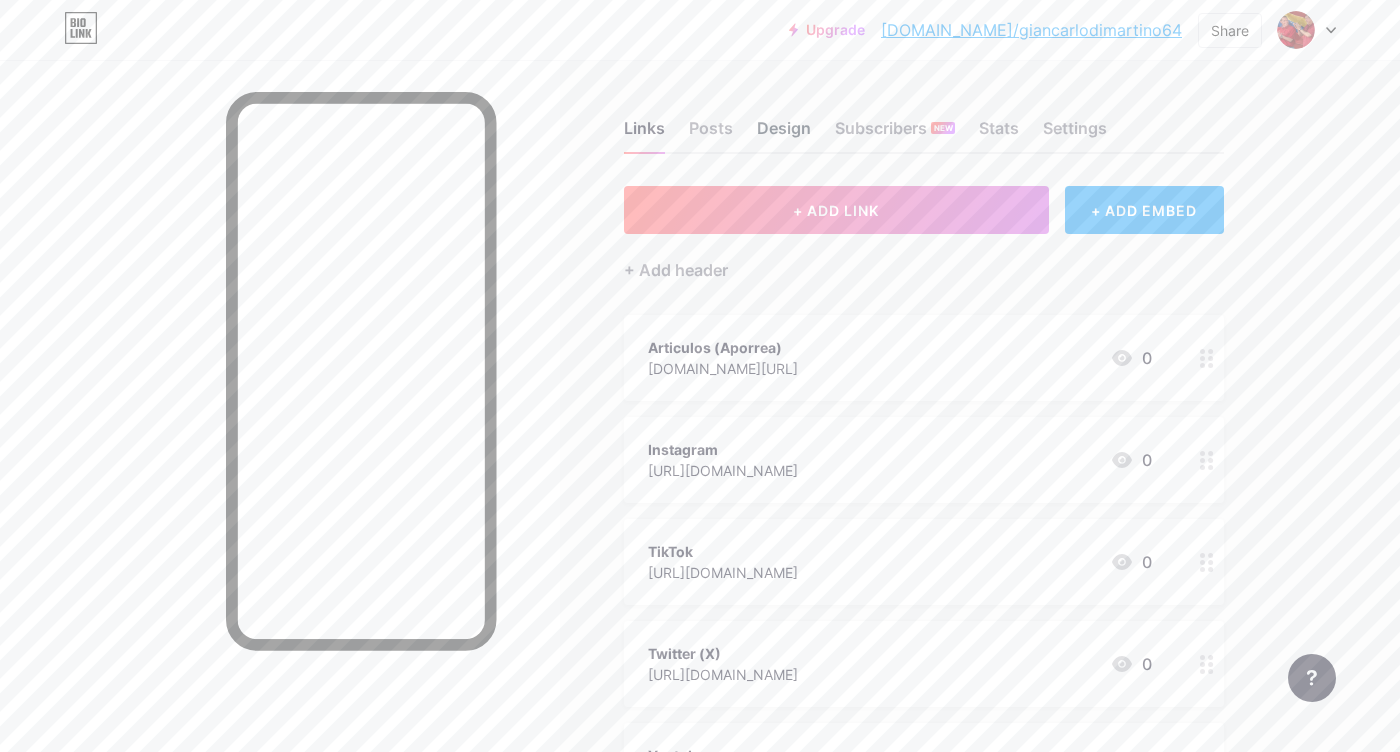 click on "Design" at bounding box center [784, 134] 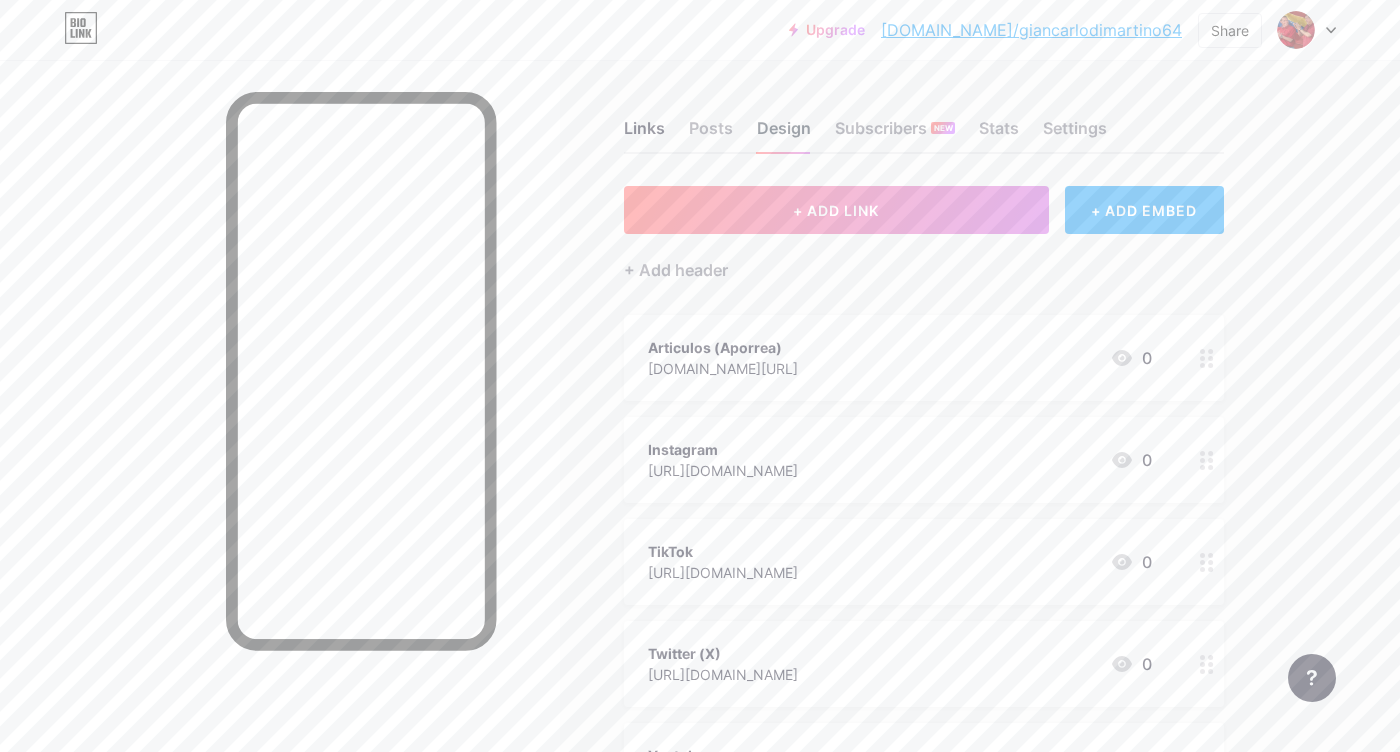 click on "Design" at bounding box center (784, 134) 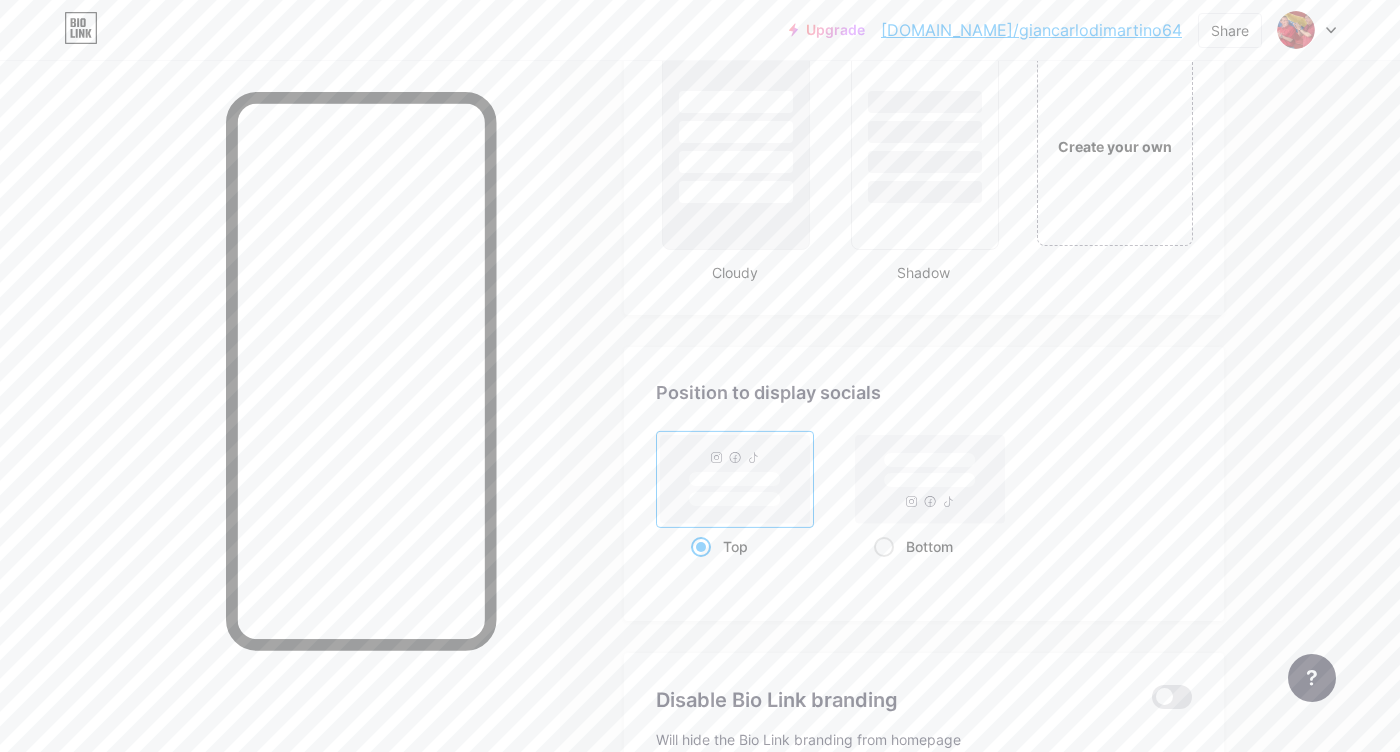 scroll, scrollTop: 2345, scrollLeft: 0, axis: vertical 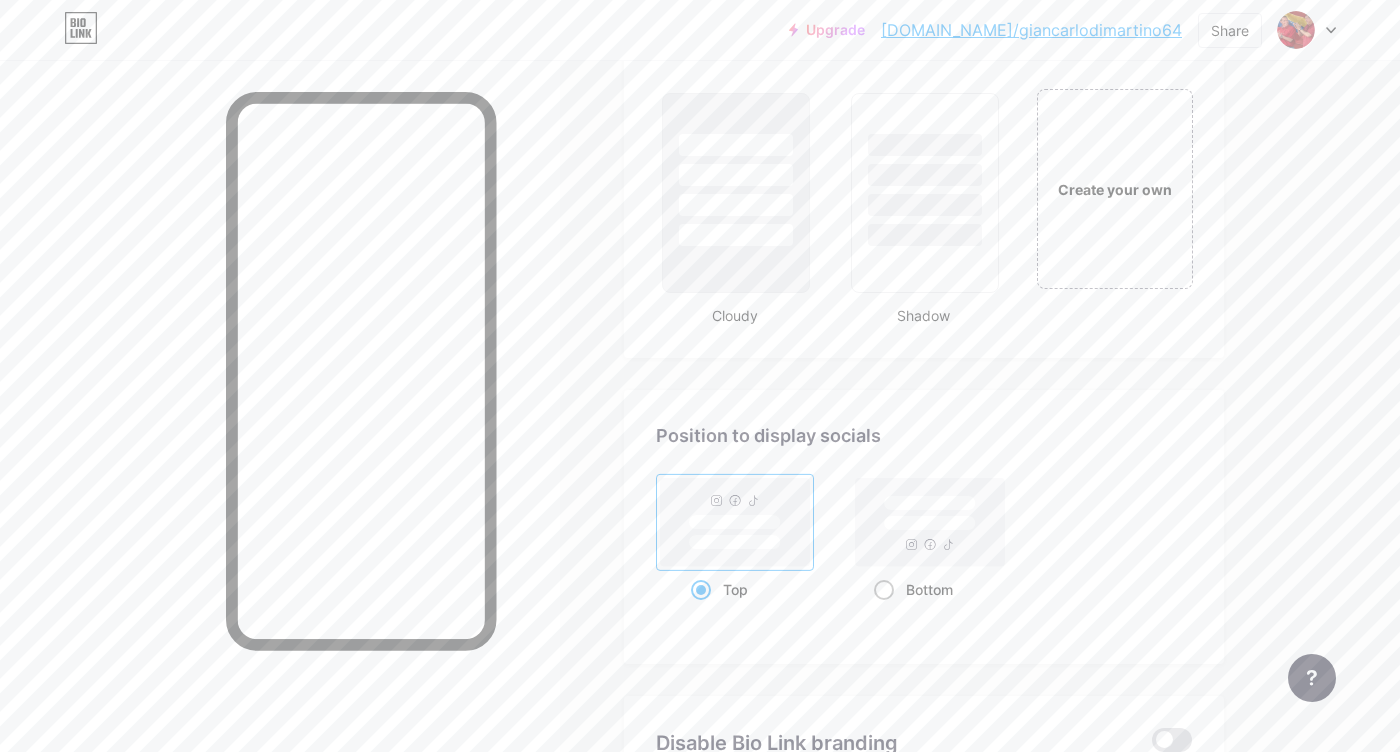 click at bounding box center [884, 590] 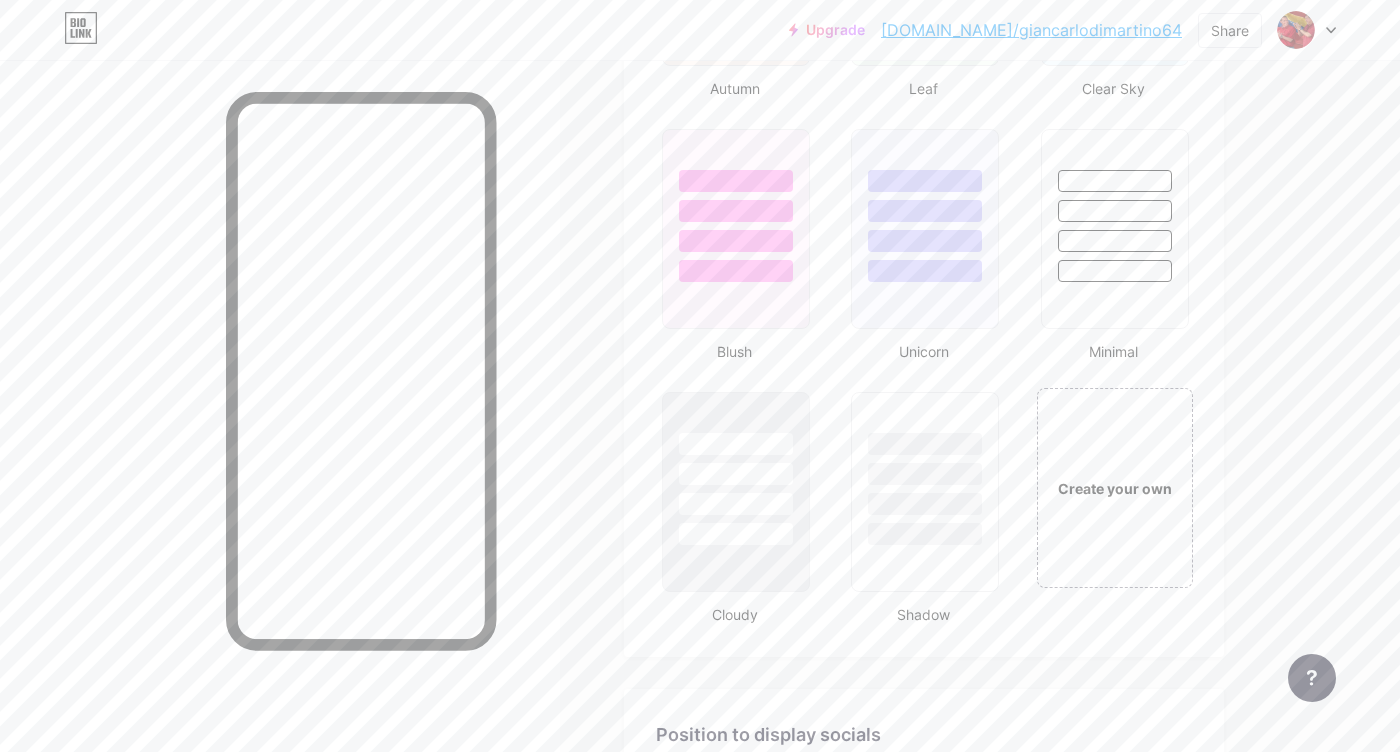 scroll, scrollTop: 2073, scrollLeft: 0, axis: vertical 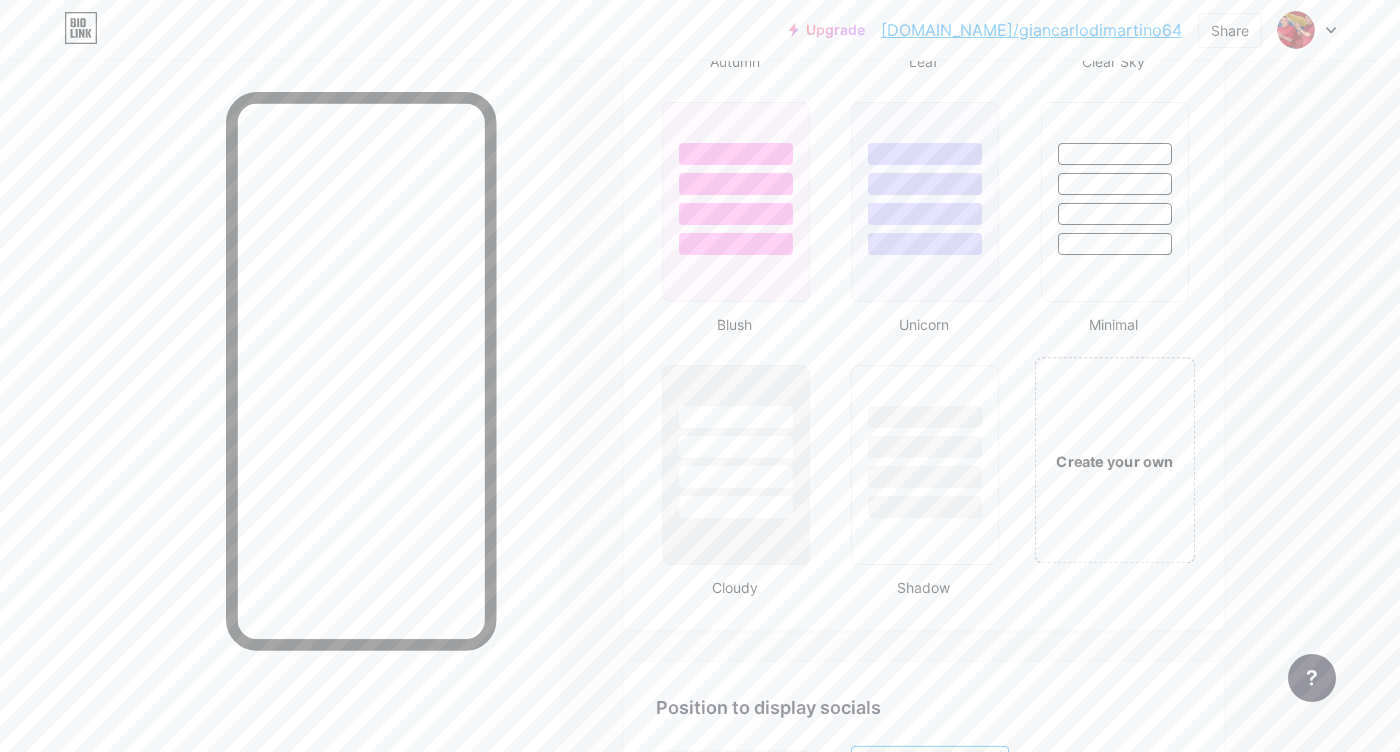 click on "Create your own" at bounding box center [1114, 461] 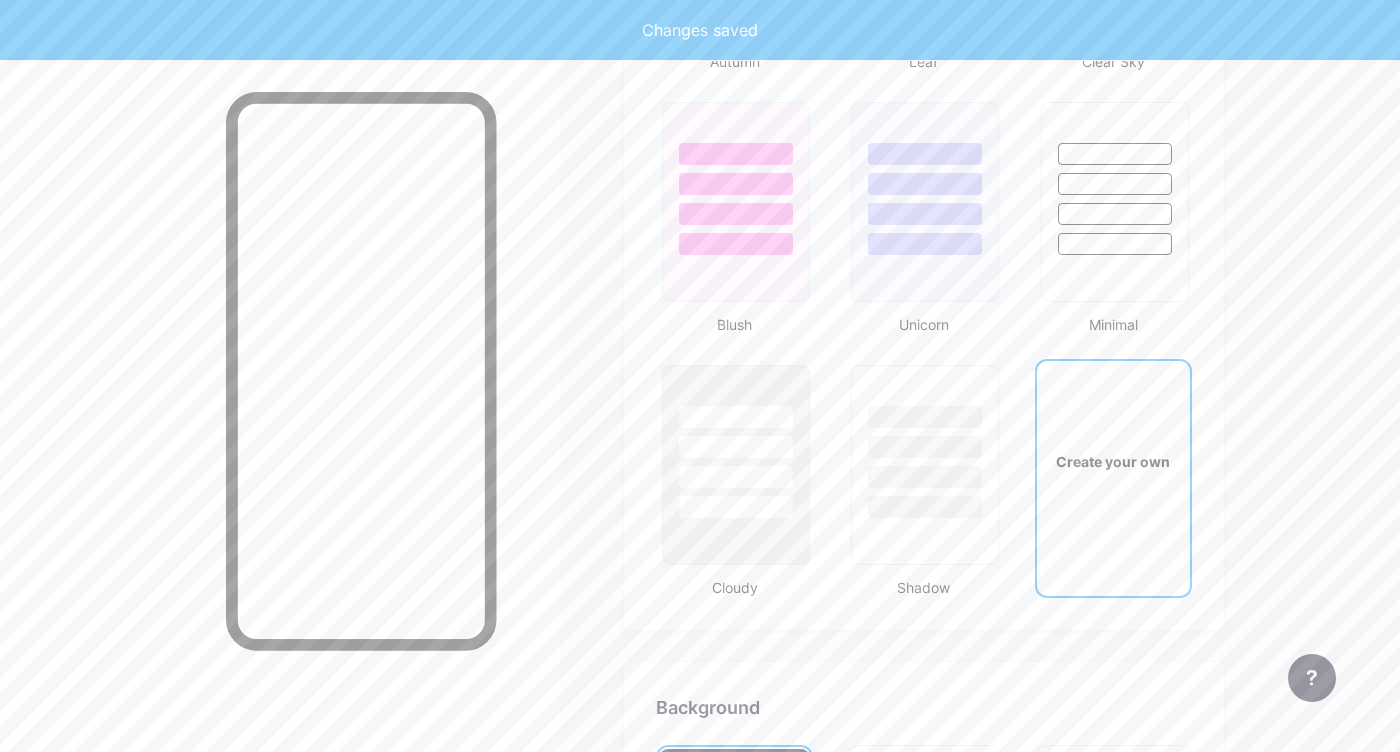 scroll, scrollTop: 2655, scrollLeft: 0, axis: vertical 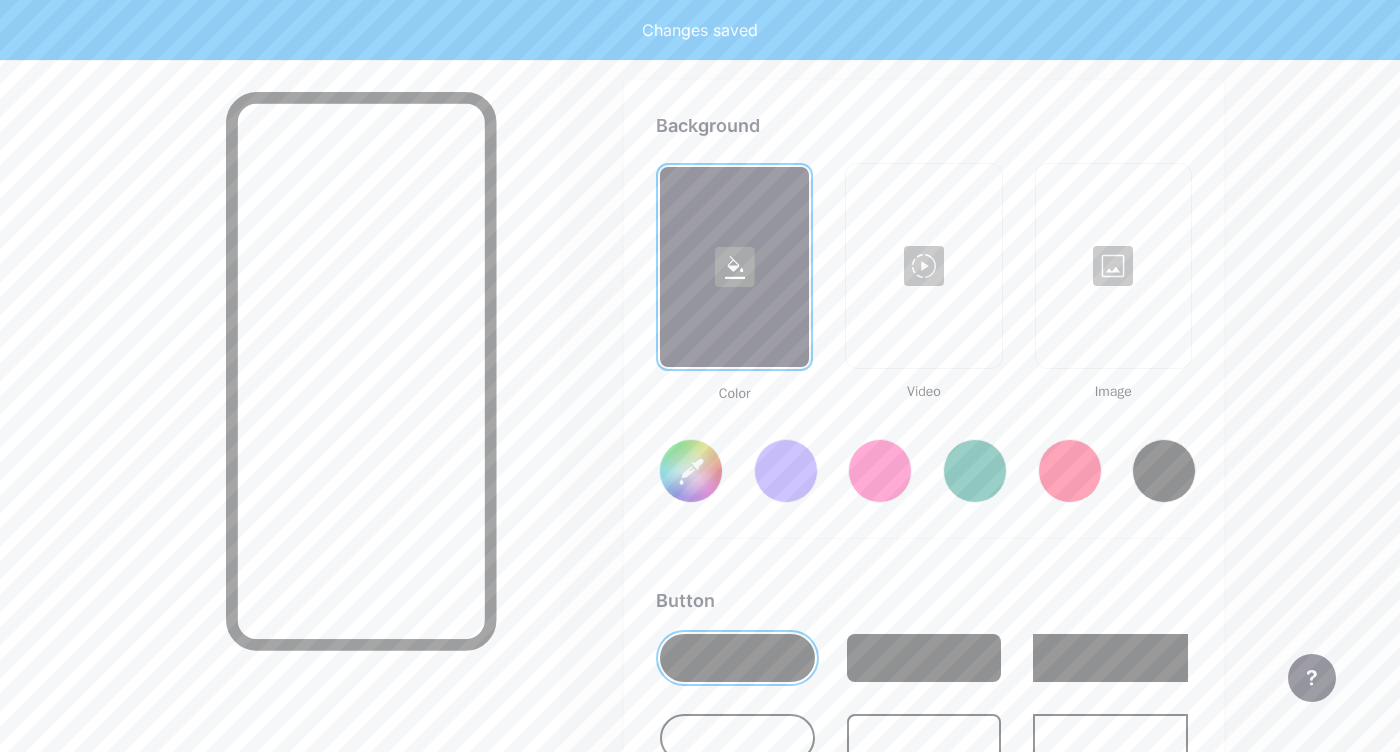 type on "#ffffff" 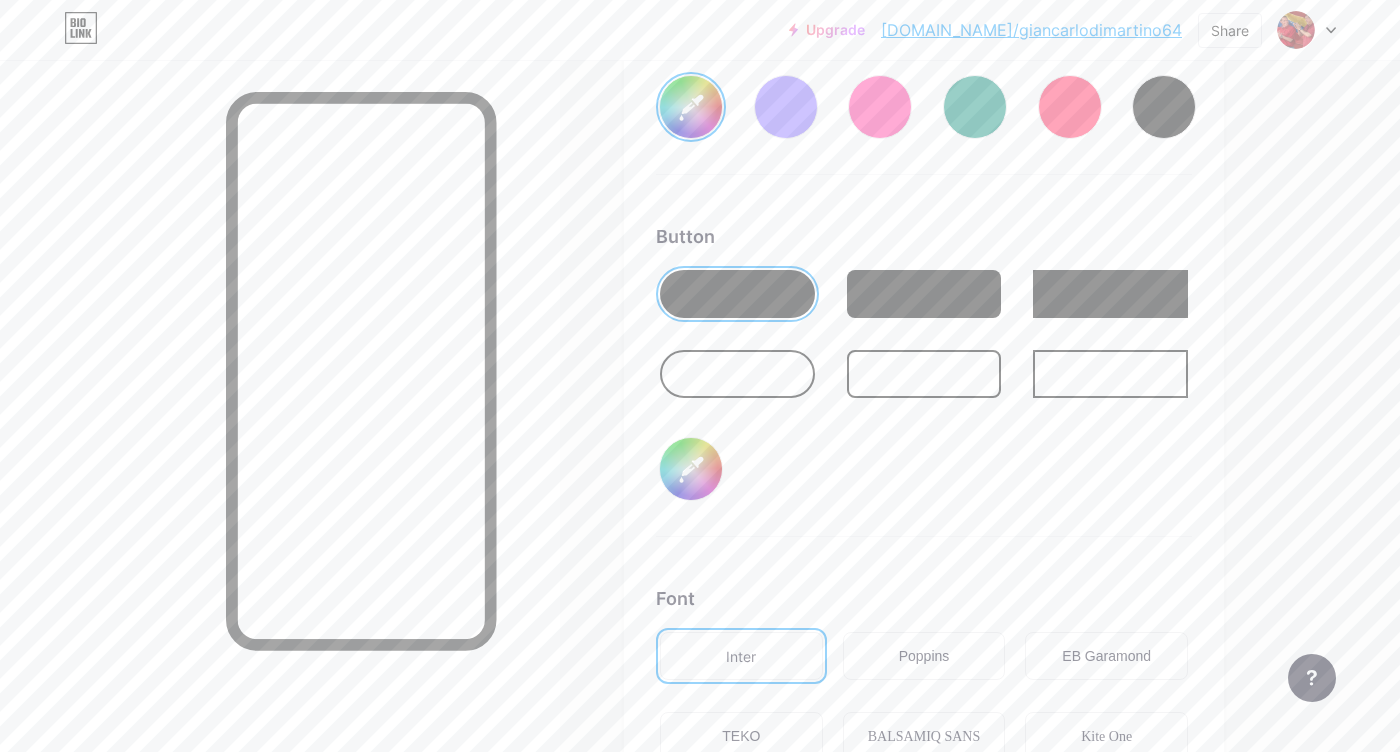 scroll, scrollTop: 3032, scrollLeft: 0, axis: vertical 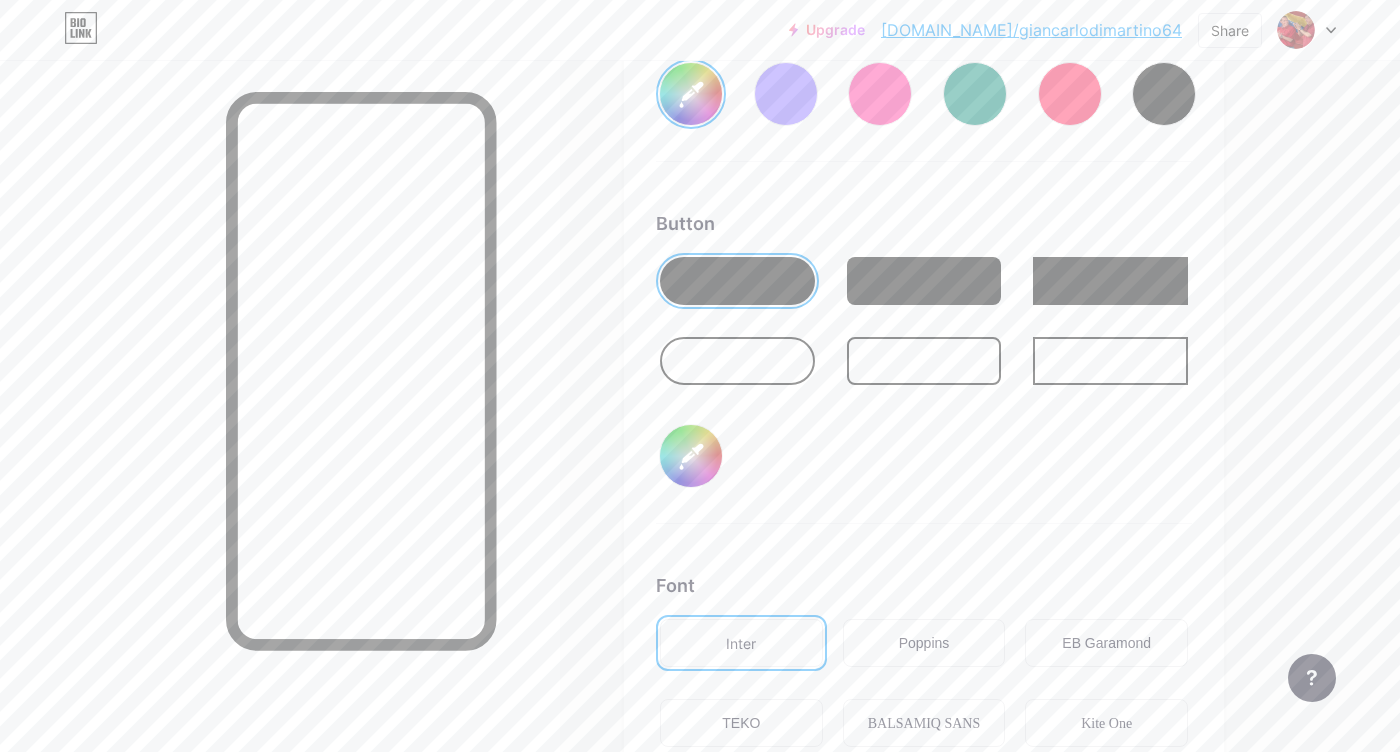 click at bounding box center (1110, 281) 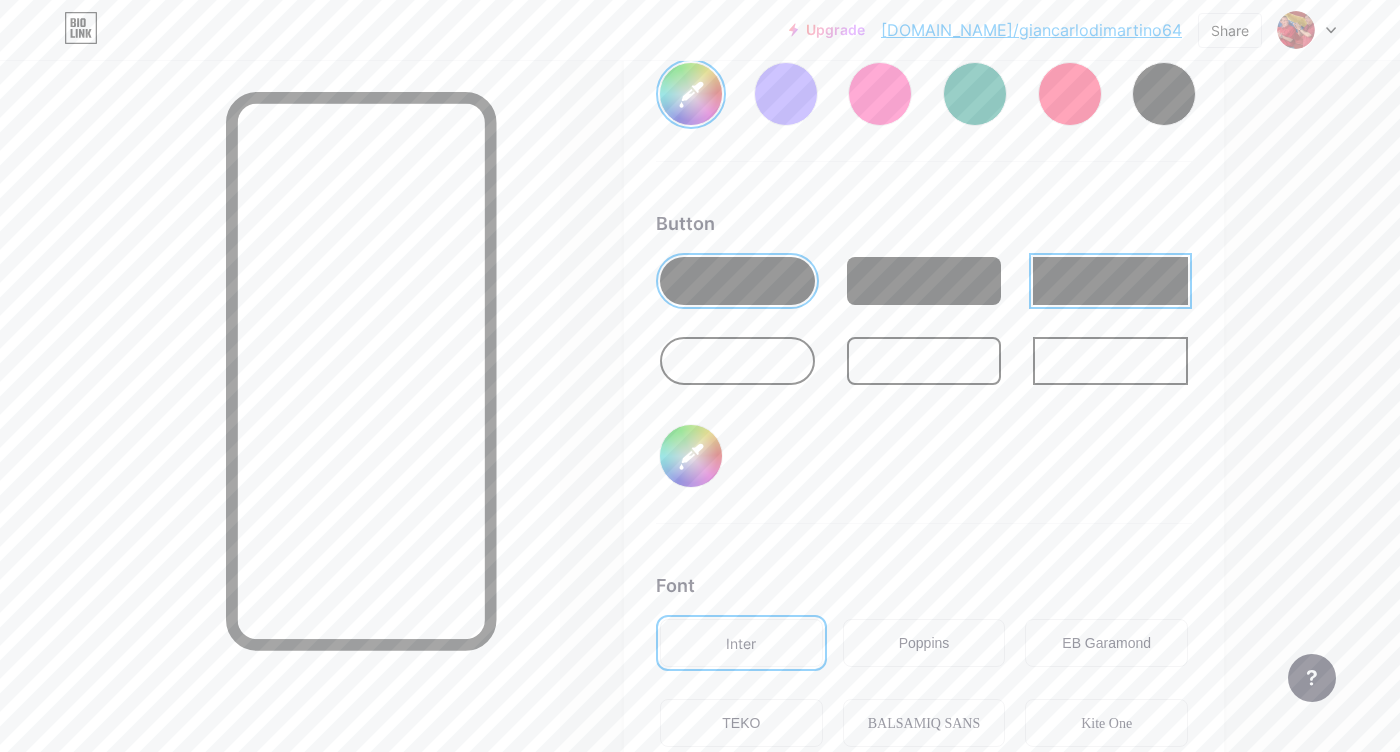 click on "#000000" at bounding box center (691, 456) 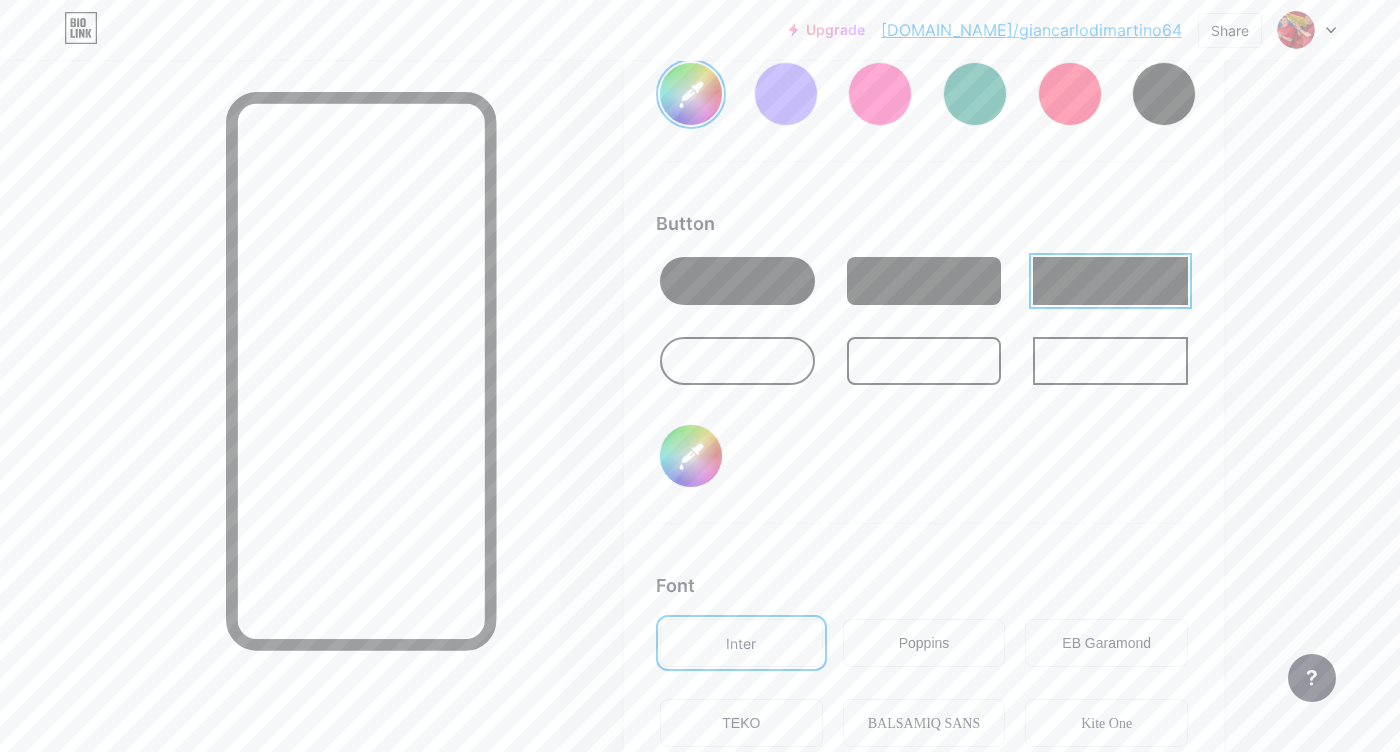 type on "#ffffff" 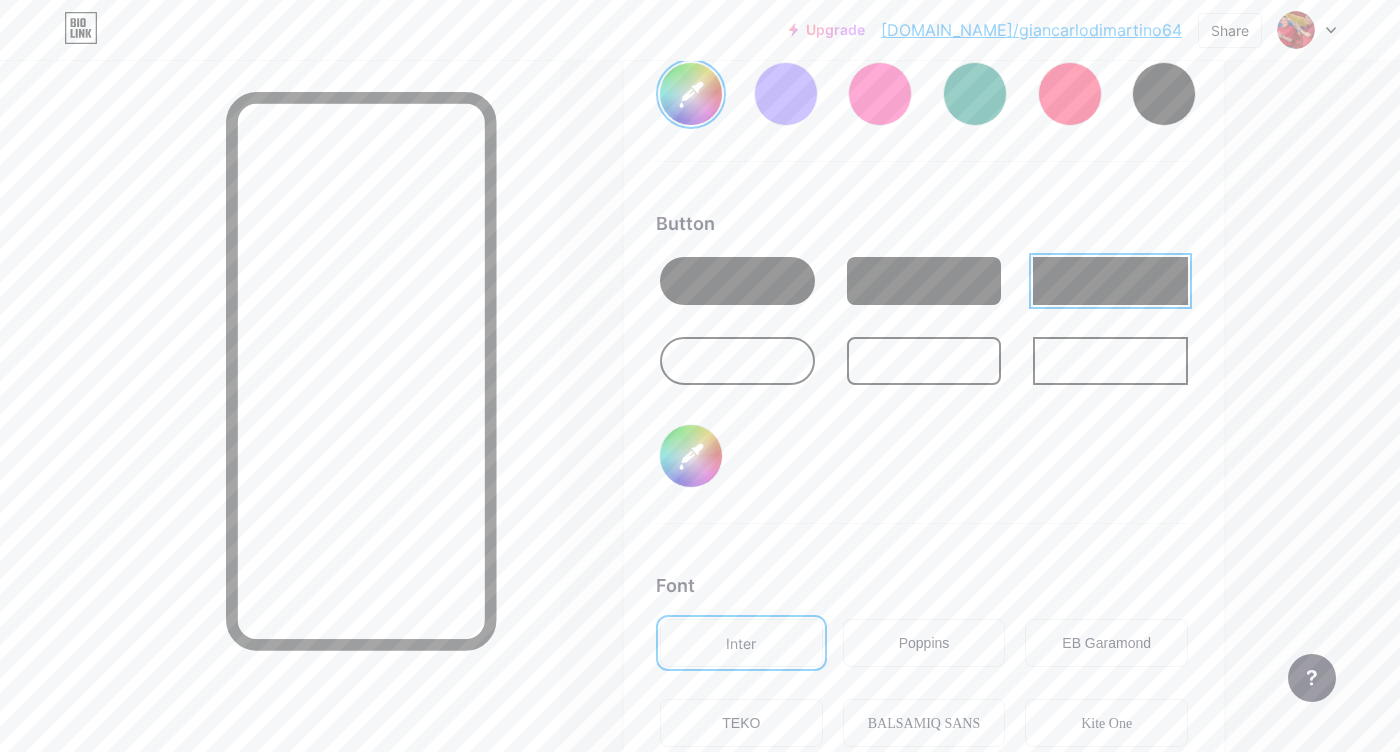 type on "#ff2600" 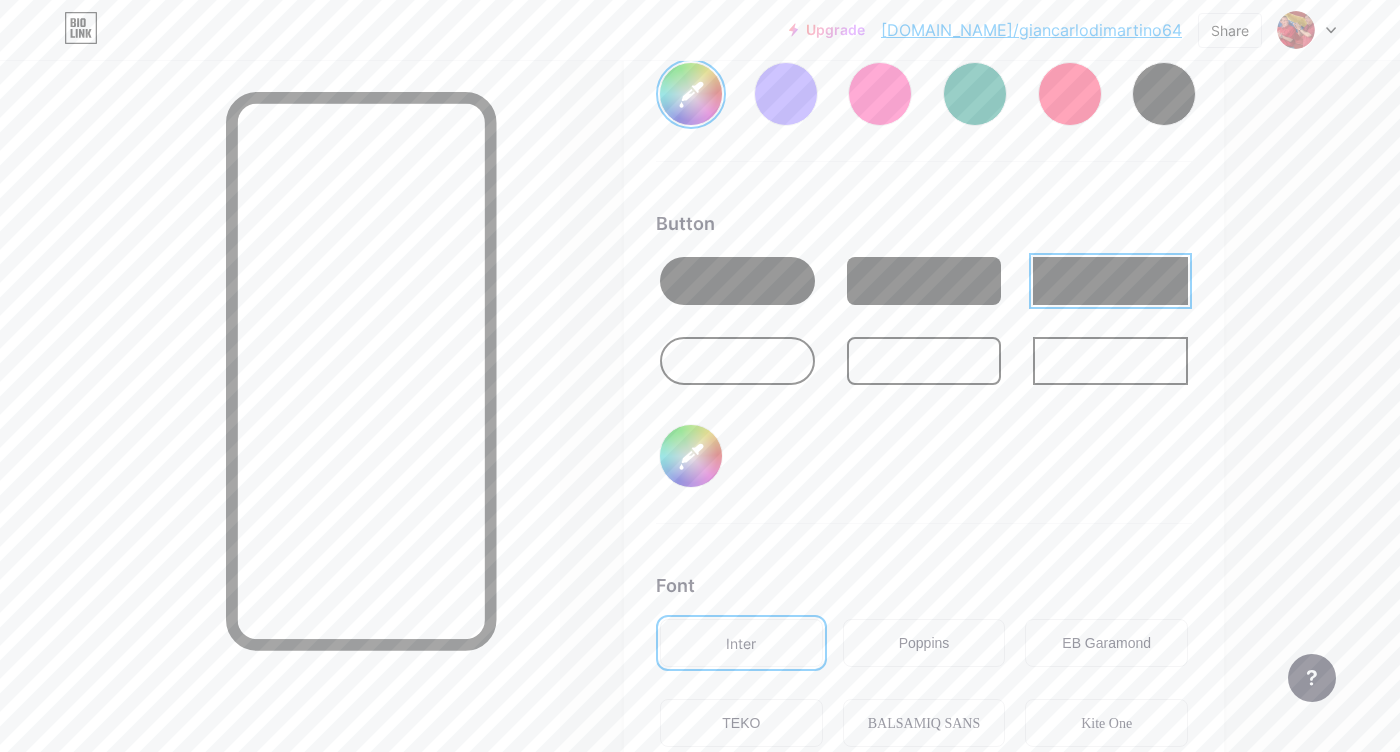 type on "#ffffff" 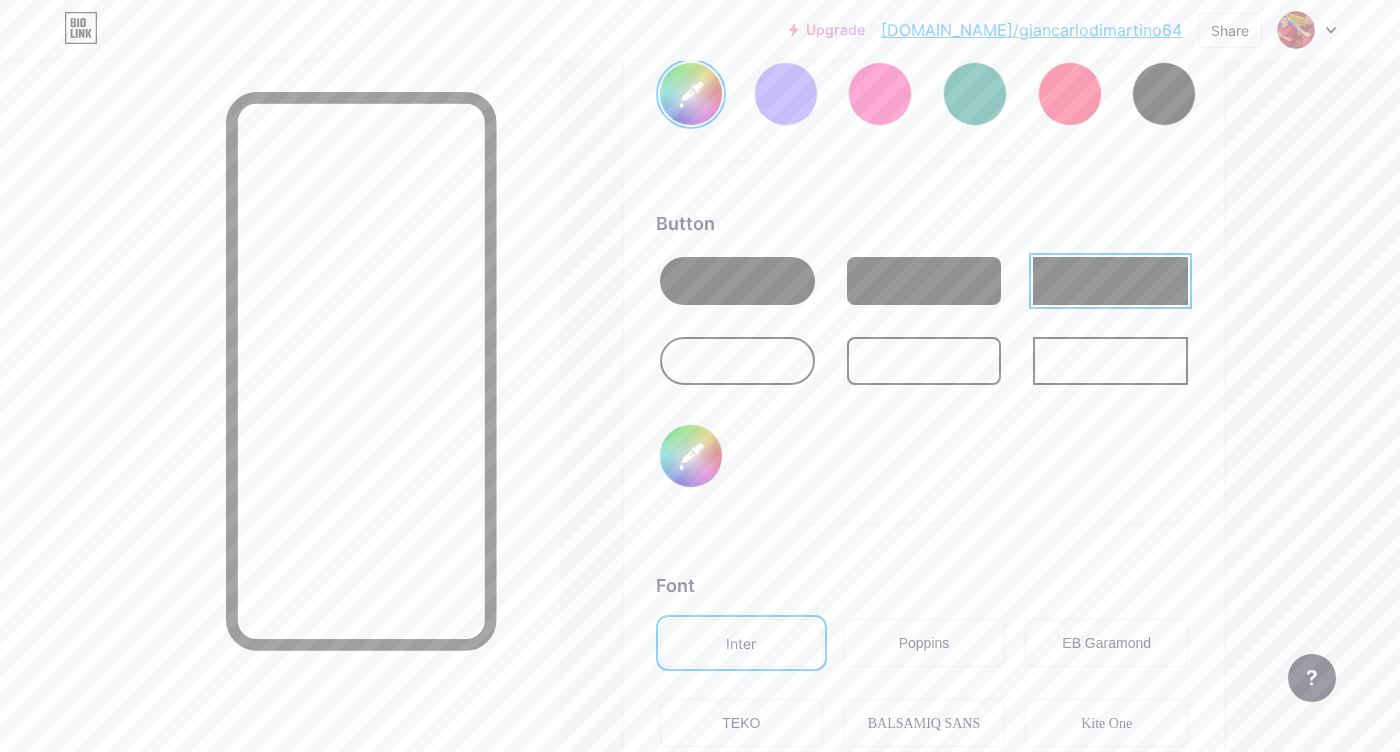 type on "#727272" 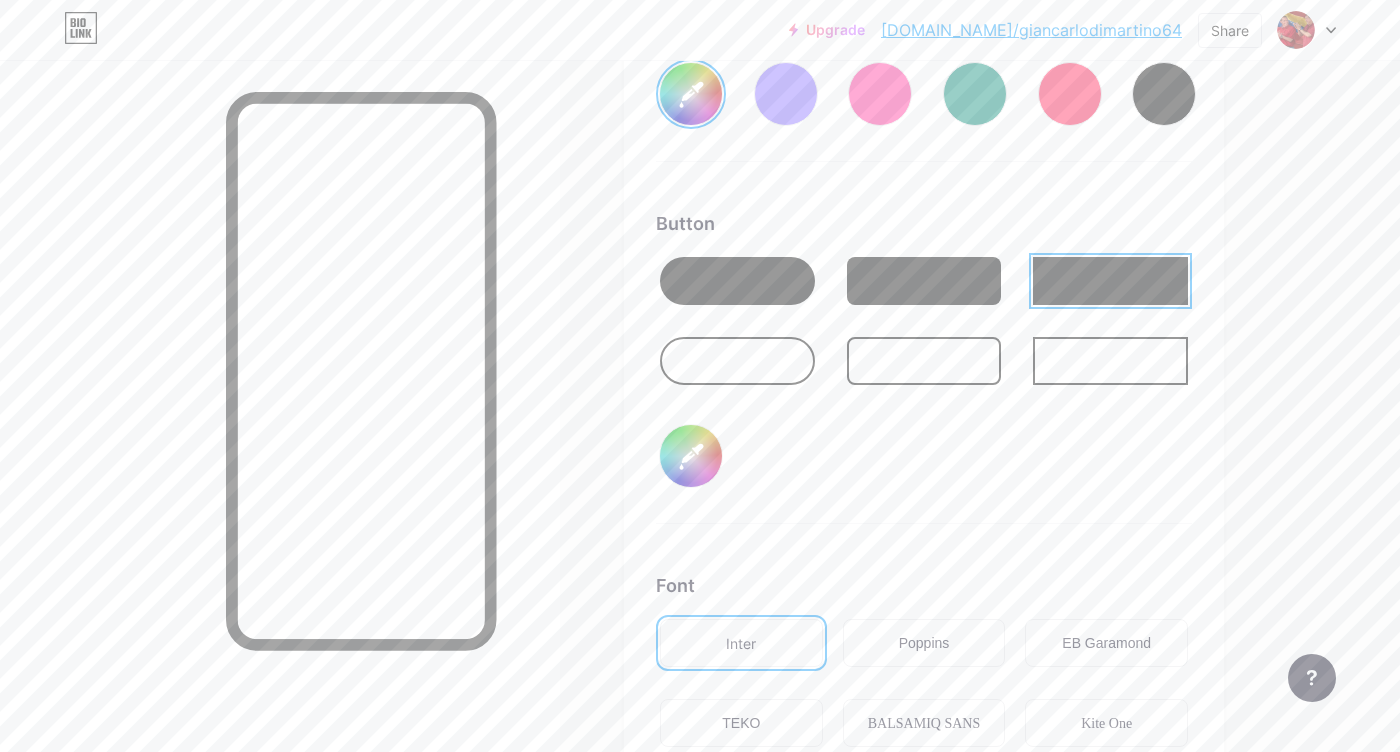 type on "#ffffff" 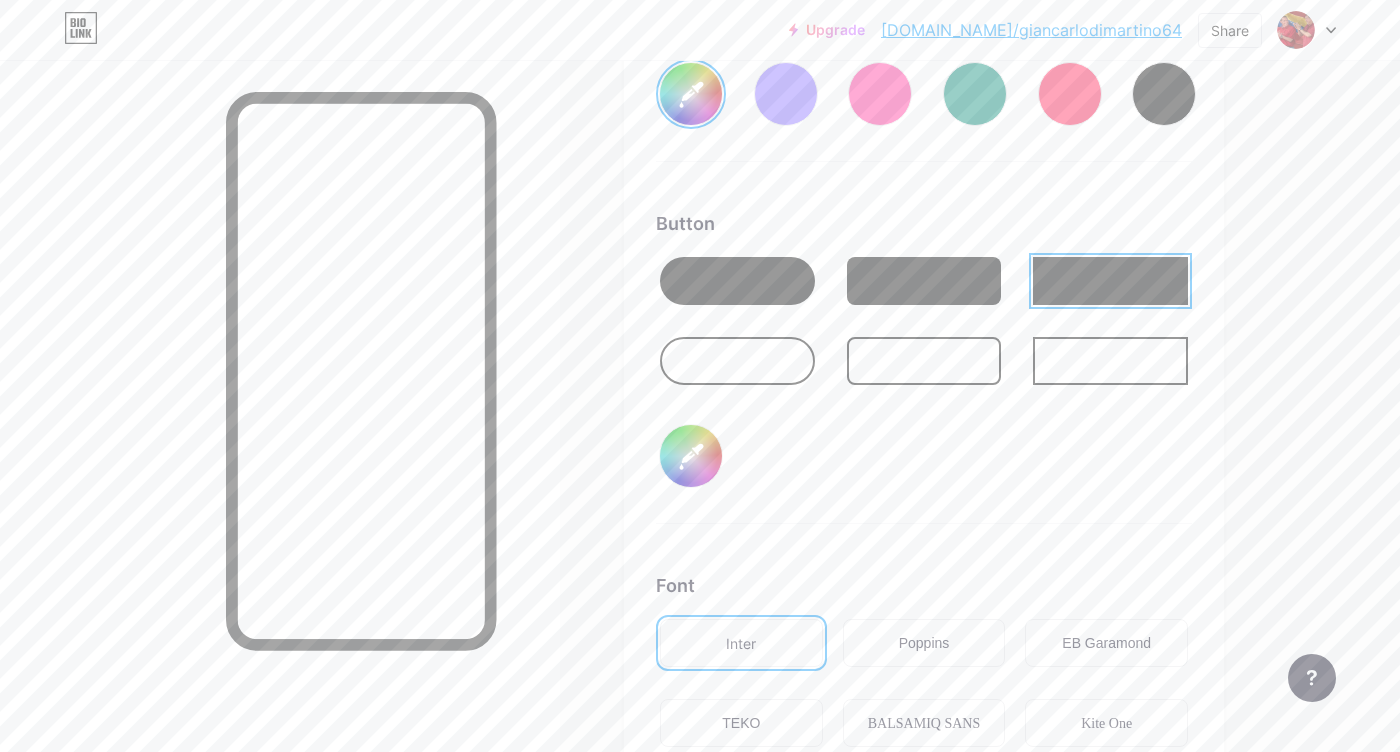 type on "#707070" 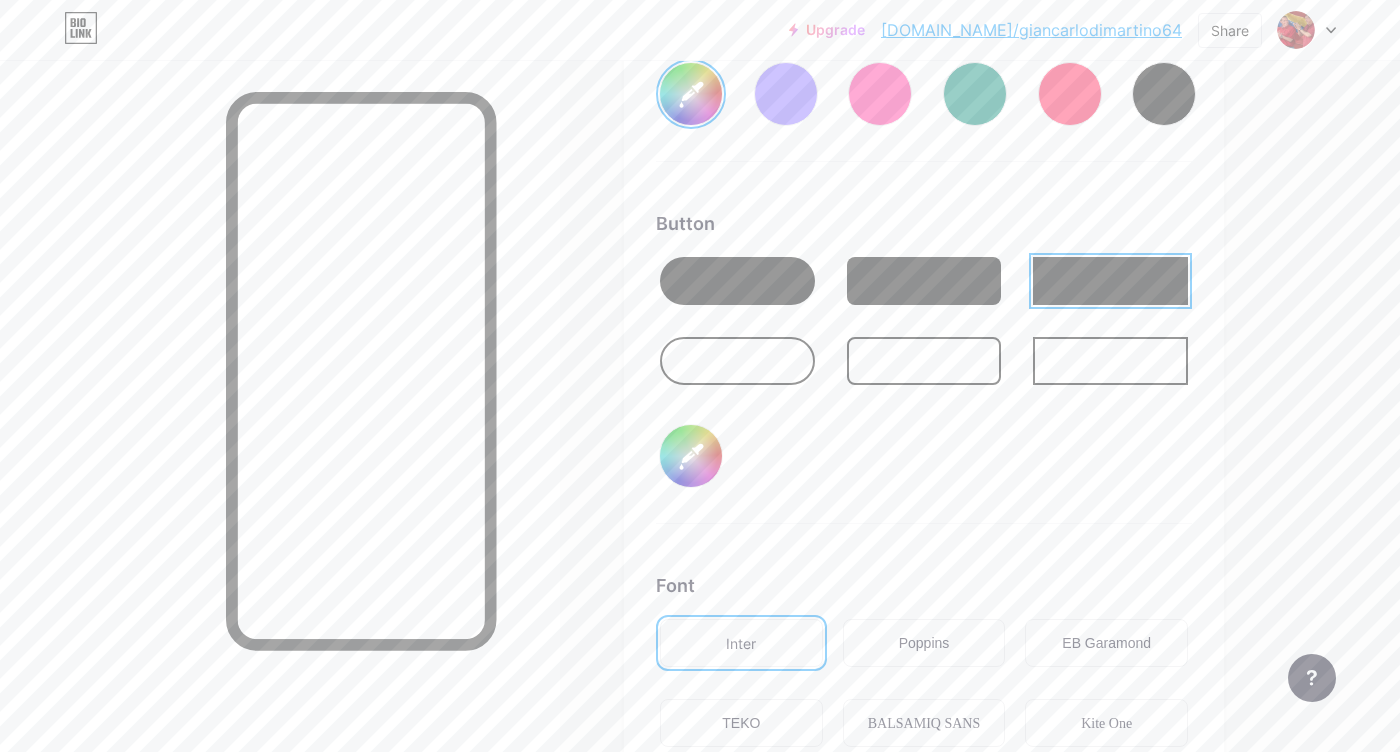 type on "#ffffff" 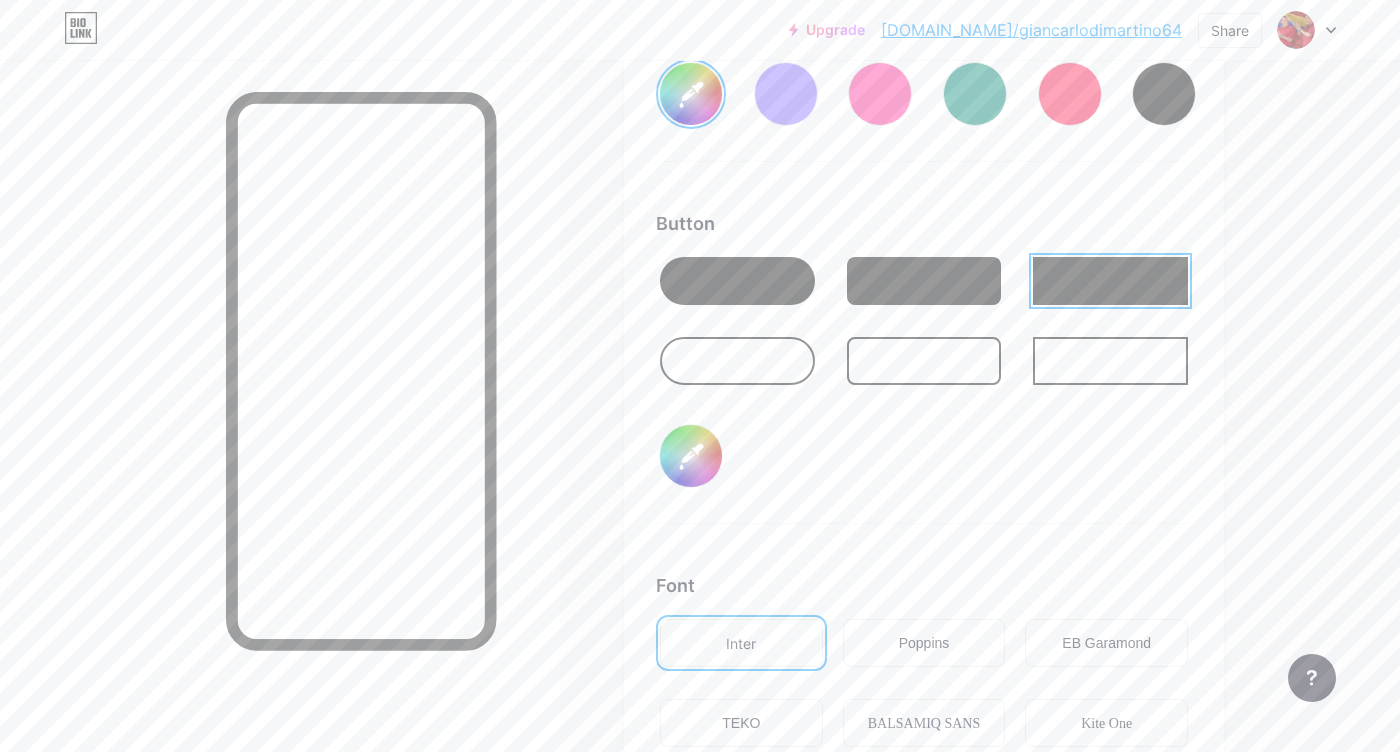 type on "#941100" 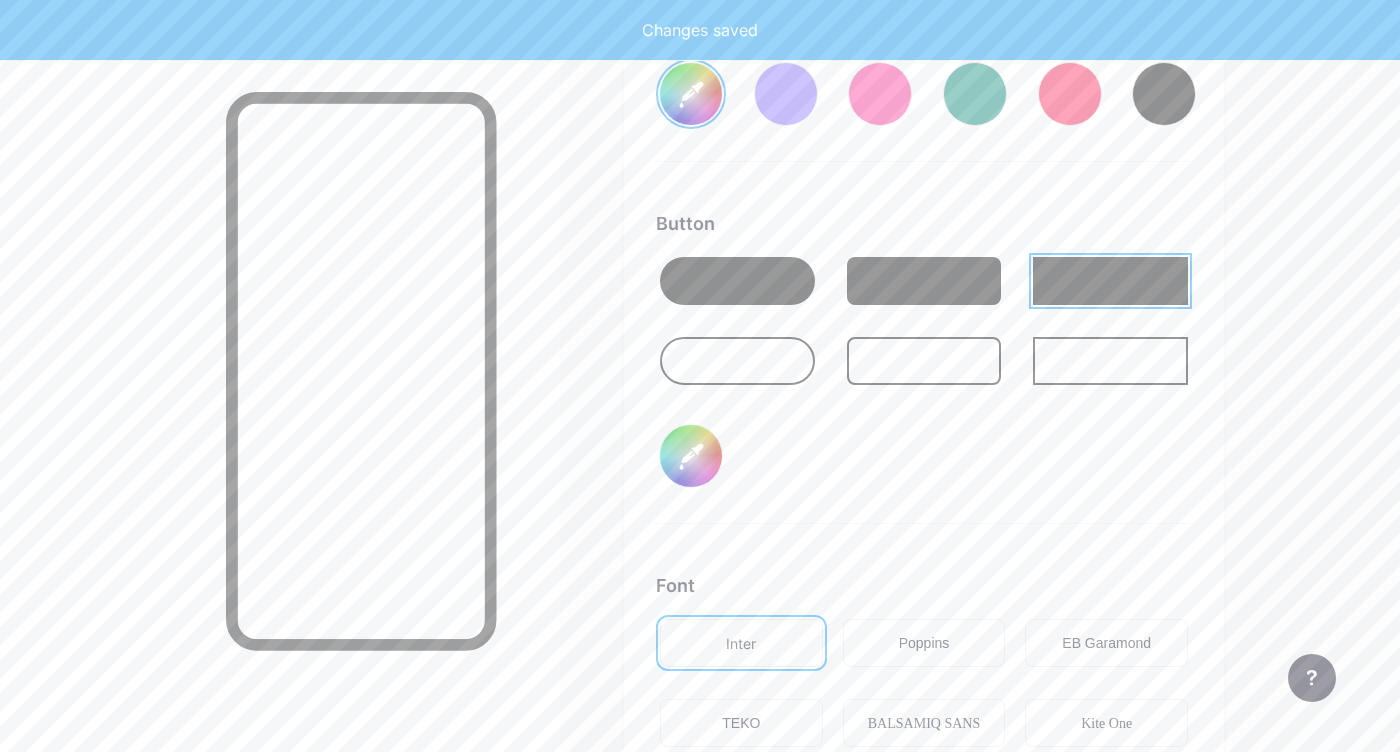 type on "#ffffff" 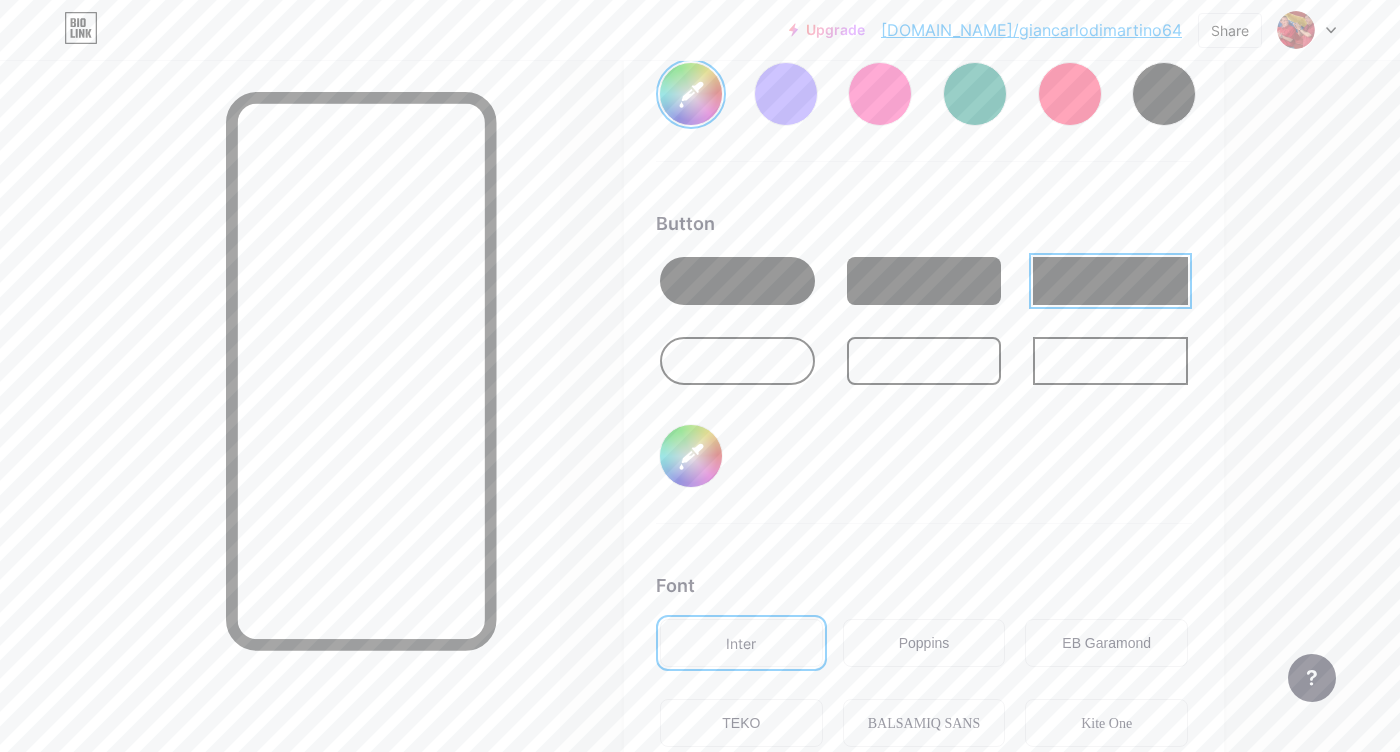 type on "#941100" 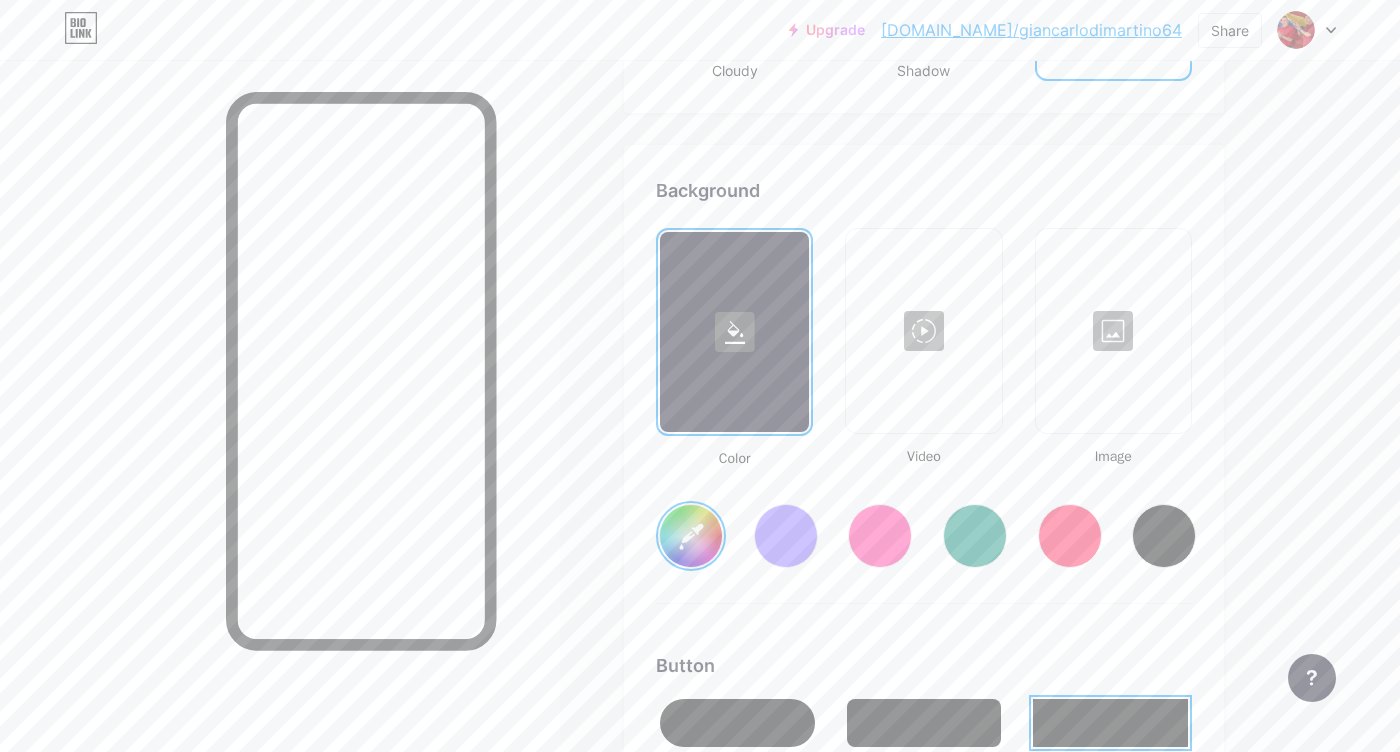 scroll, scrollTop: 2603, scrollLeft: 0, axis: vertical 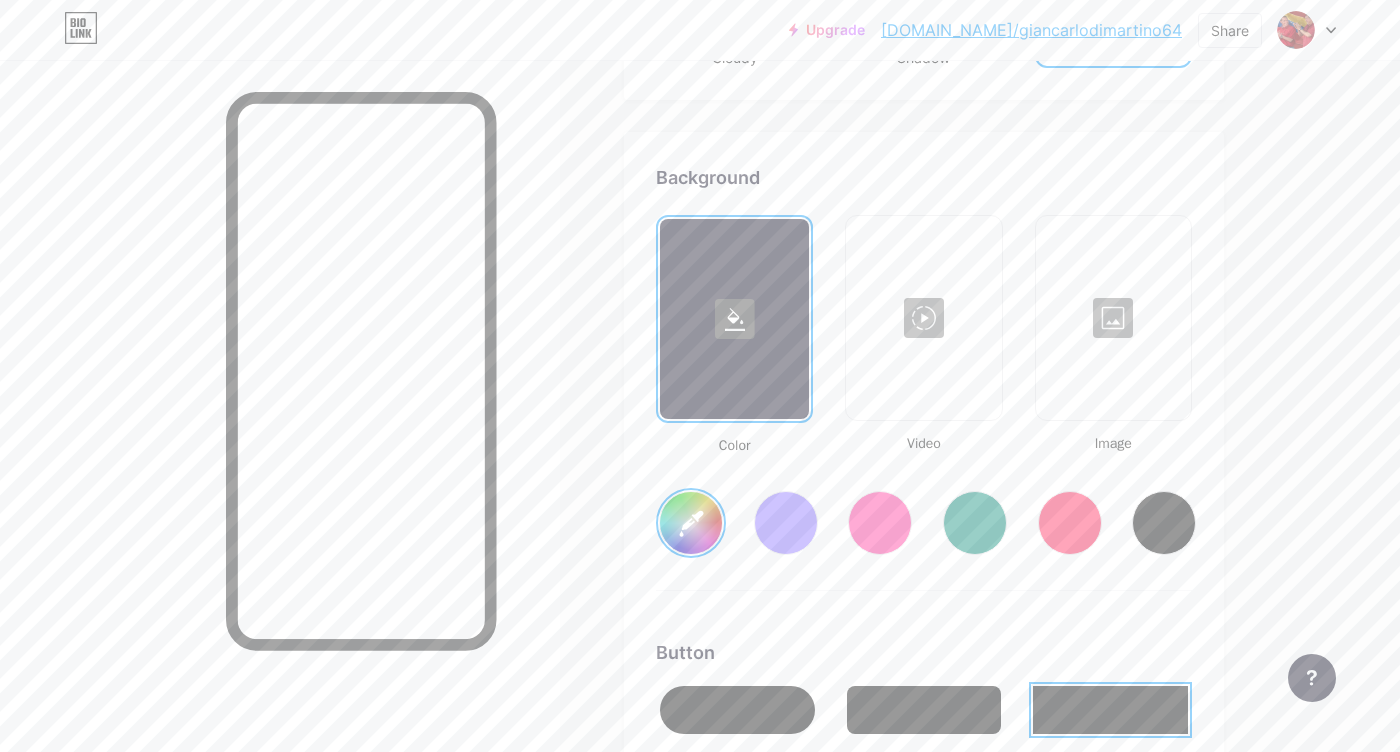 click at bounding box center [1113, 318] 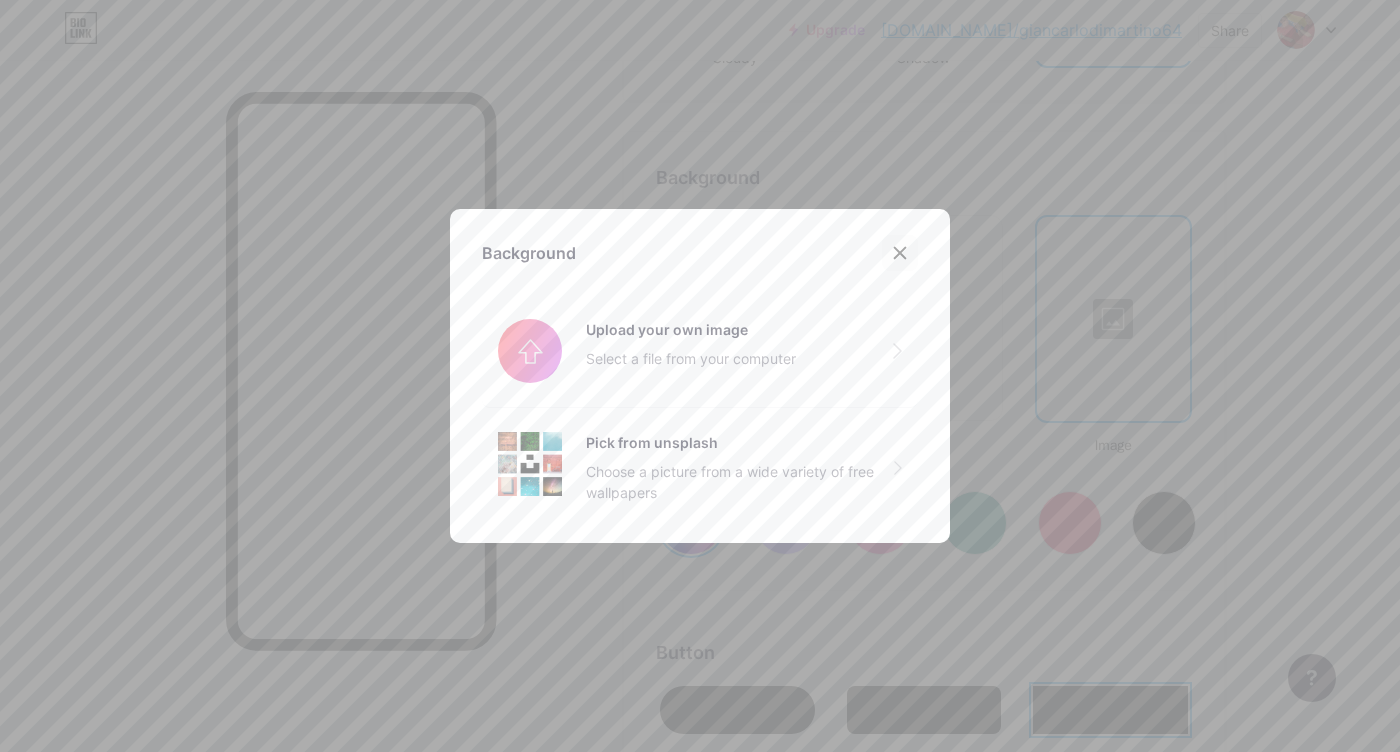 click 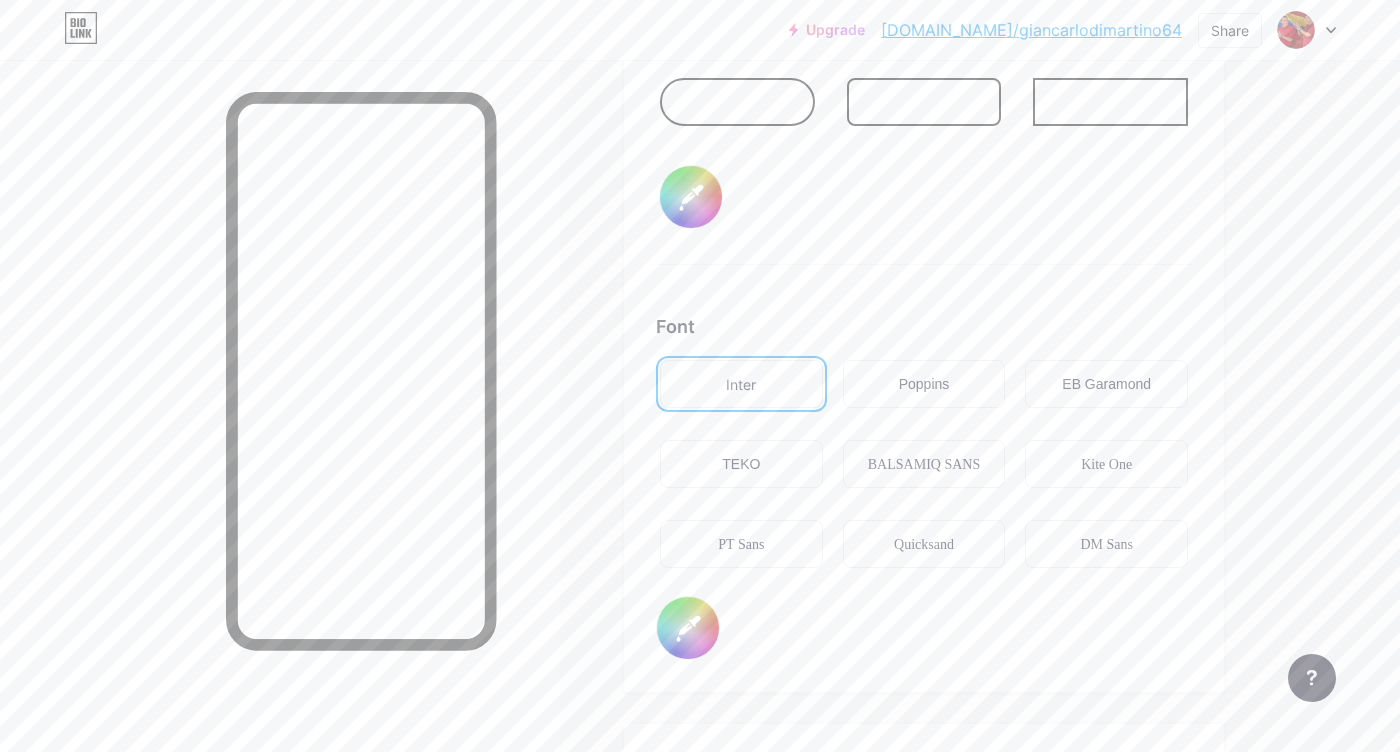 scroll, scrollTop: 3294, scrollLeft: 0, axis: vertical 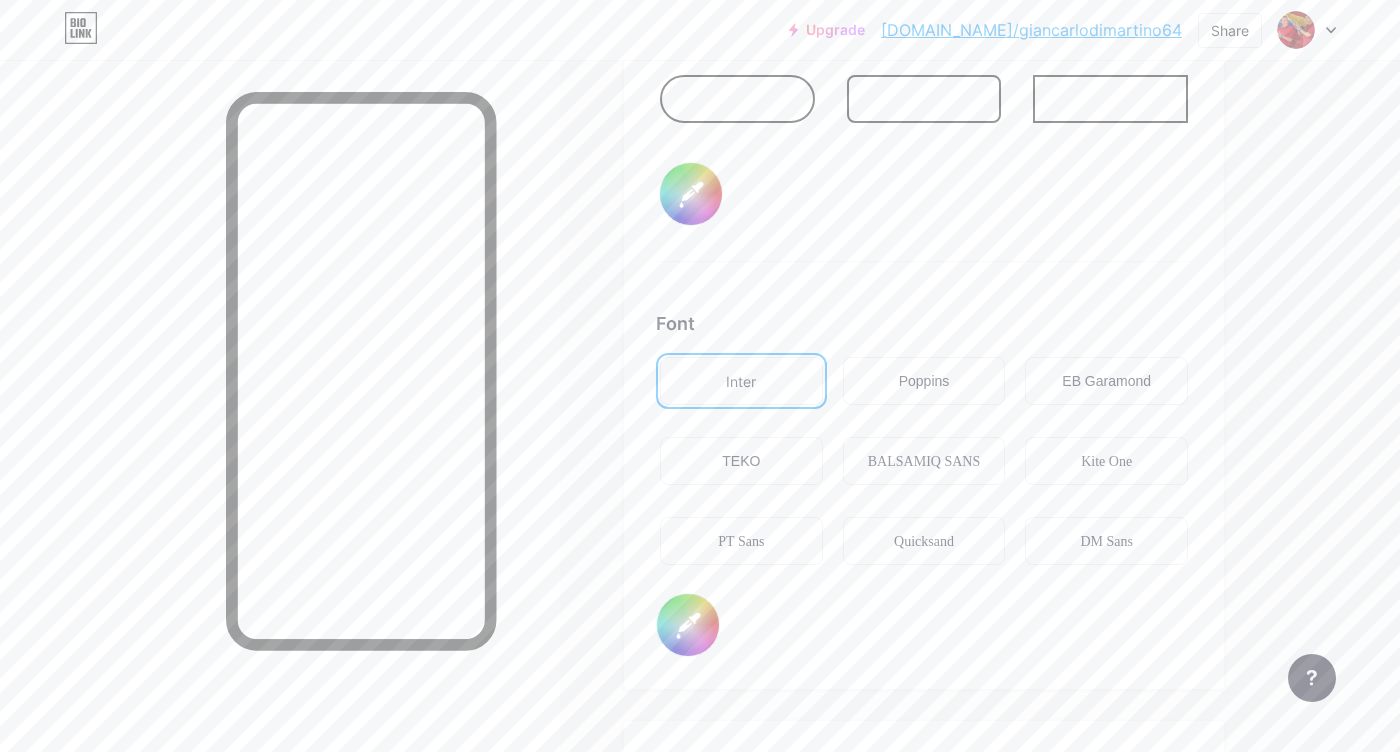 click on "PT Sans" at bounding box center (741, 541) 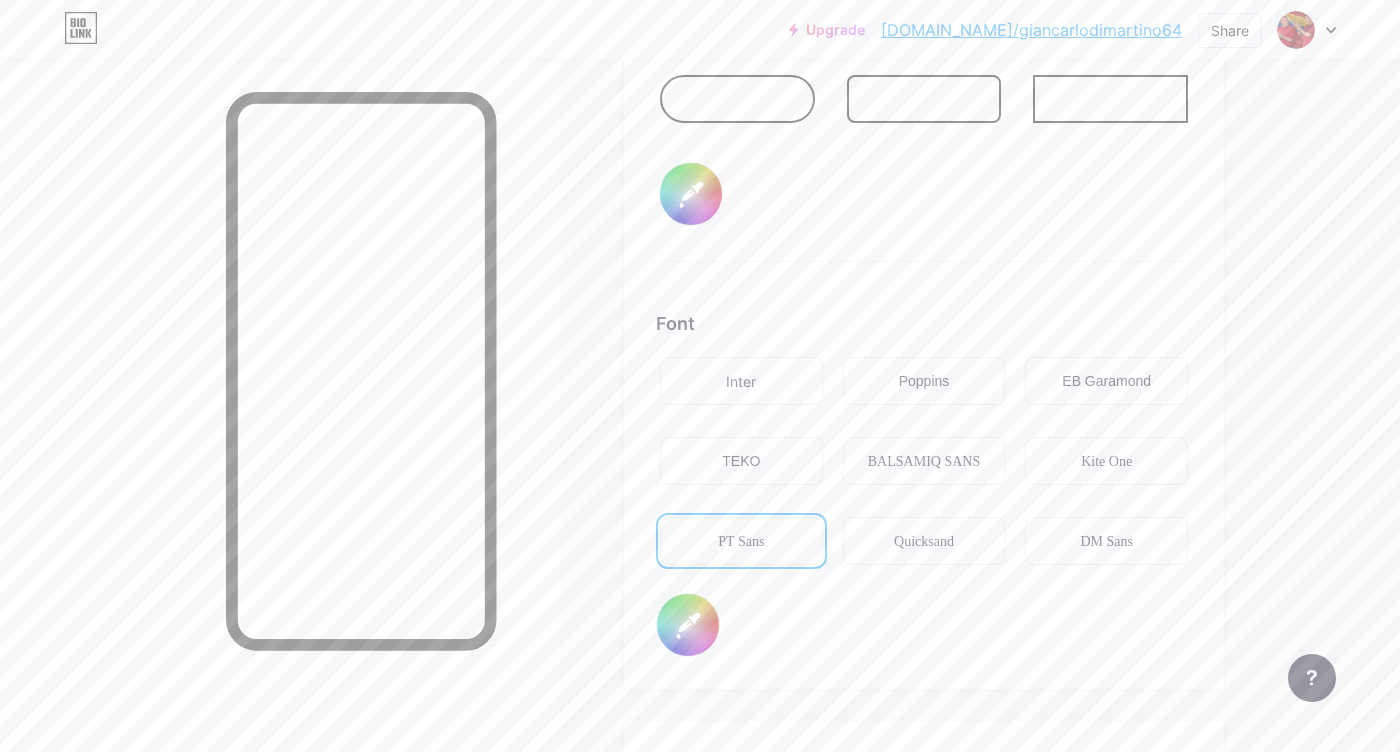 click on "Inter" at bounding box center [741, 381] 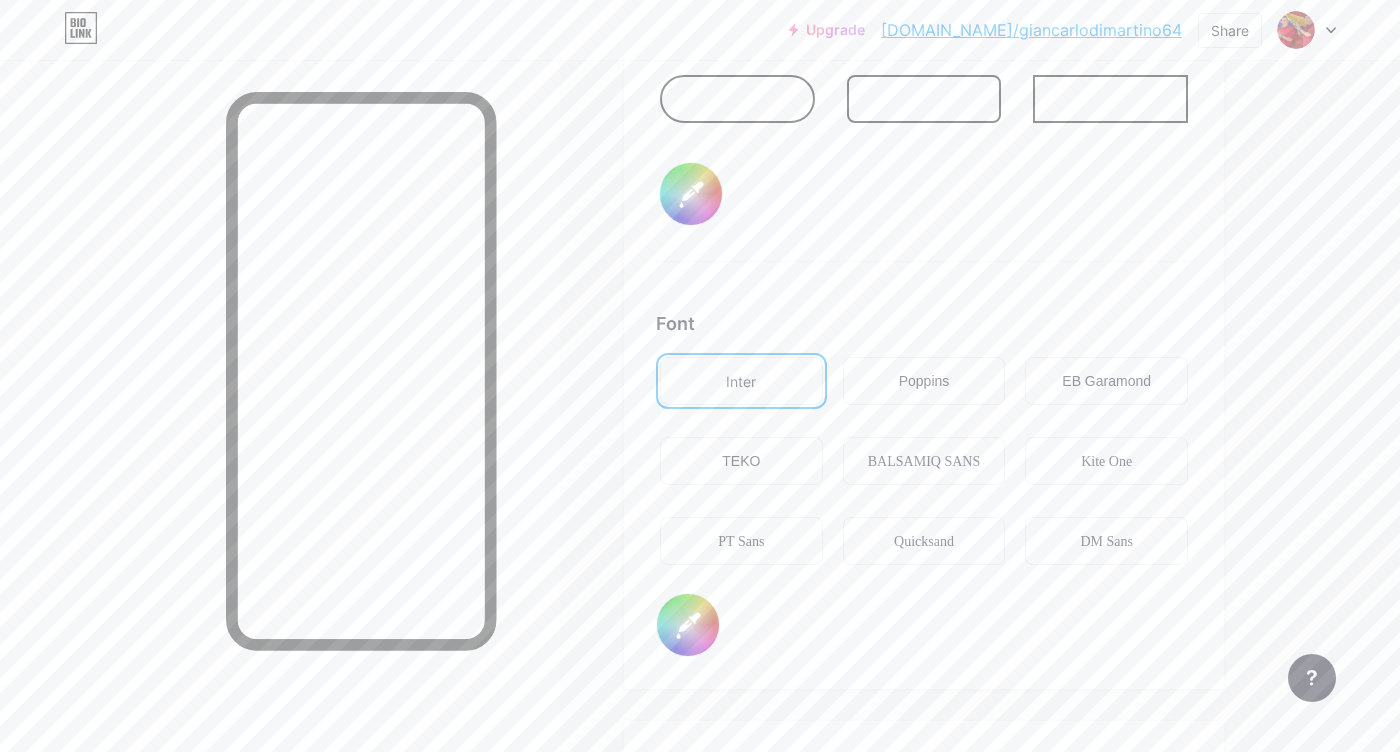 click on "TEKO" at bounding box center [741, 461] 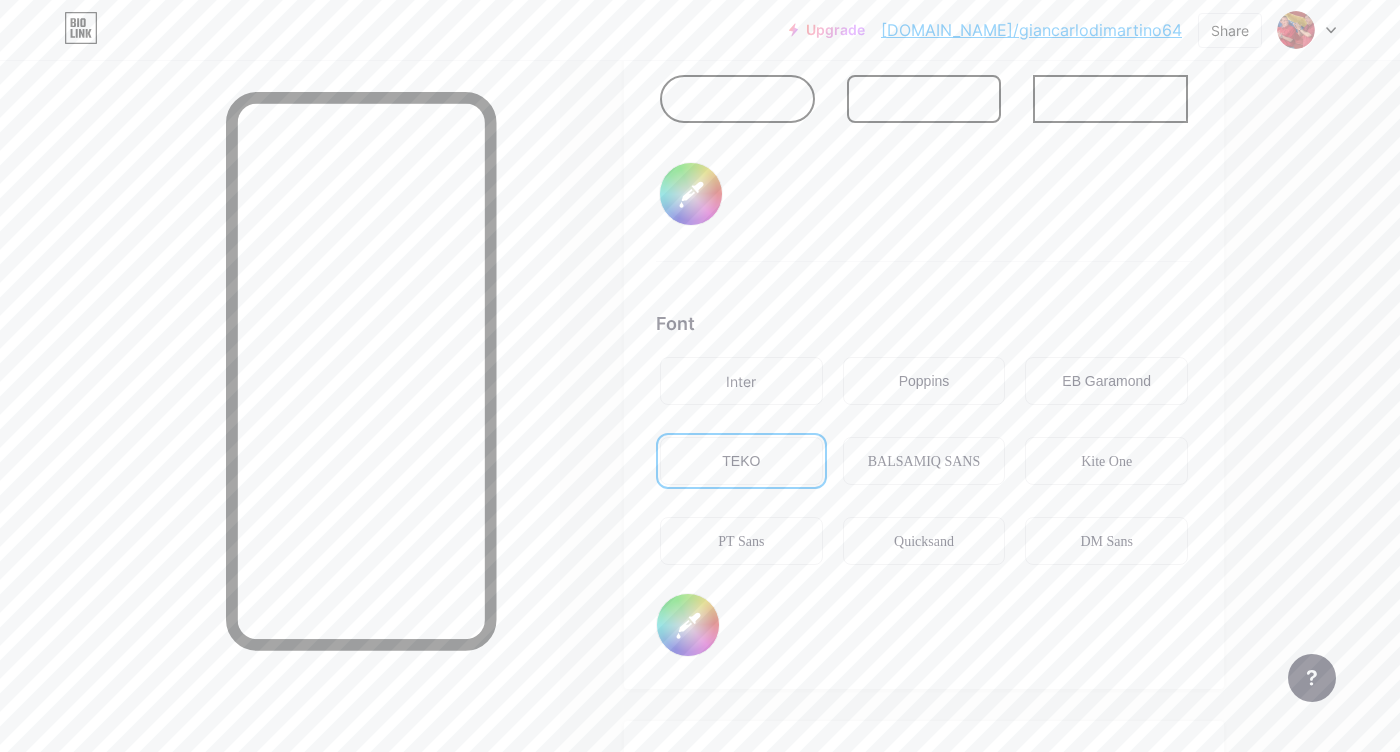 click on "TEKO" at bounding box center [741, 461] 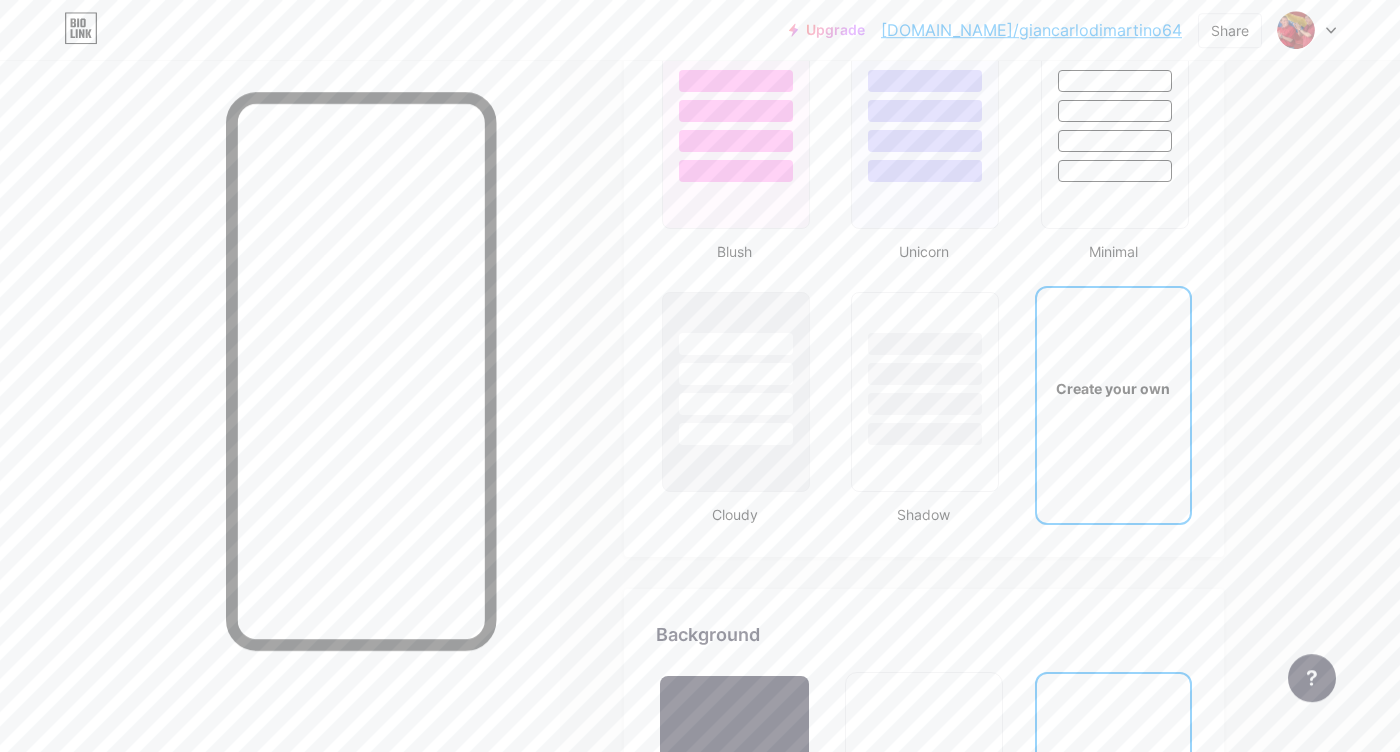 scroll, scrollTop: 2131, scrollLeft: 0, axis: vertical 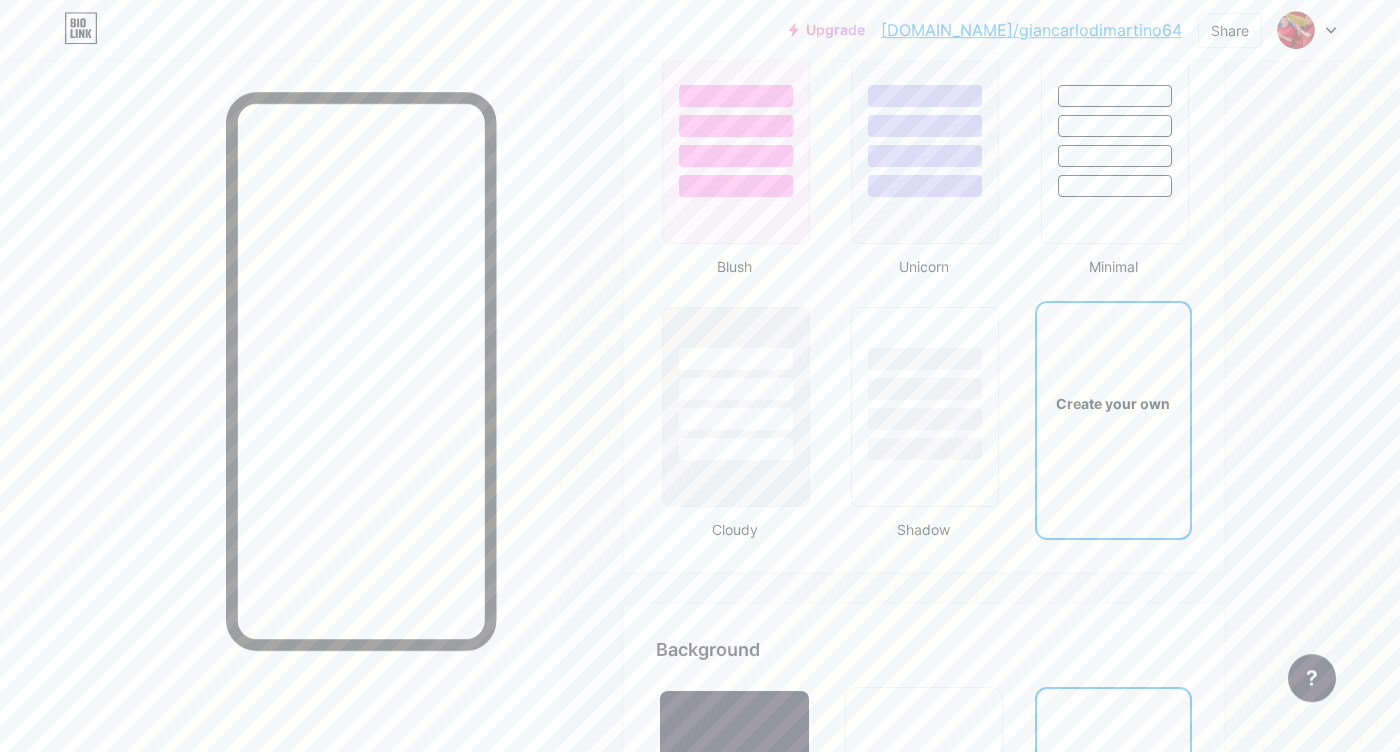 click on "Create your own" at bounding box center (1113, 403) 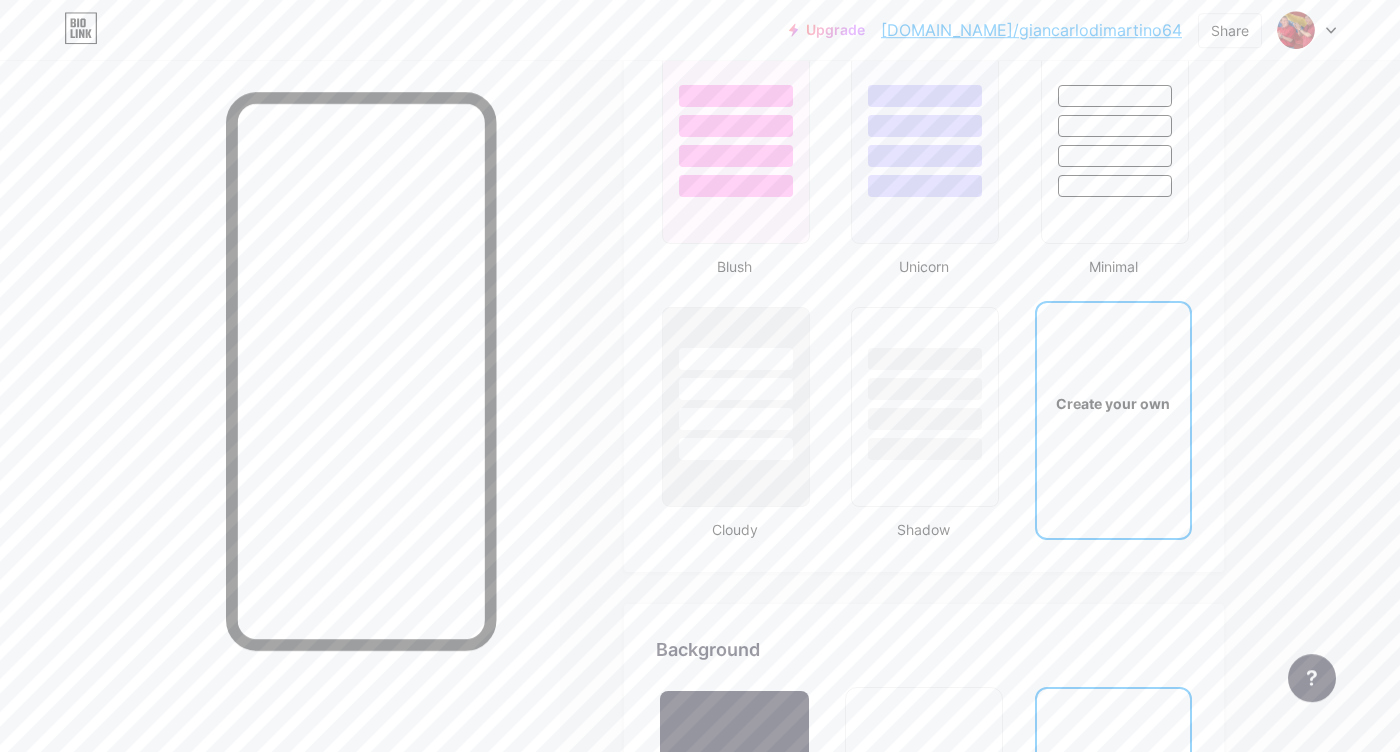 type on "#ffffff" 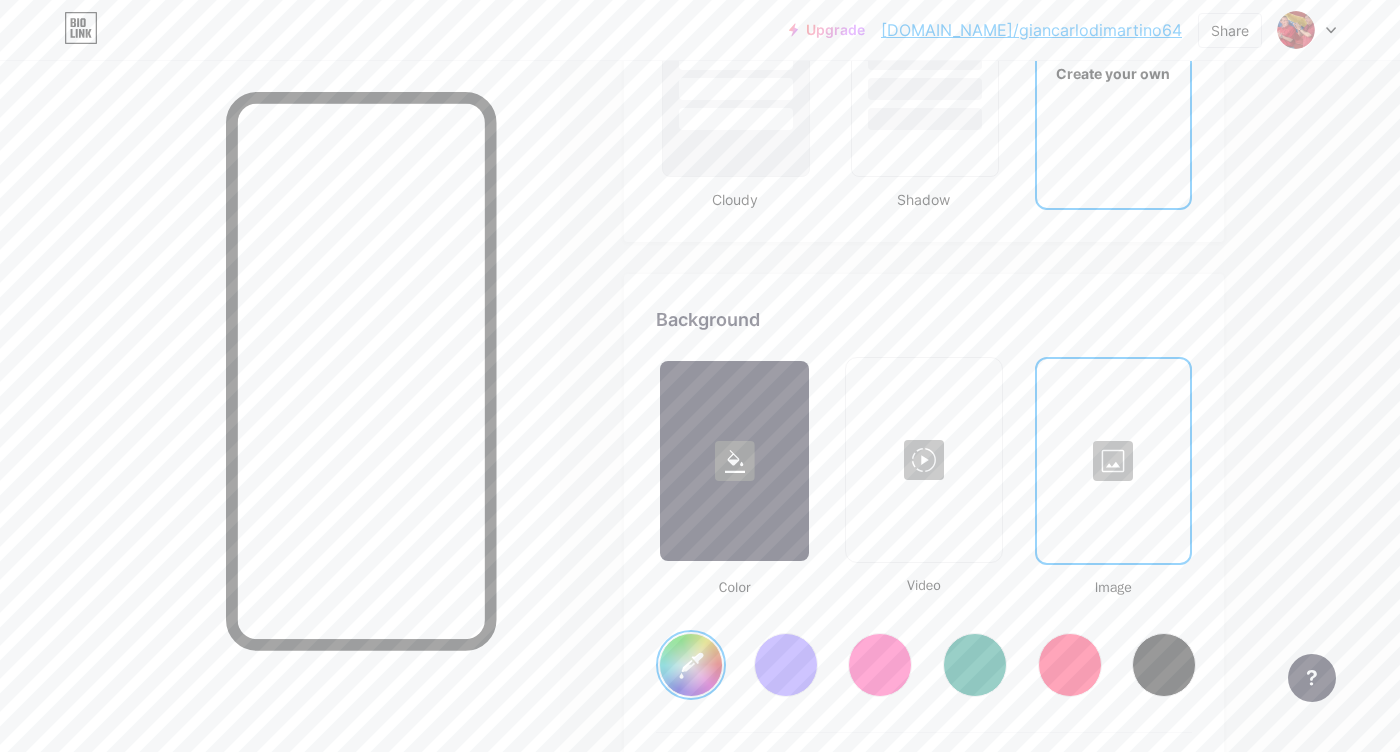 scroll, scrollTop: 2453, scrollLeft: 0, axis: vertical 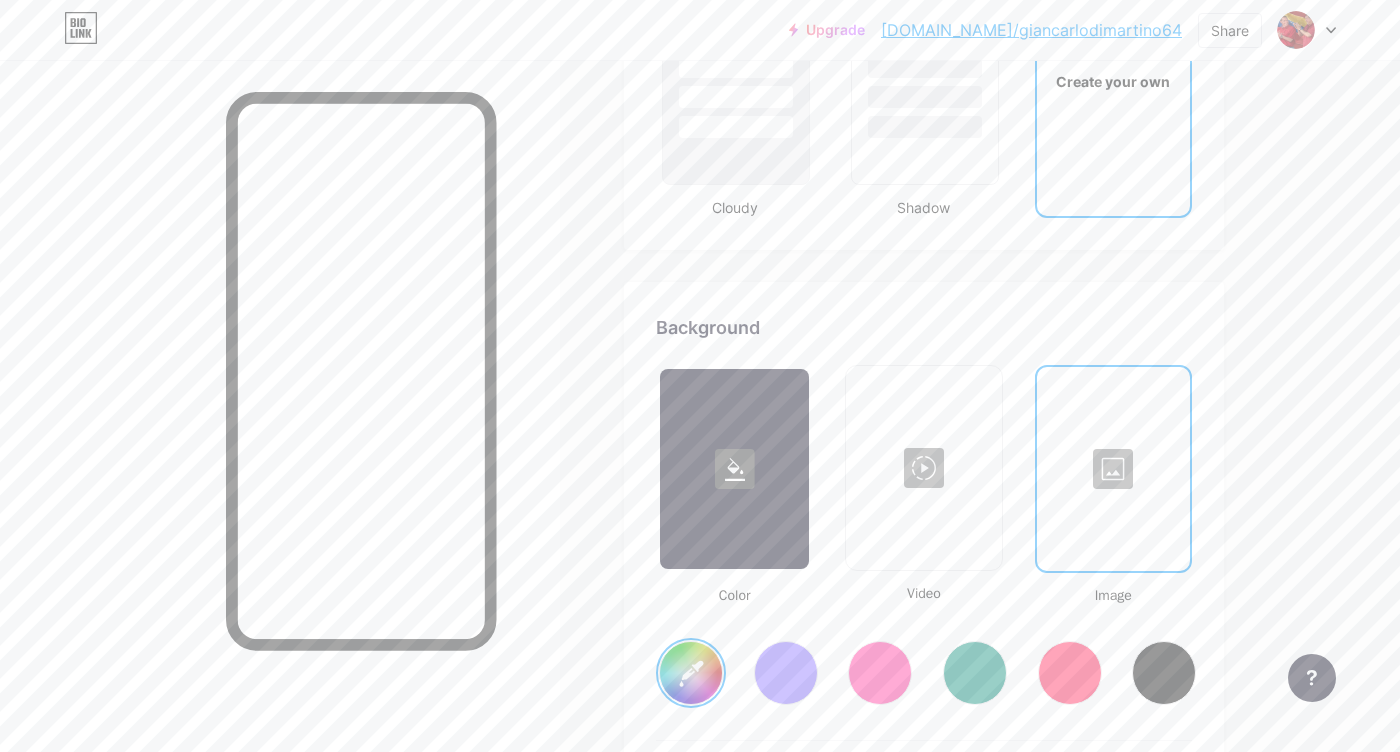 click at bounding box center [1113, 469] 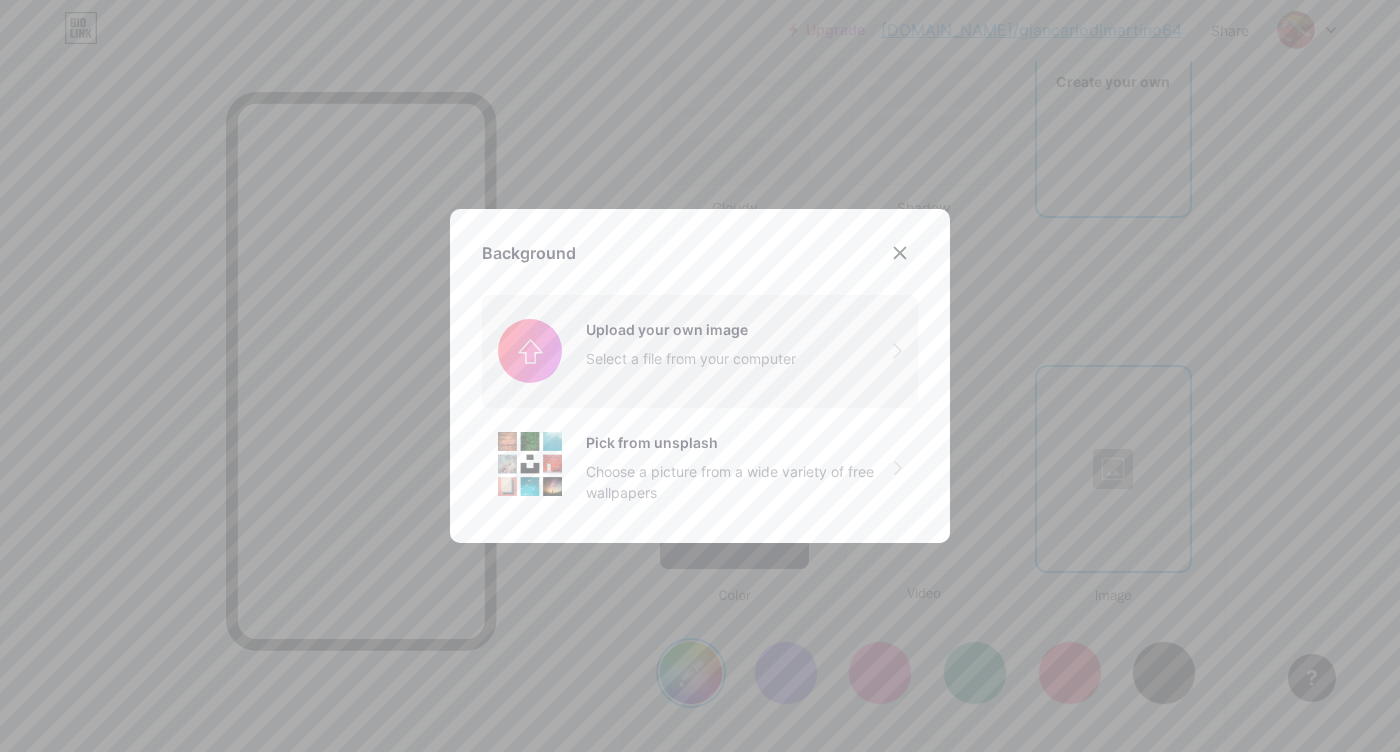 click at bounding box center [700, 351] 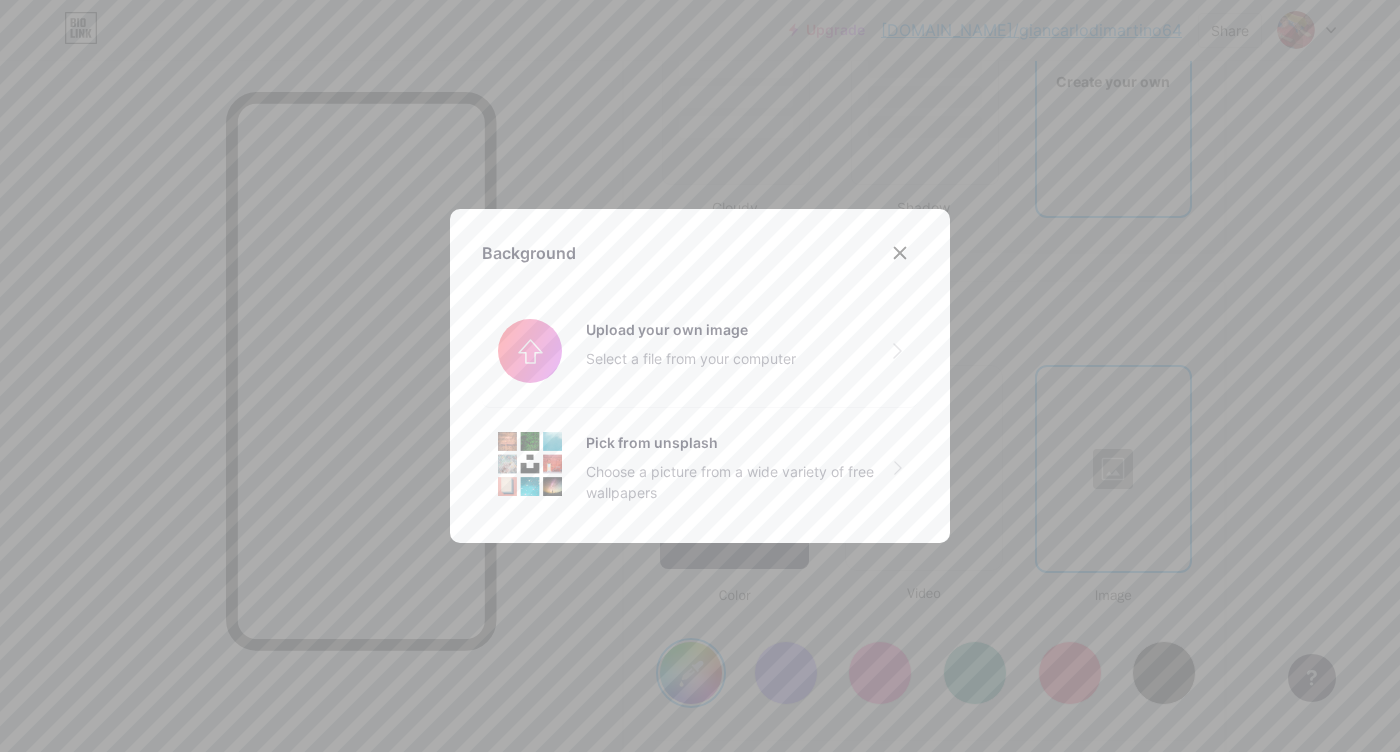 click at bounding box center [700, 351] 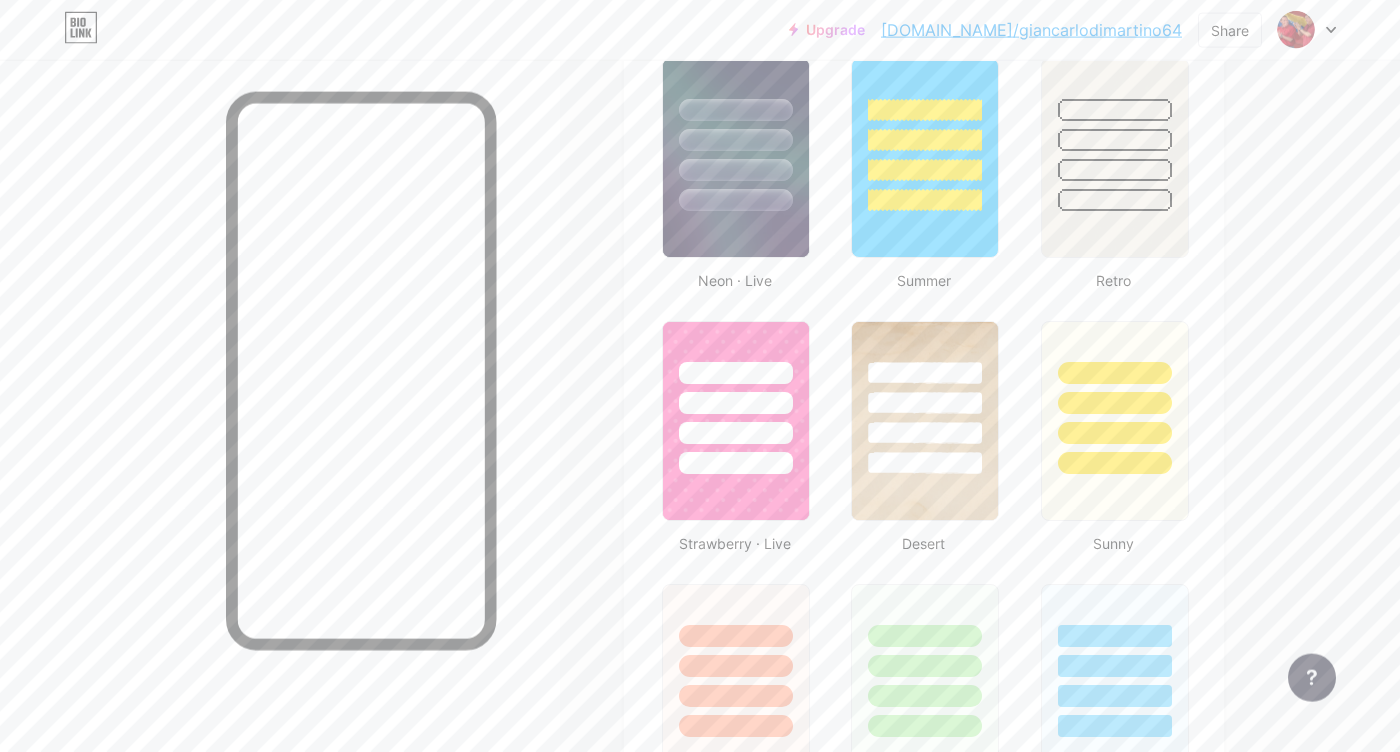 scroll, scrollTop: 949, scrollLeft: 0, axis: vertical 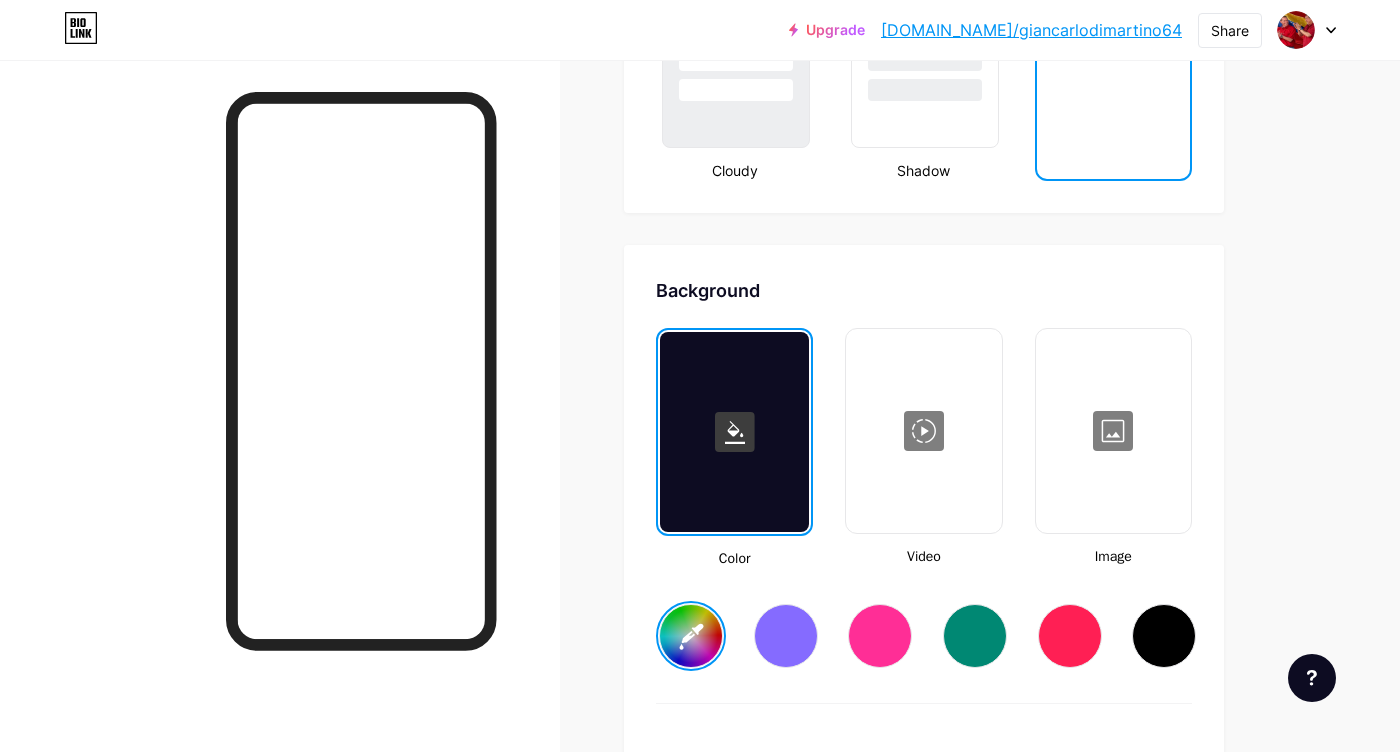 click at bounding box center [1113, 431] 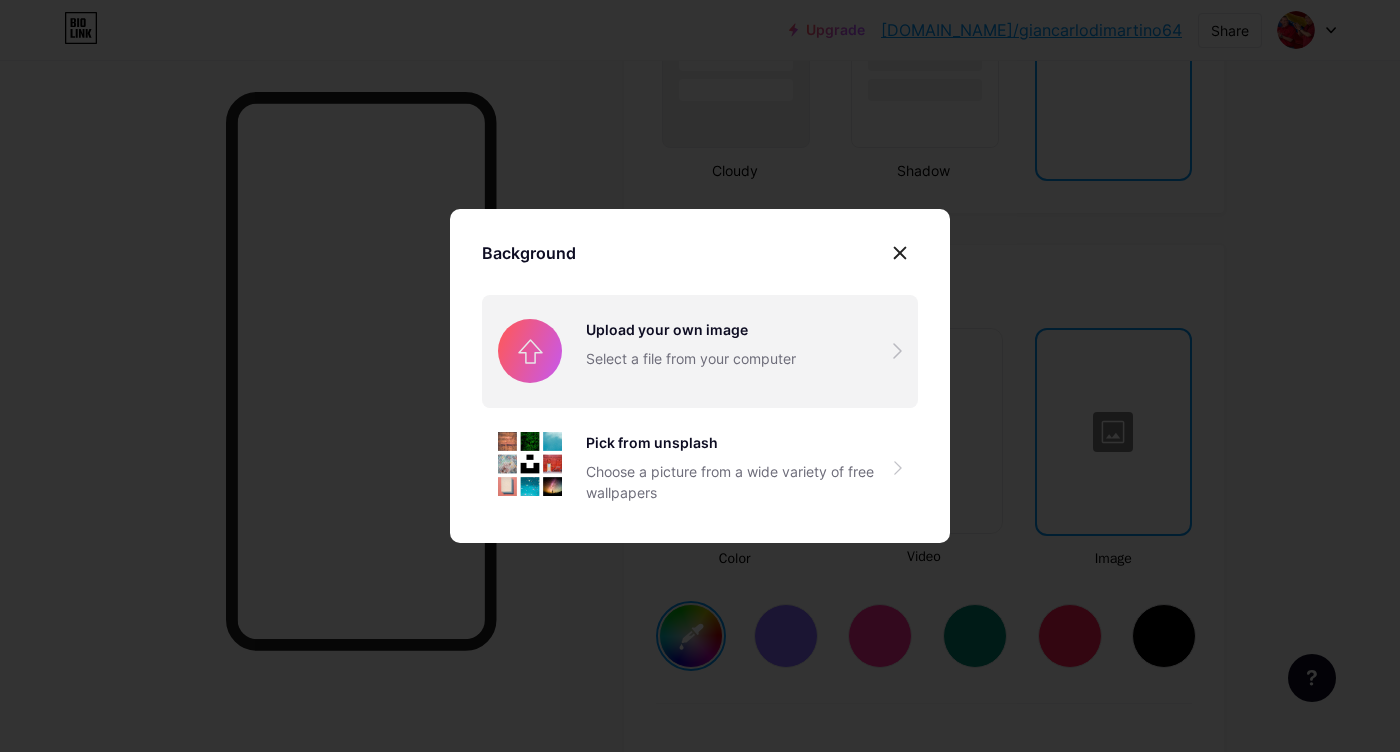 click at bounding box center (700, 351) 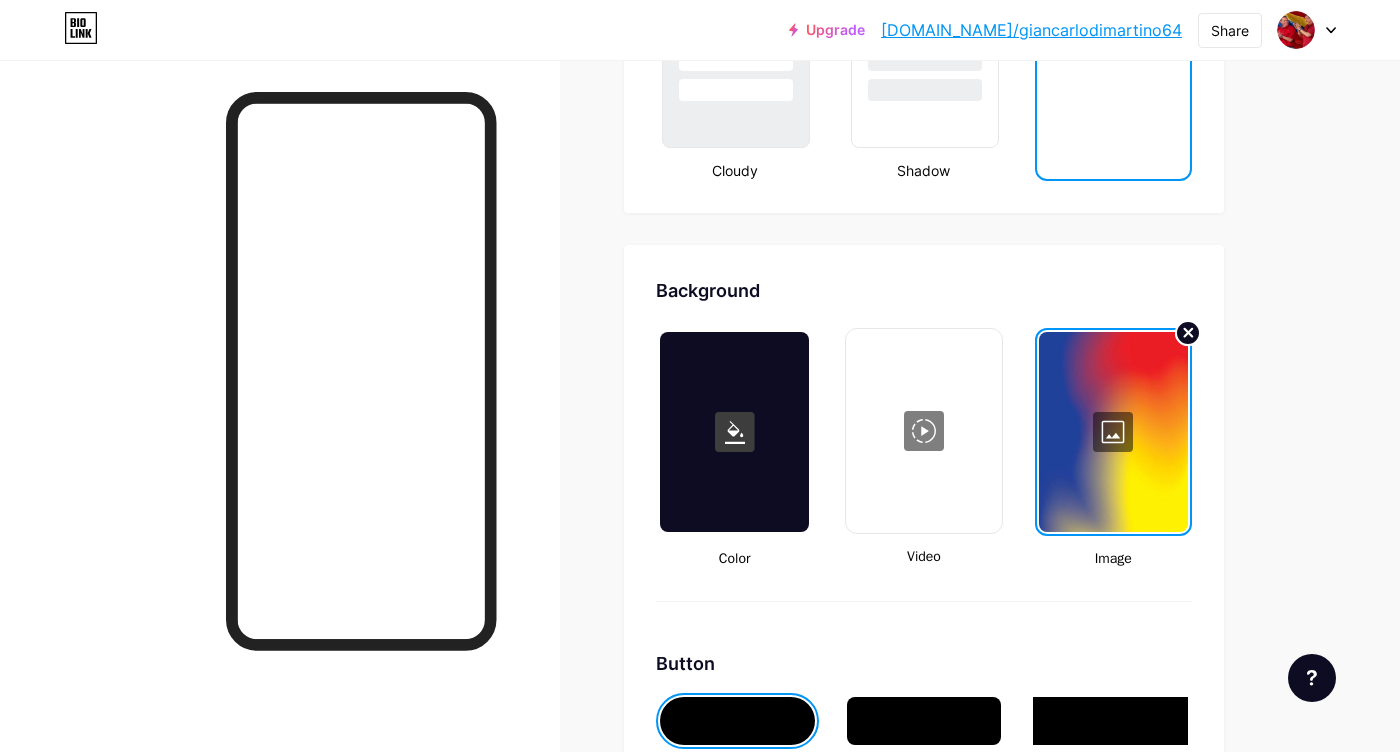 click 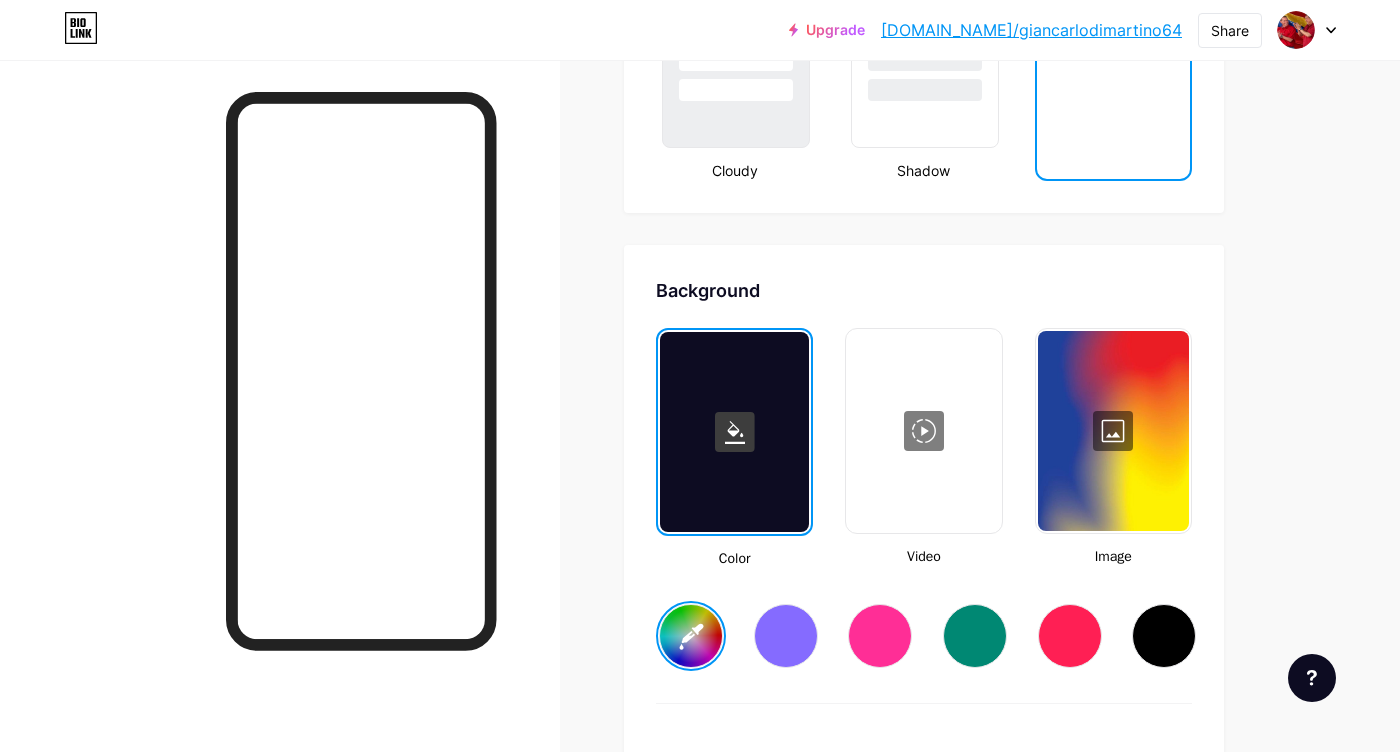 click at bounding box center [1113, 431] 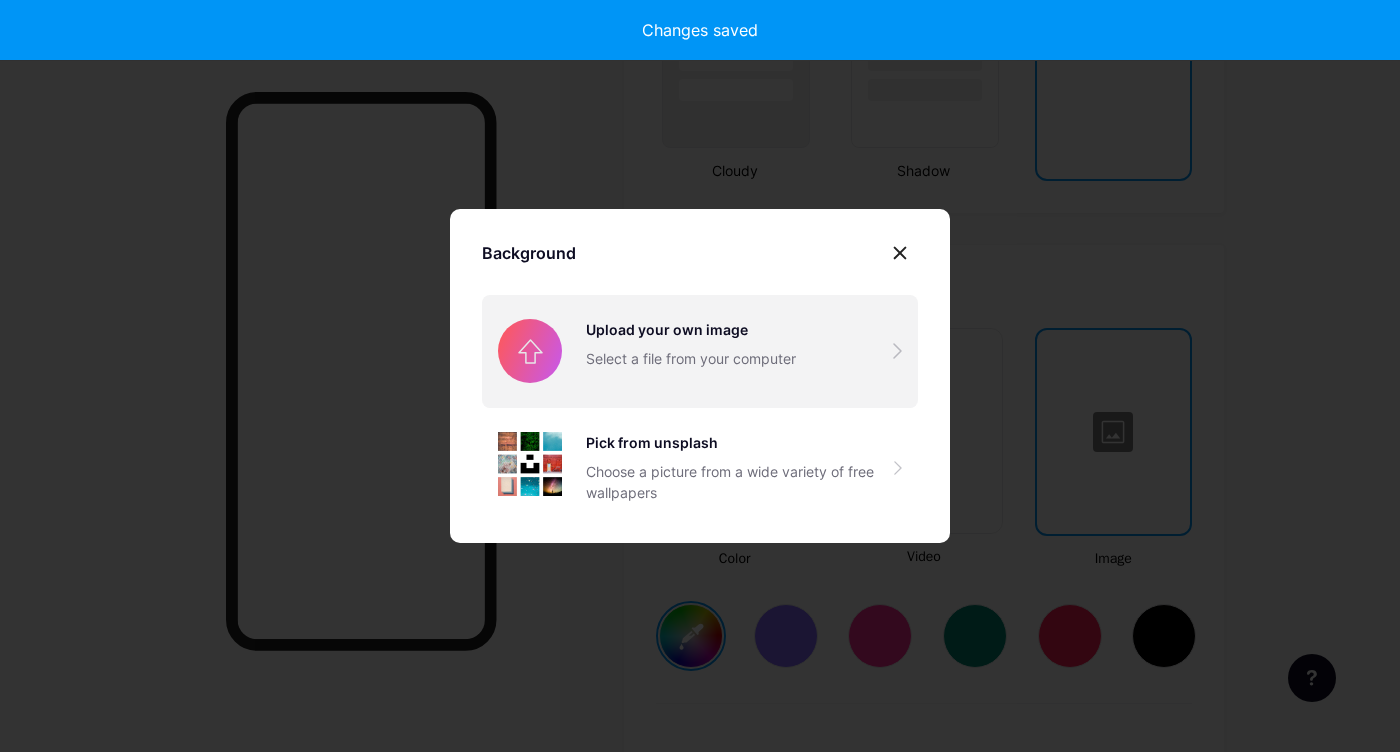 click at bounding box center (700, 351) 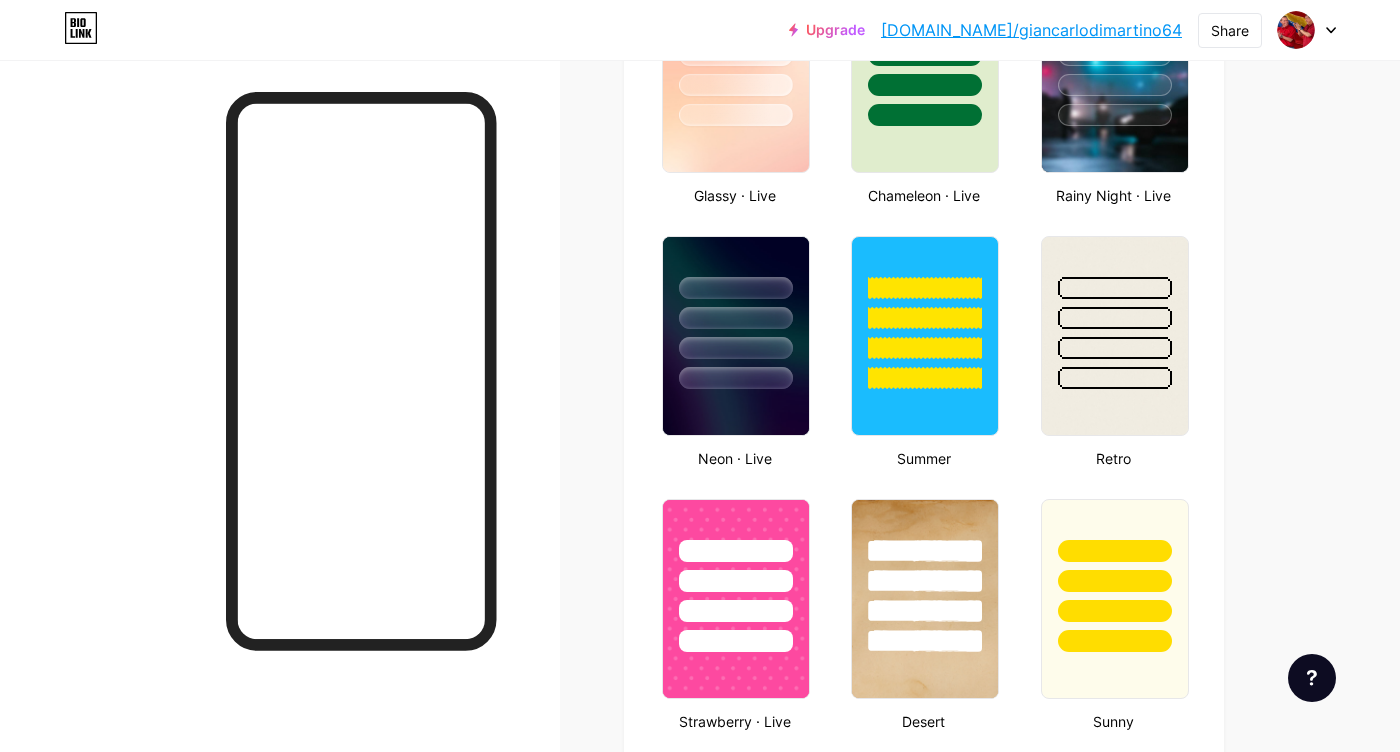 scroll, scrollTop: 1345, scrollLeft: 0, axis: vertical 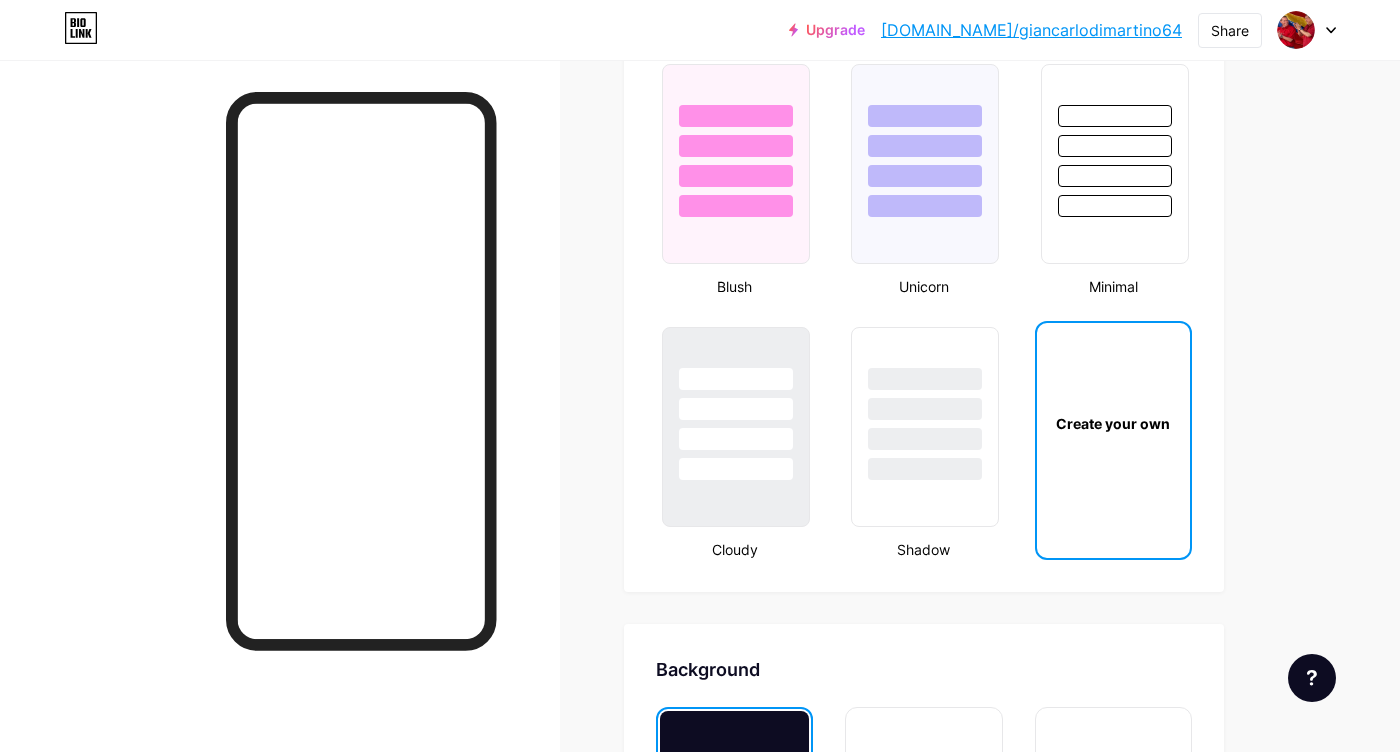 click on "Create your own" at bounding box center (1113, 423) 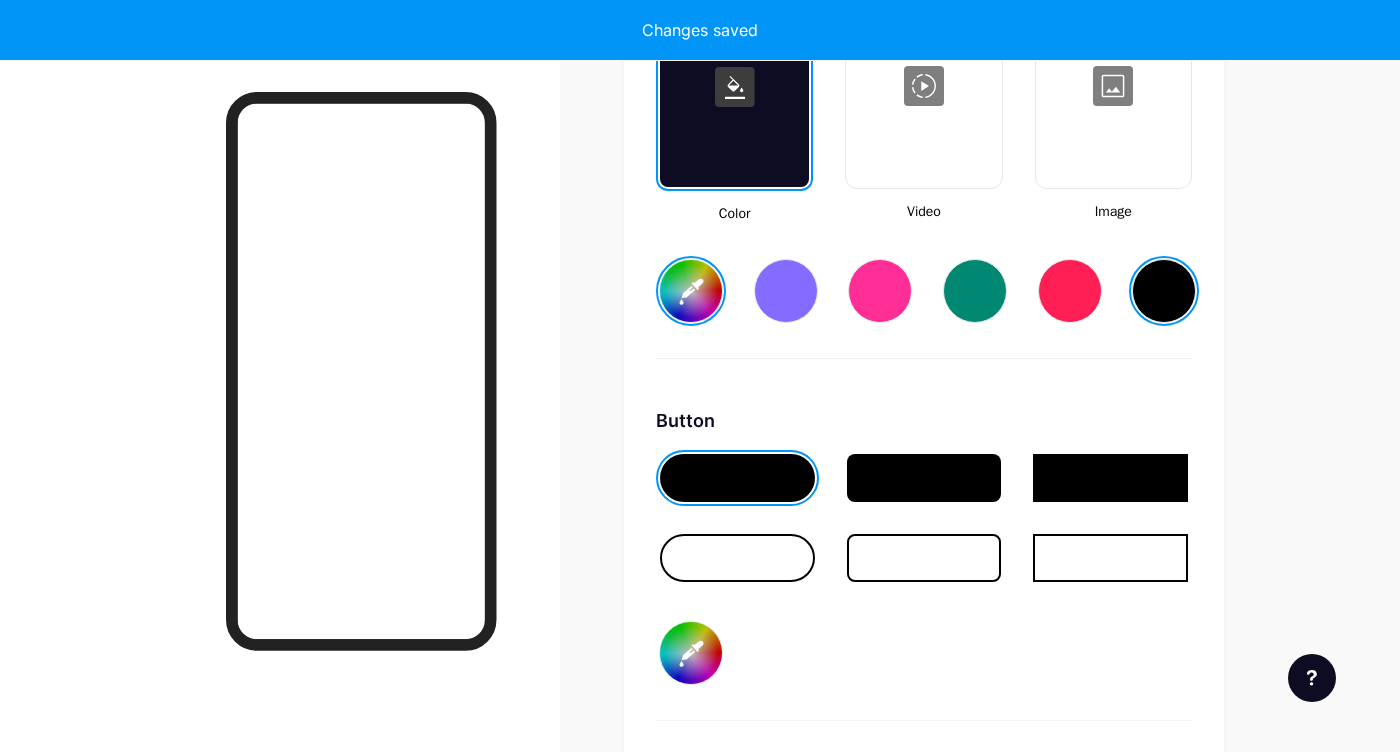 scroll, scrollTop: 2821, scrollLeft: 0, axis: vertical 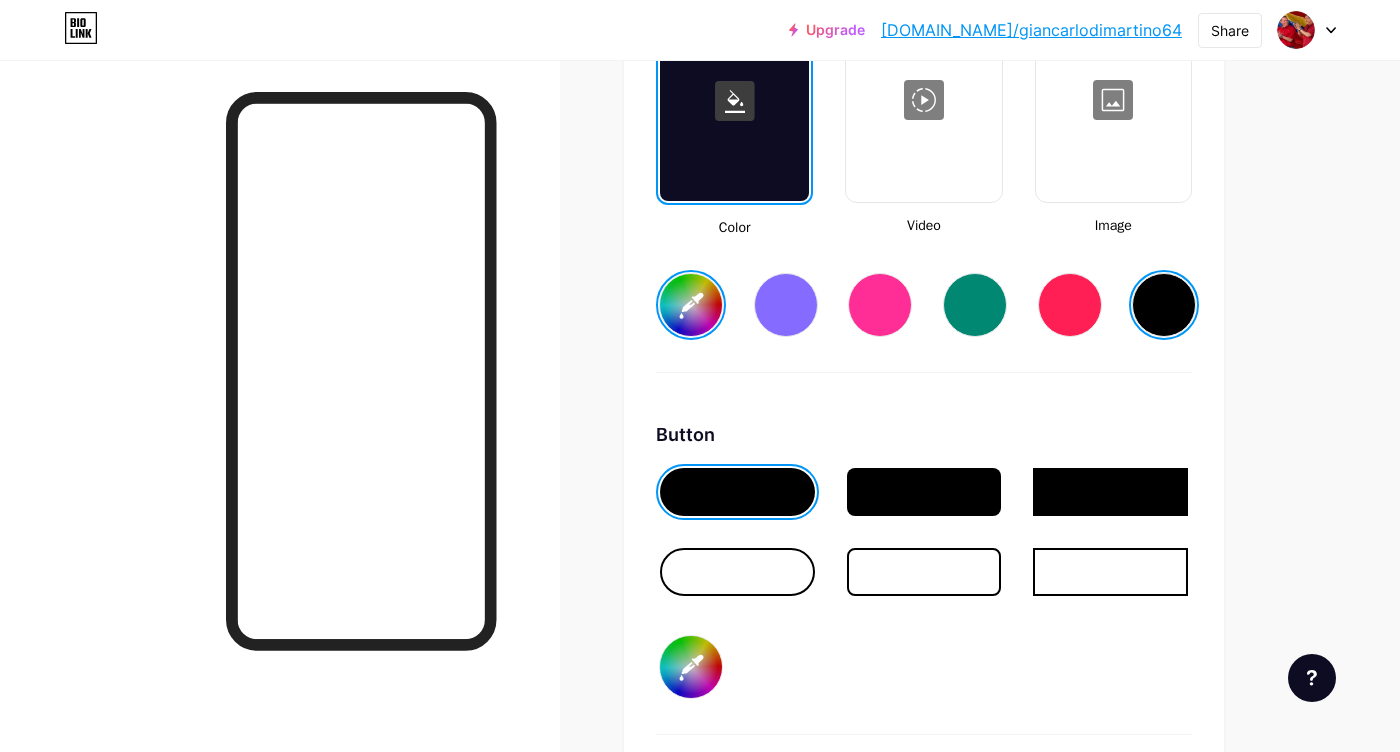 click at bounding box center [1113, 100] 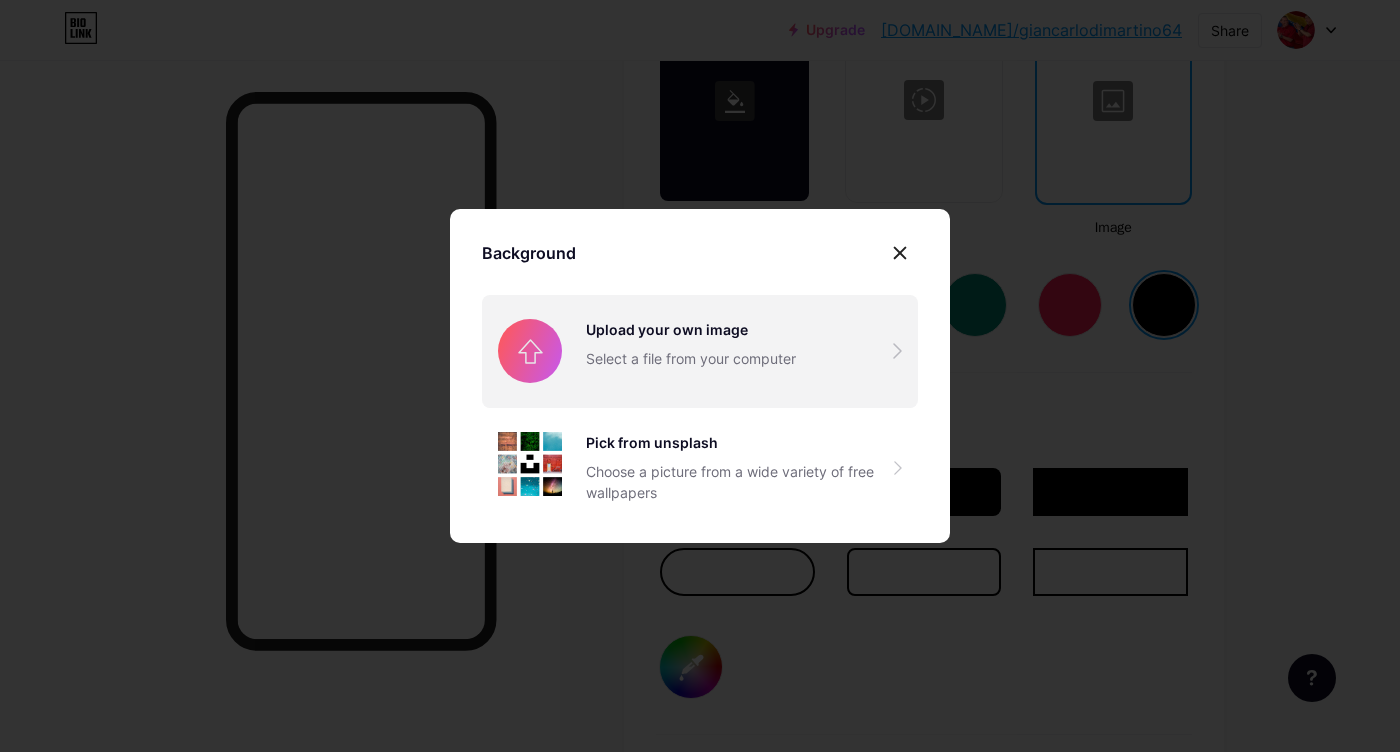 click at bounding box center (700, 351) 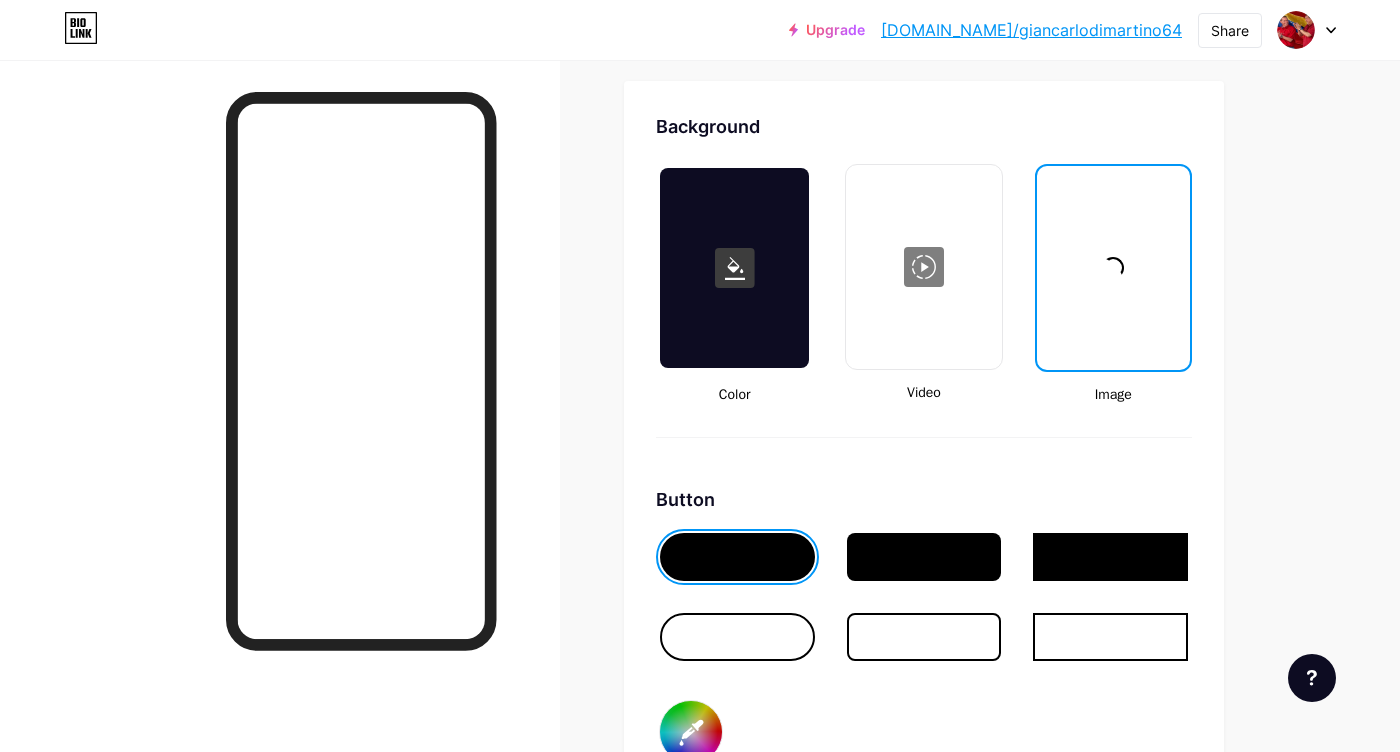 scroll, scrollTop: 2646, scrollLeft: 0, axis: vertical 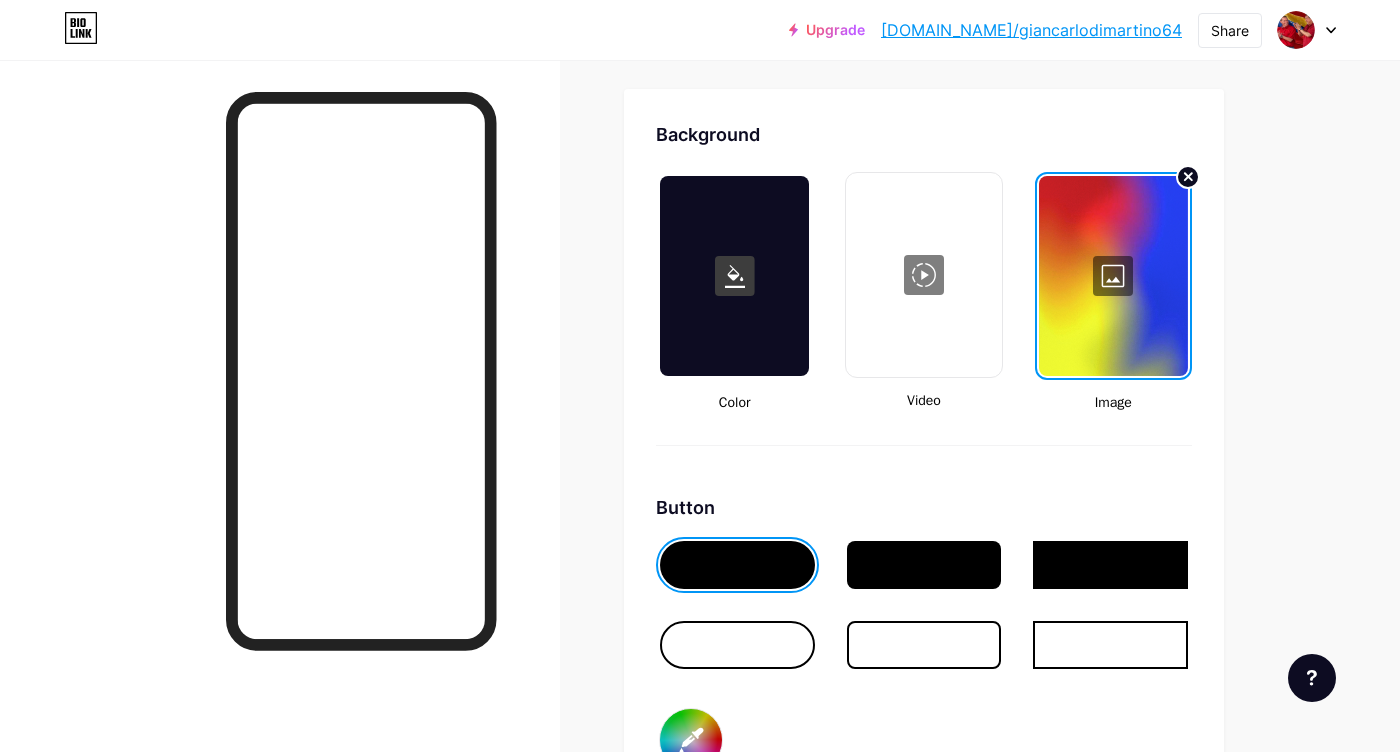 click at bounding box center (1113, 276) 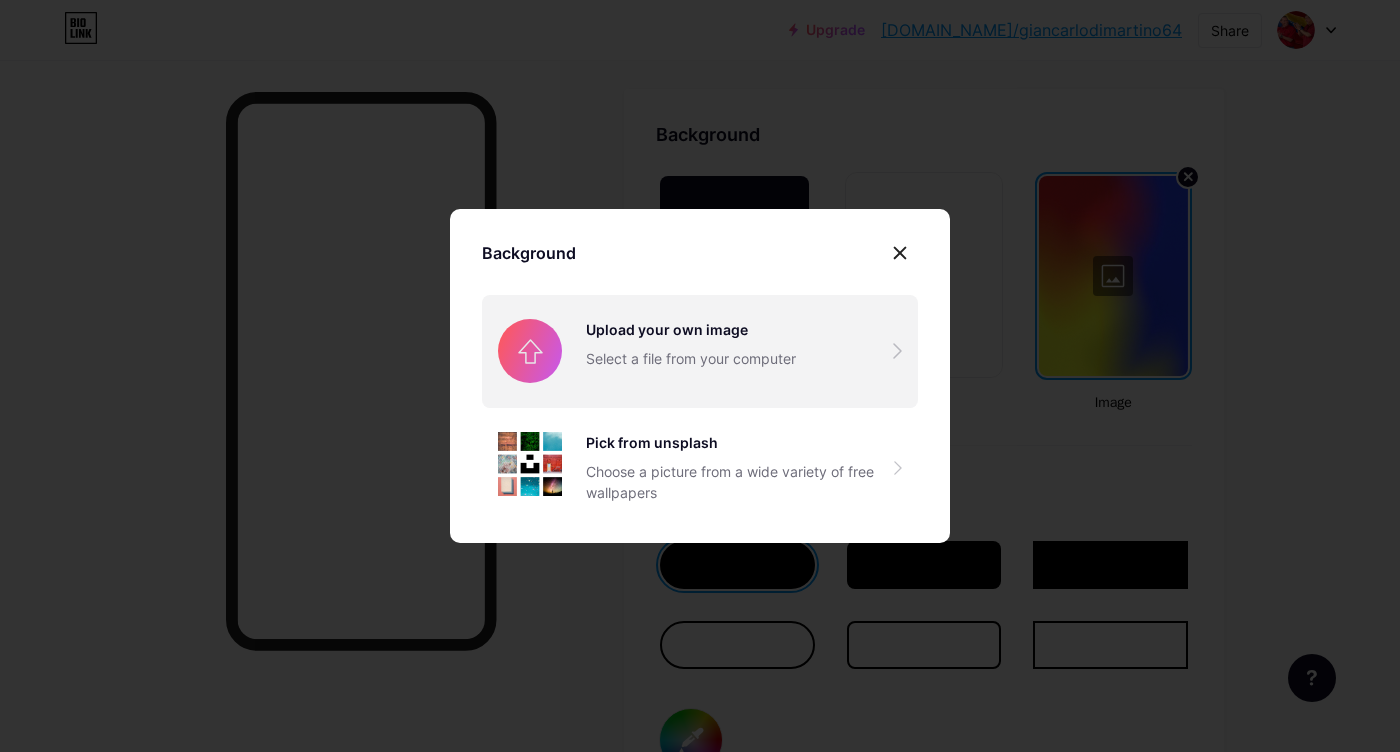 click at bounding box center [700, 351] 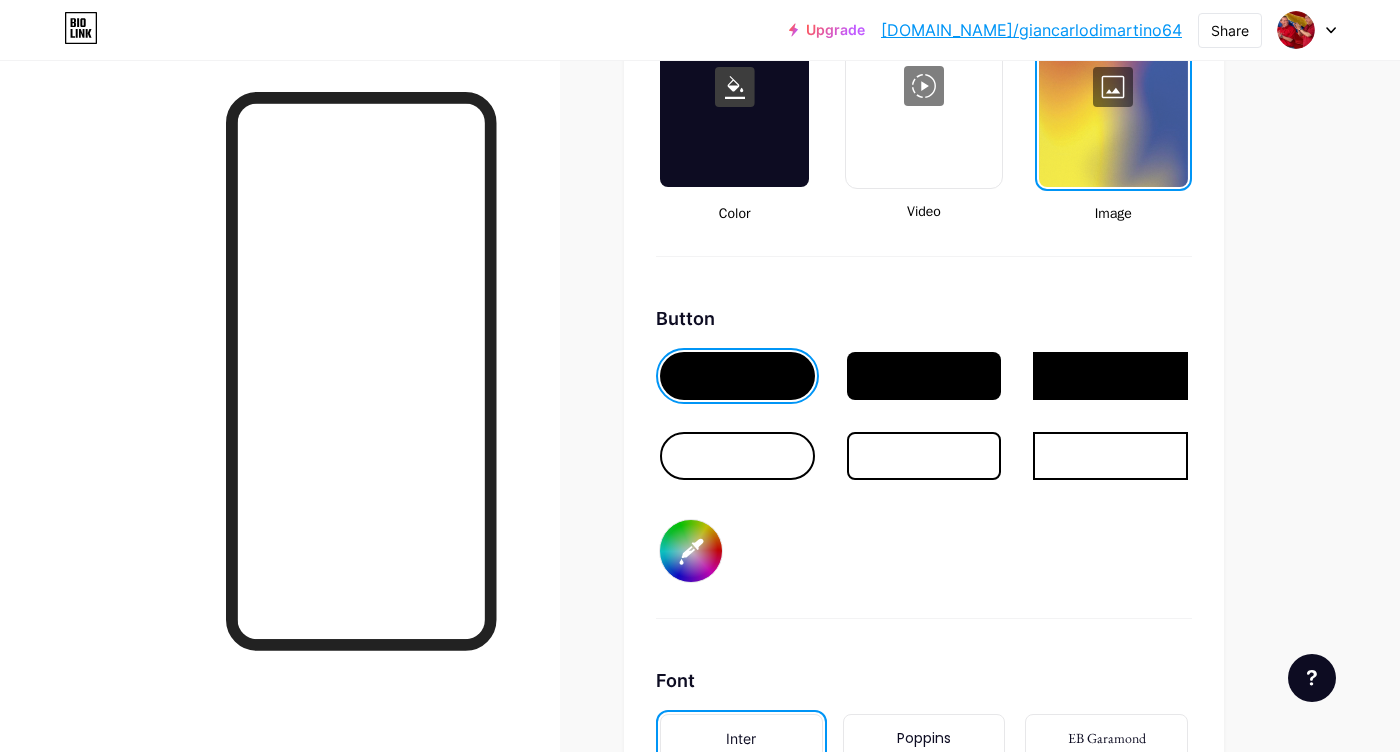 scroll, scrollTop: 2852, scrollLeft: 0, axis: vertical 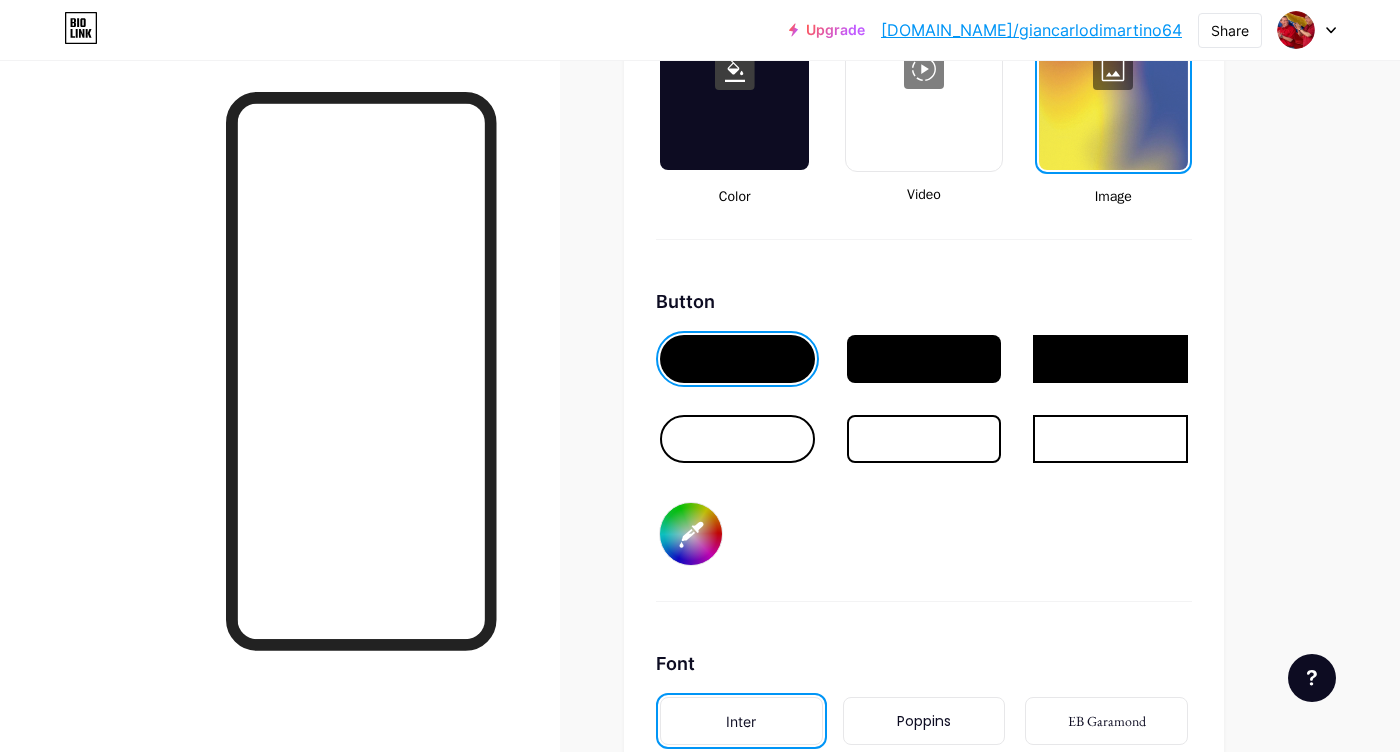 click at bounding box center (1110, 439) 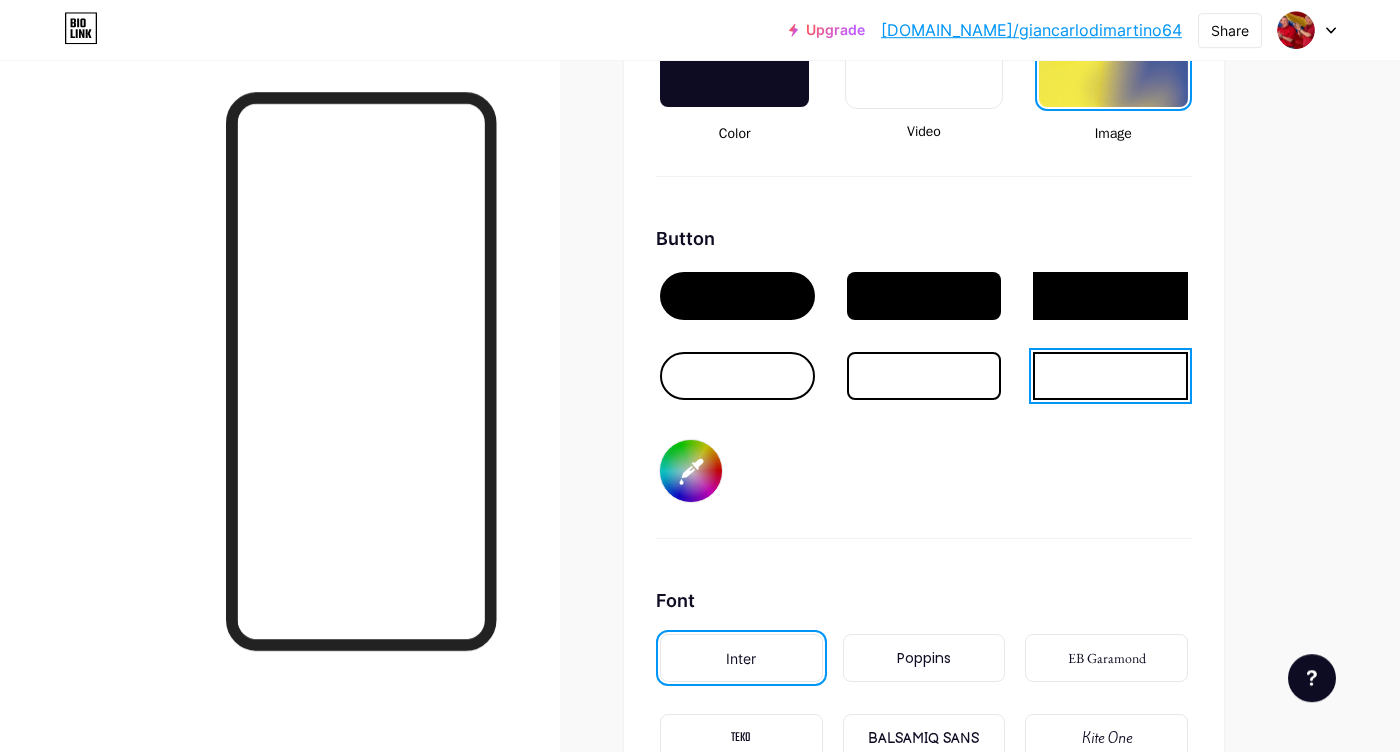 scroll, scrollTop: 2887, scrollLeft: 0, axis: vertical 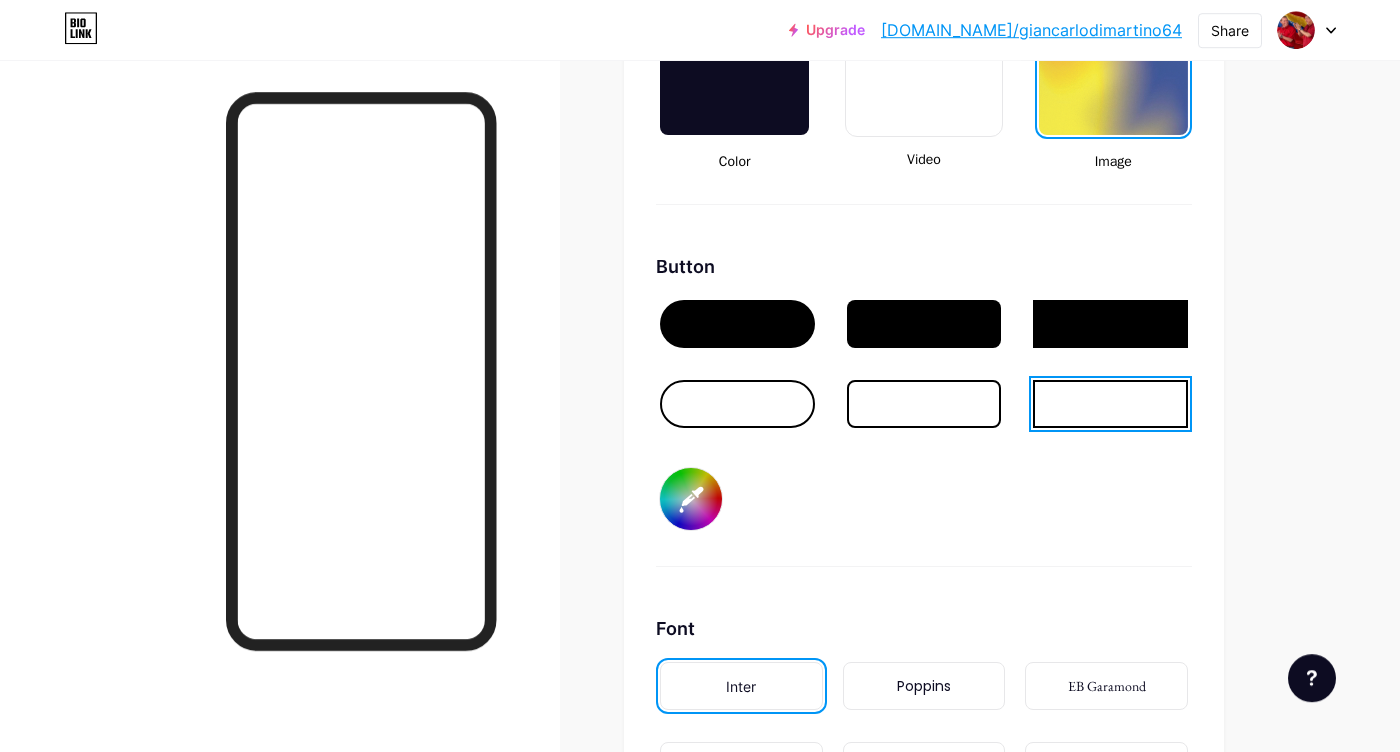 click on "#000000" at bounding box center [691, 499] 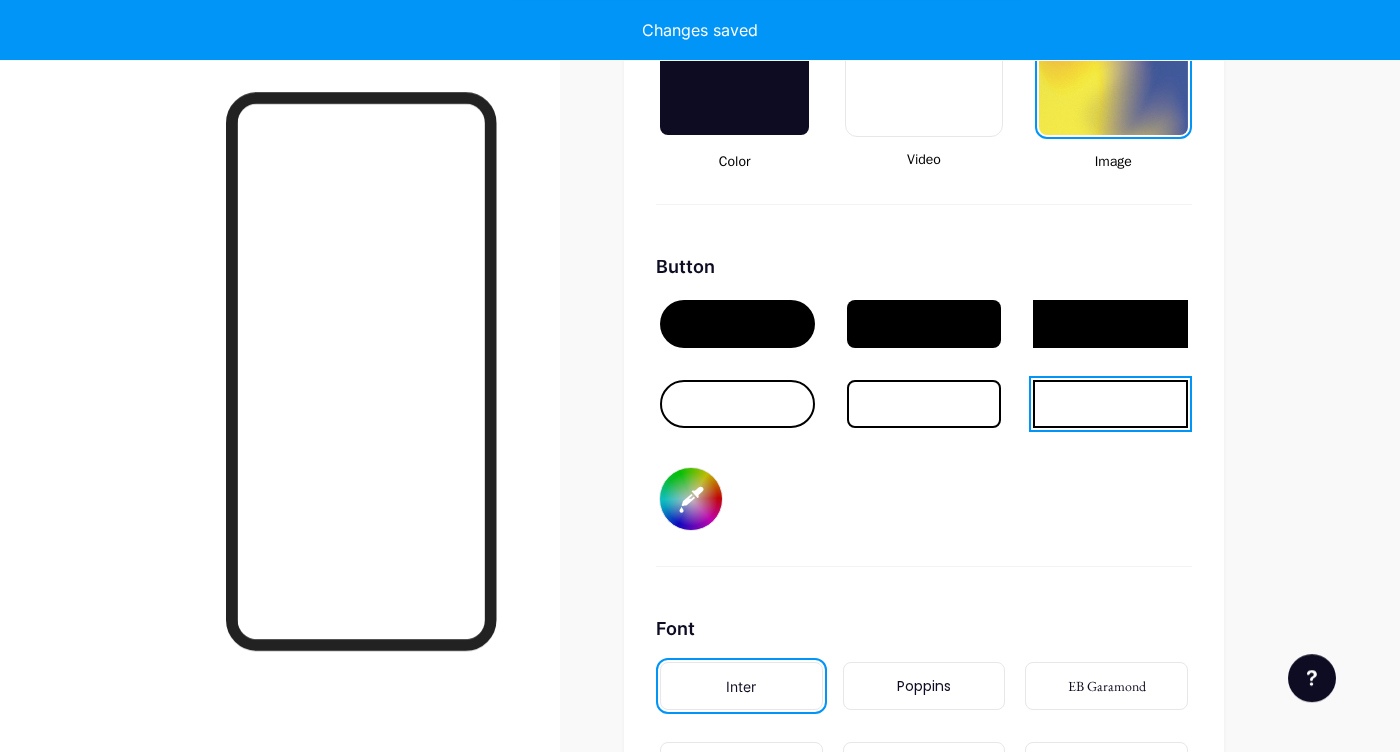 type on "#ffffff" 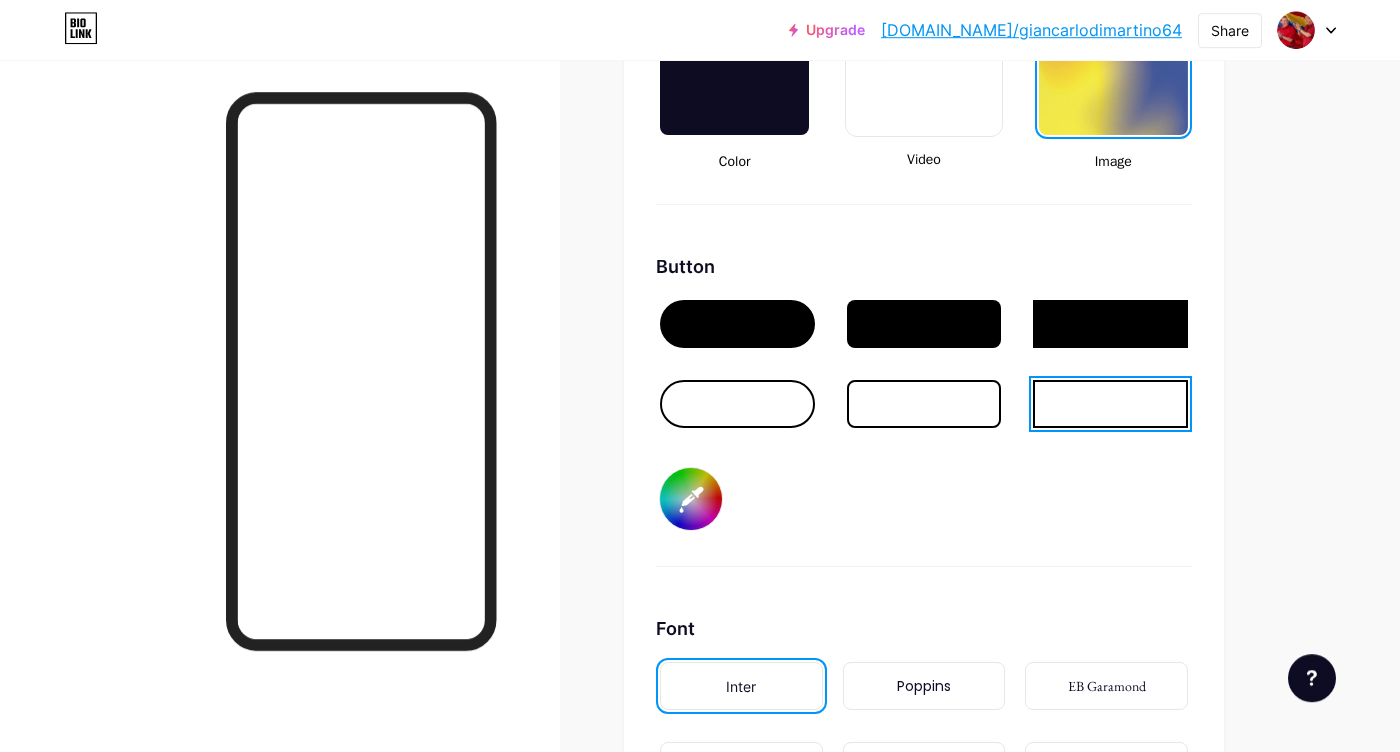 type on "#941100" 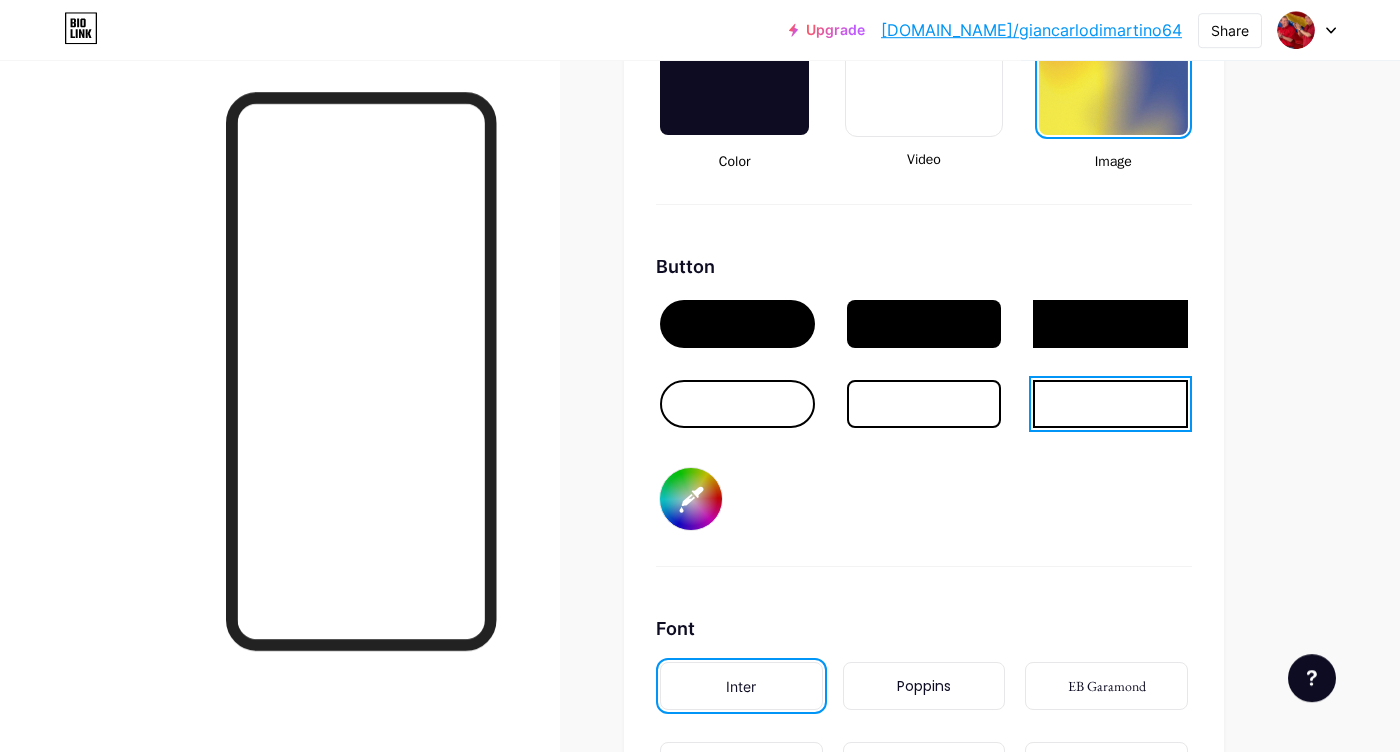 click at bounding box center [1110, 324] 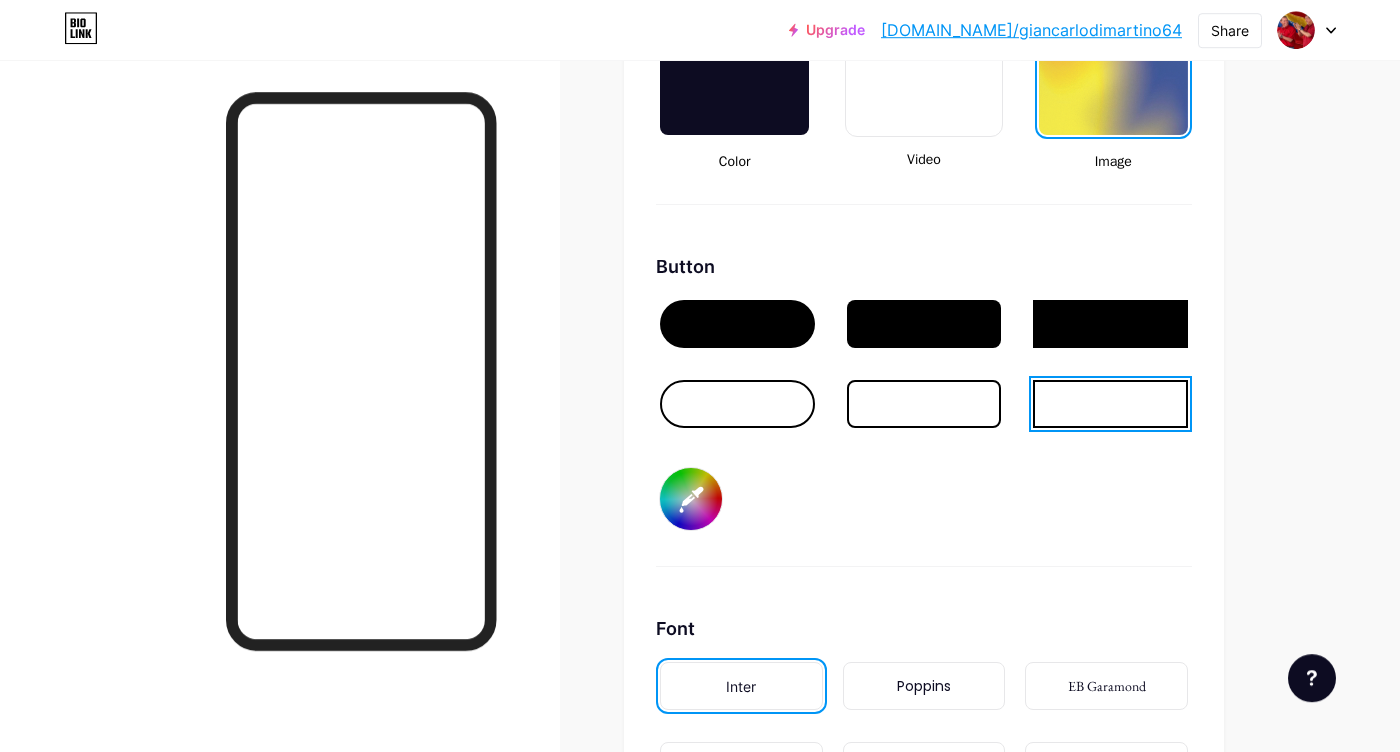 type on "#ffffff" 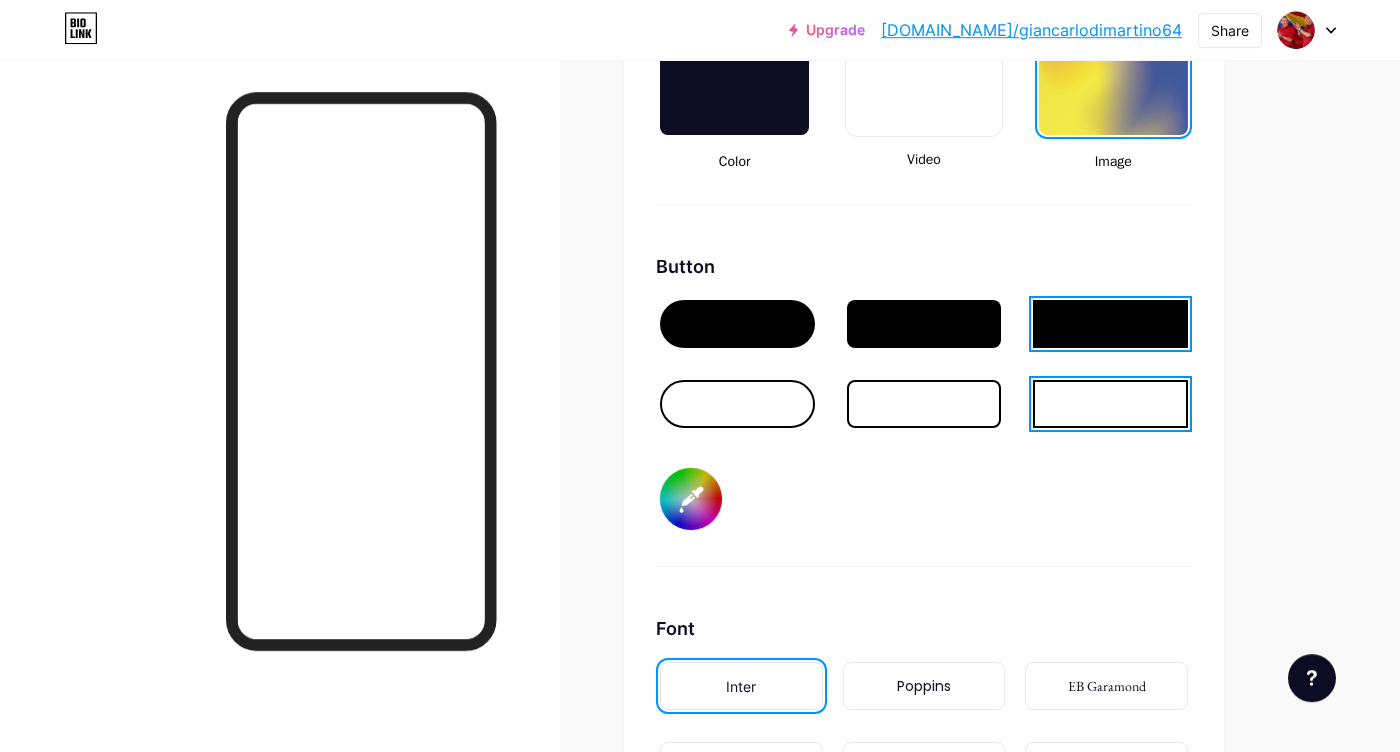type on "#941100" 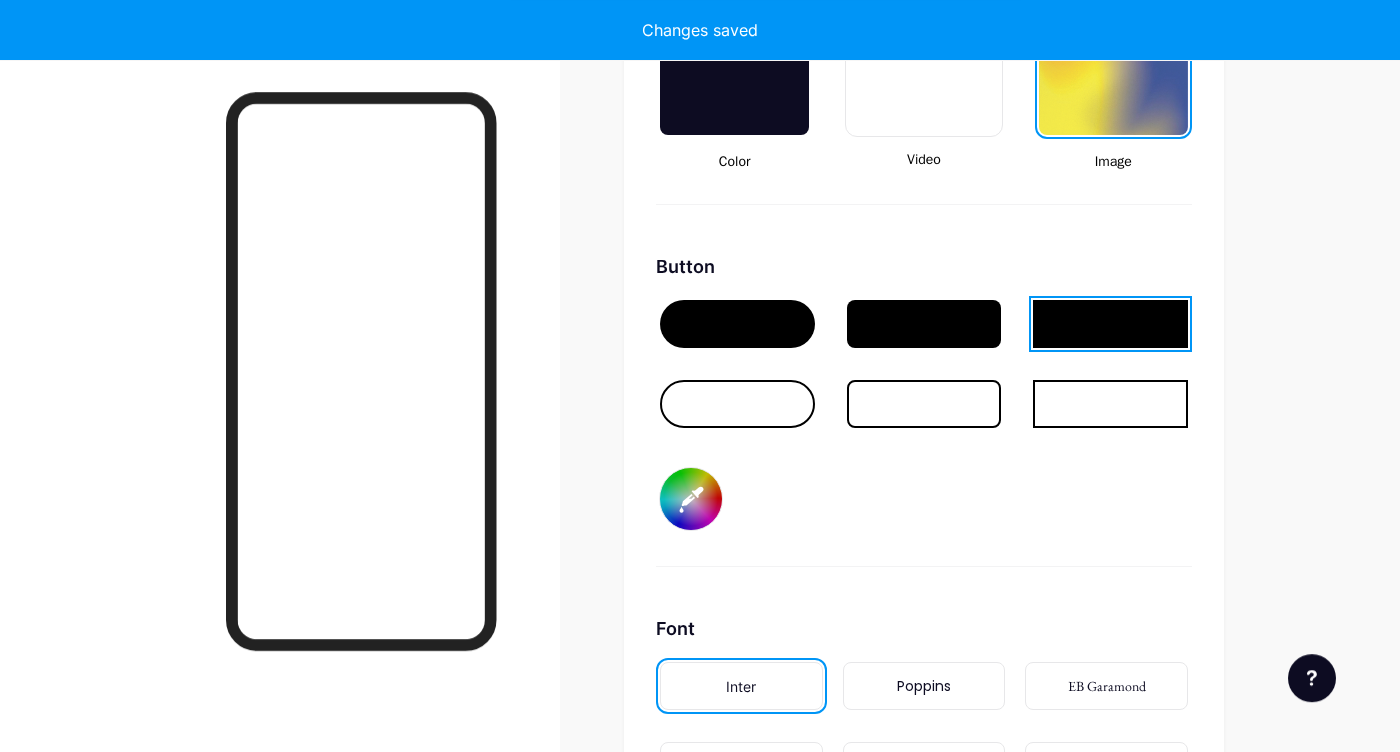 type on "#ffffff" 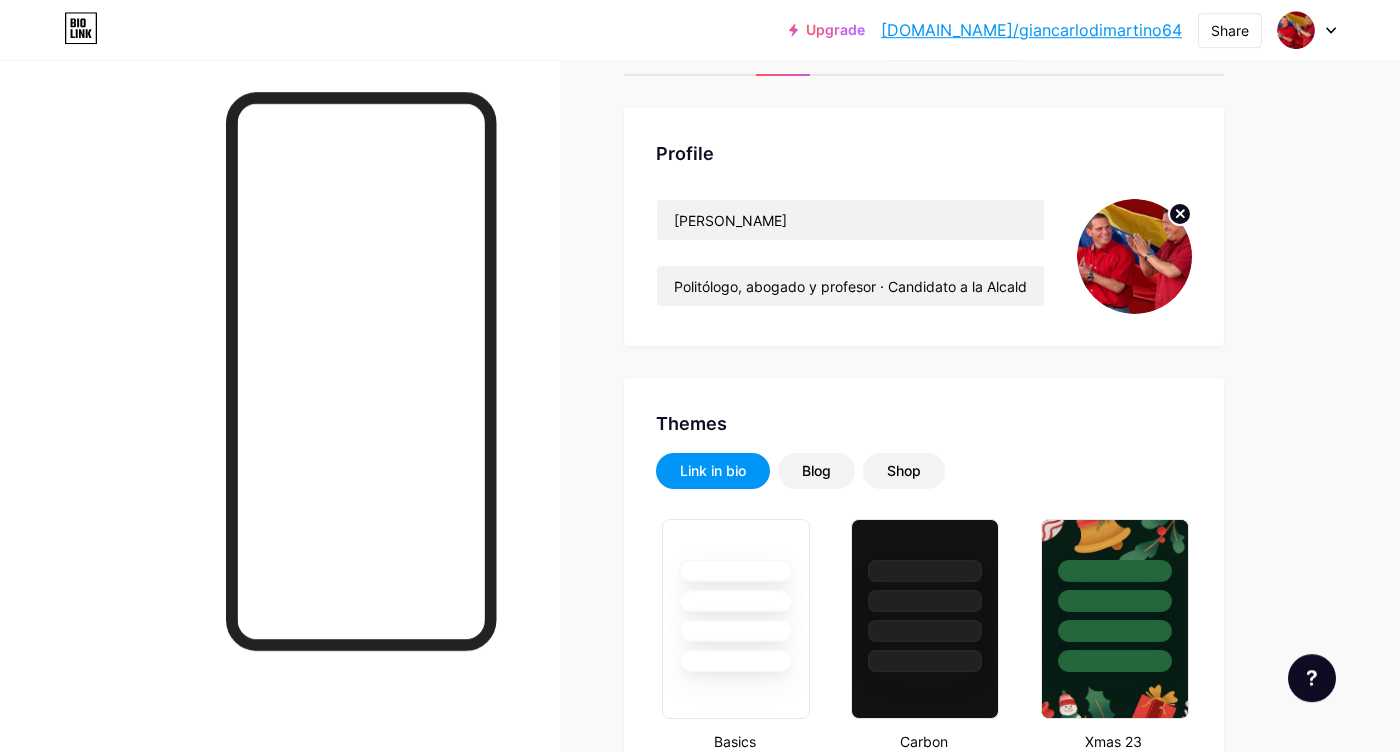 scroll, scrollTop: 0, scrollLeft: 0, axis: both 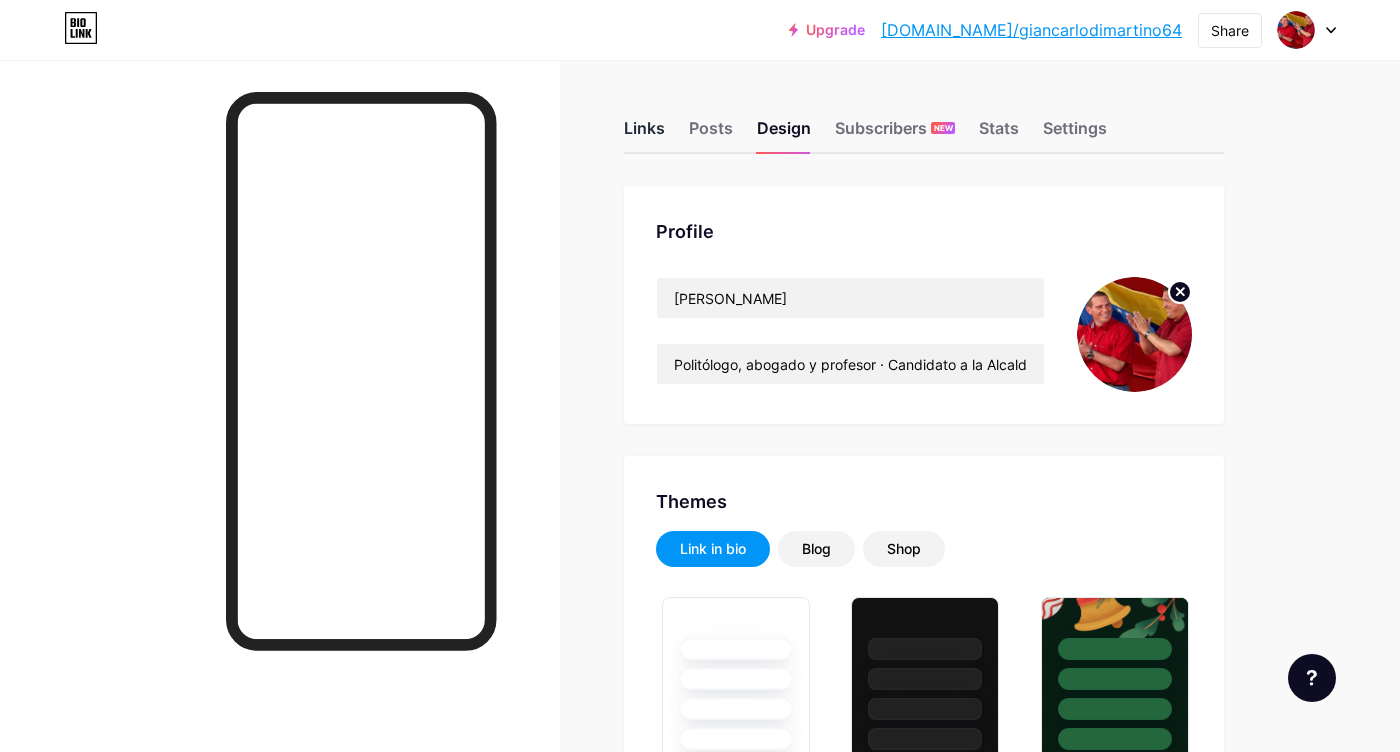 click on "Links" at bounding box center (644, 134) 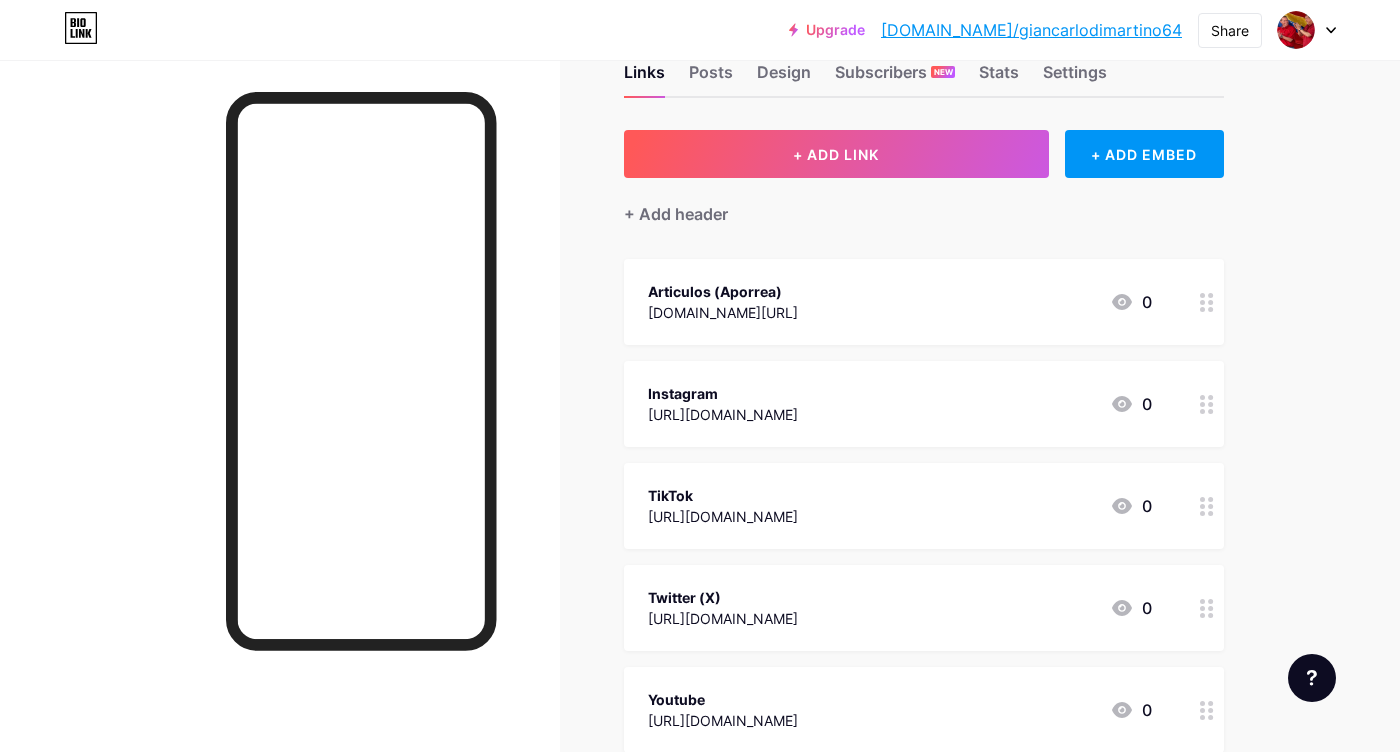 scroll, scrollTop: 391, scrollLeft: 0, axis: vertical 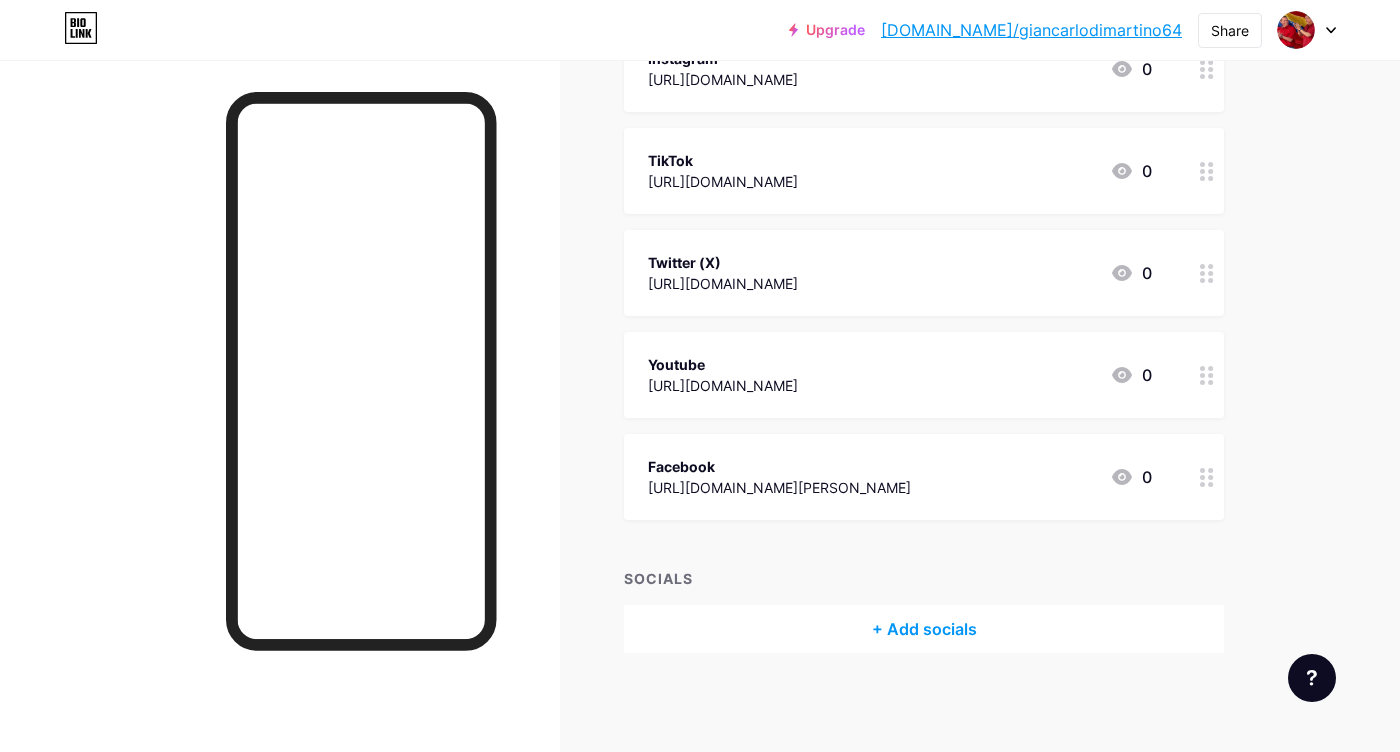 click on "+ Add socials" at bounding box center [924, 629] 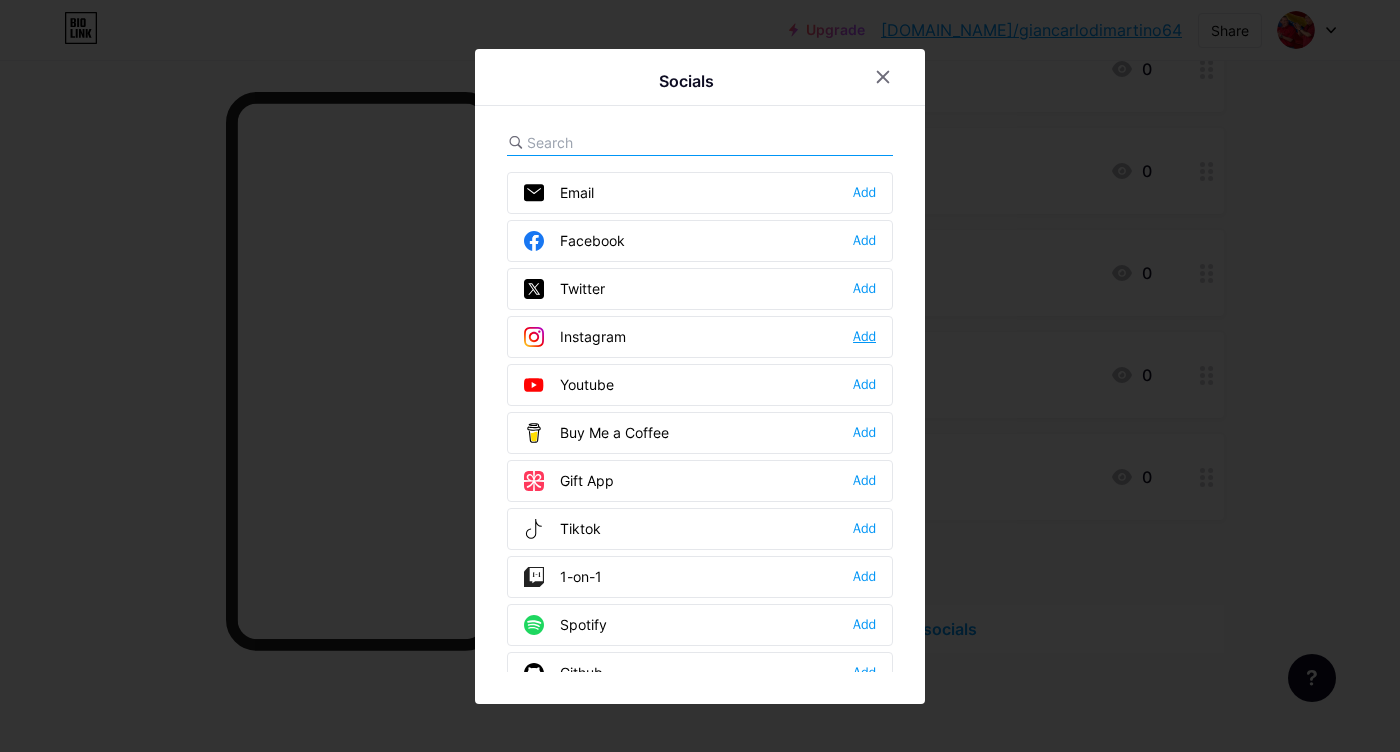 click on "Add" at bounding box center [864, 337] 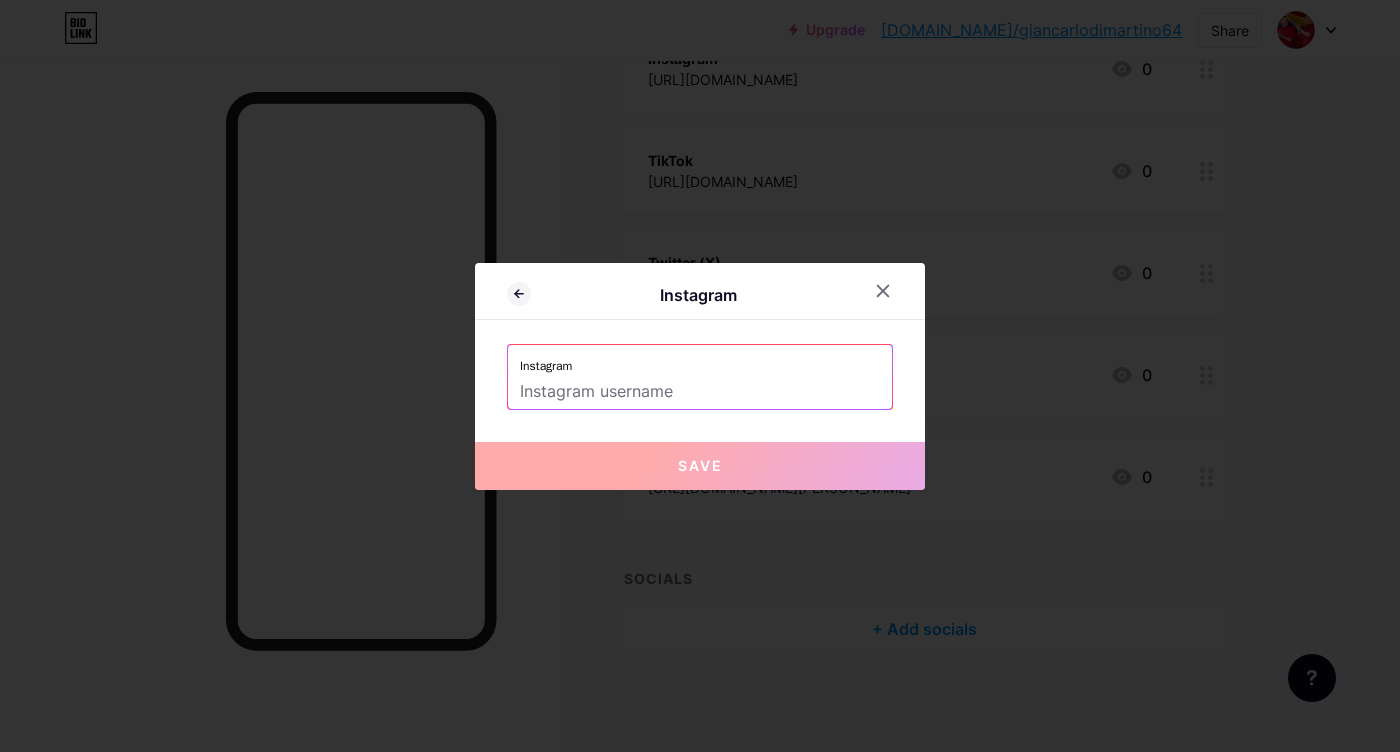 click at bounding box center [700, 392] 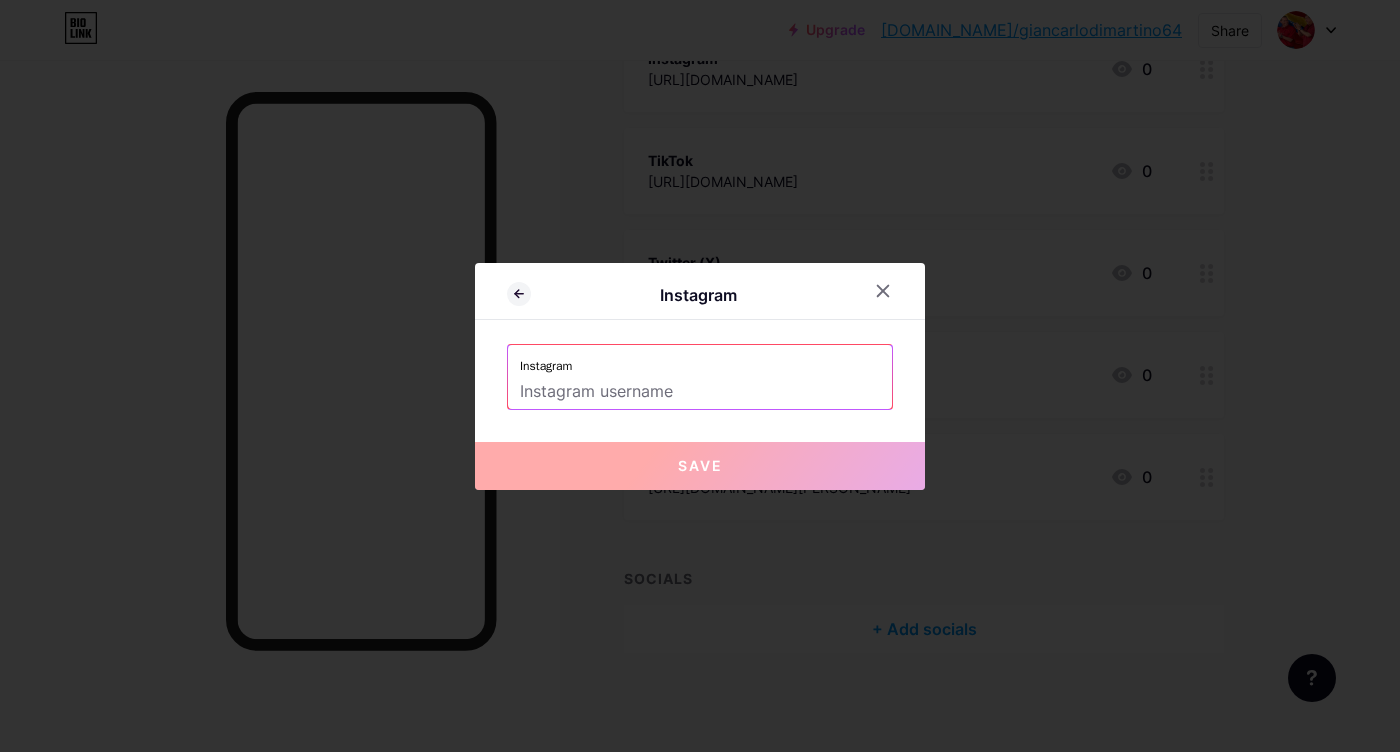 paste on "giancarlodimartino64" 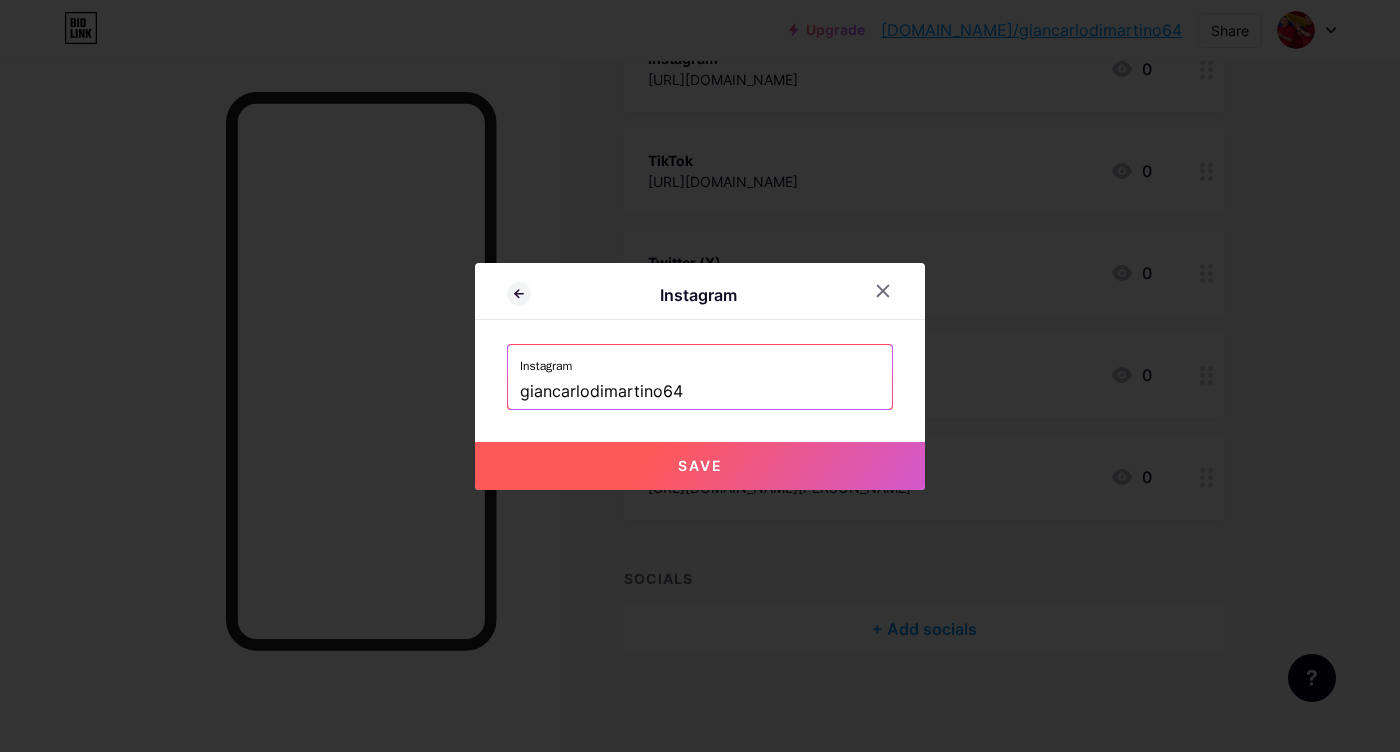 click on "Save" at bounding box center (700, 466) 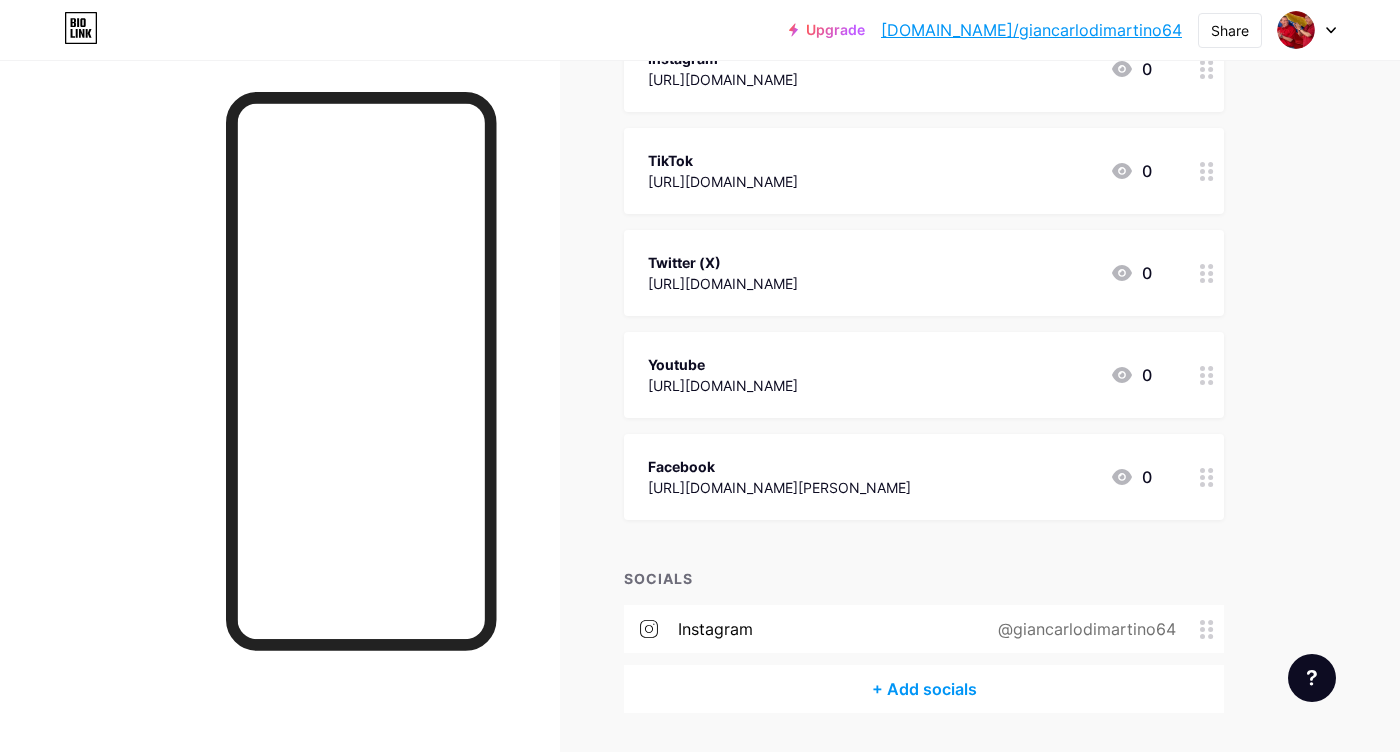 click on "+ Add socials" at bounding box center (924, 689) 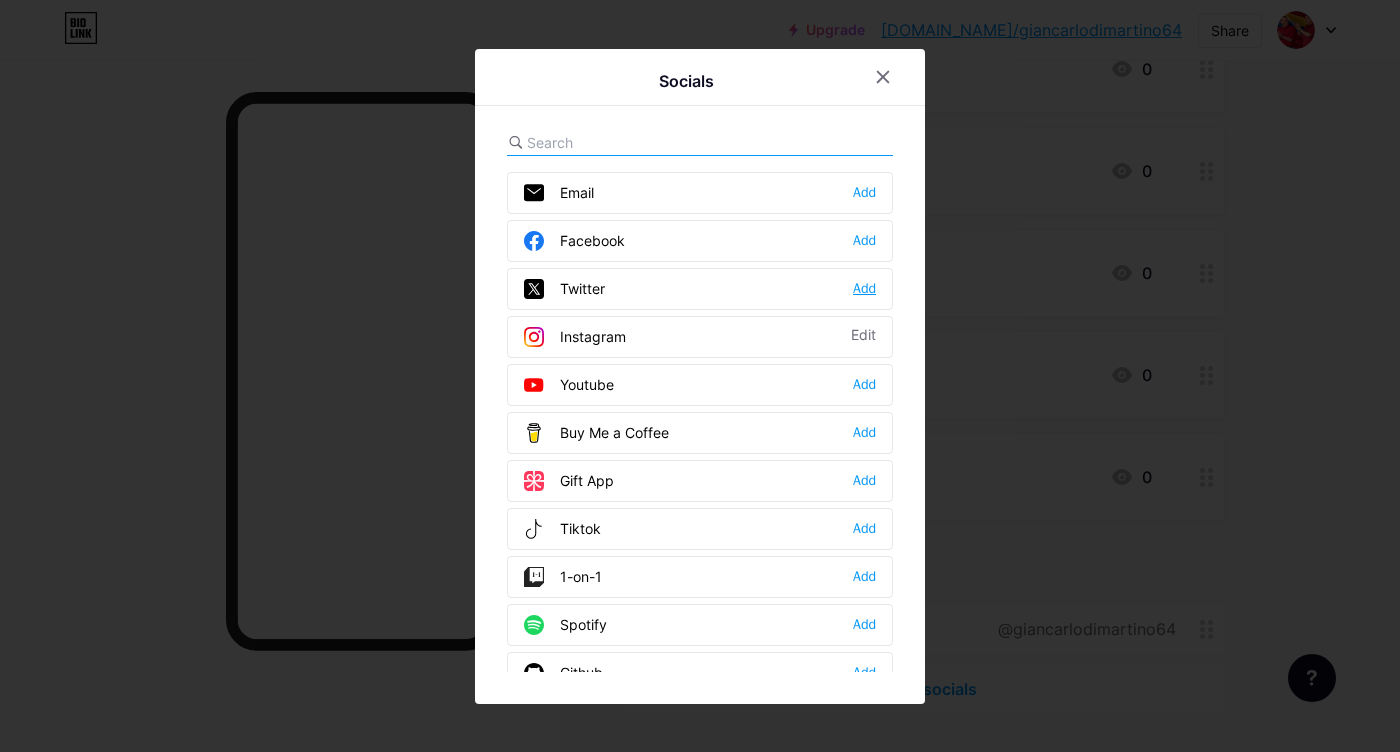 click on "Add" at bounding box center (864, 289) 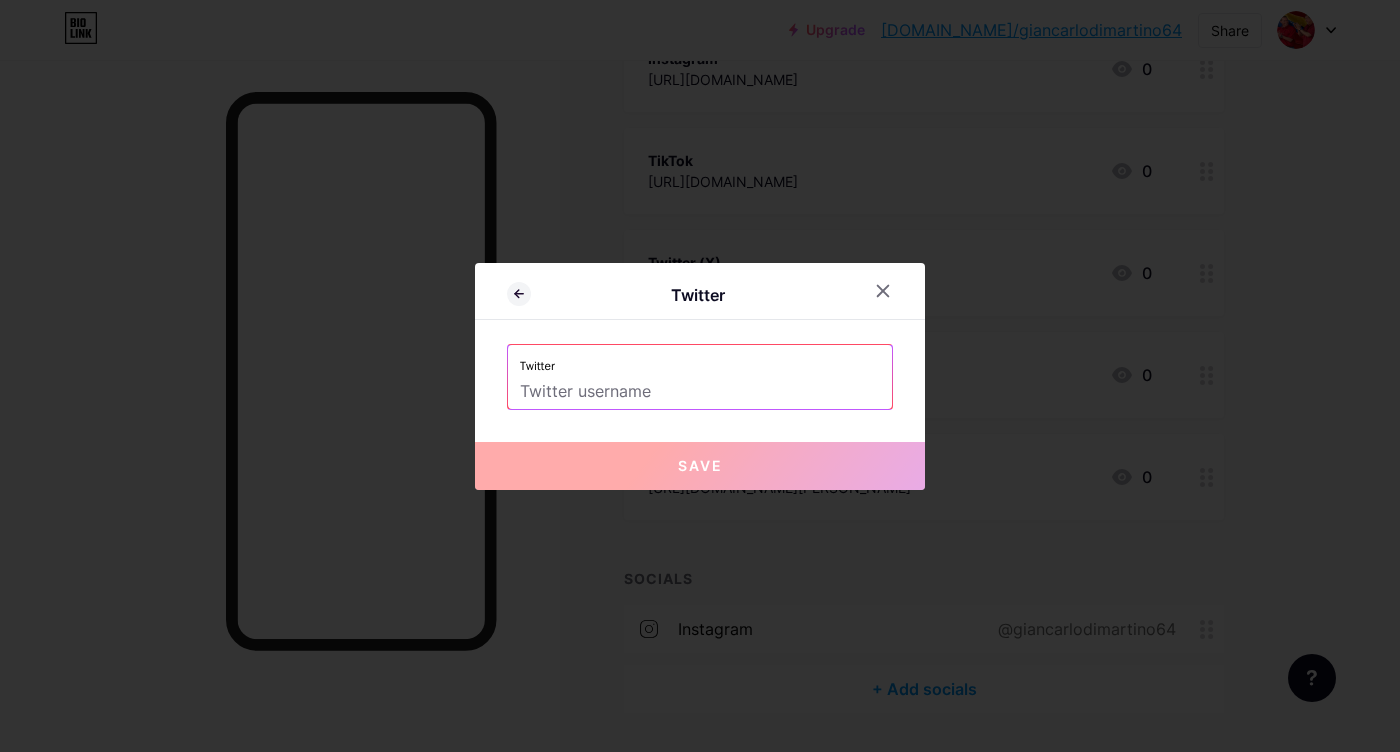 click at bounding box center (700, 392) 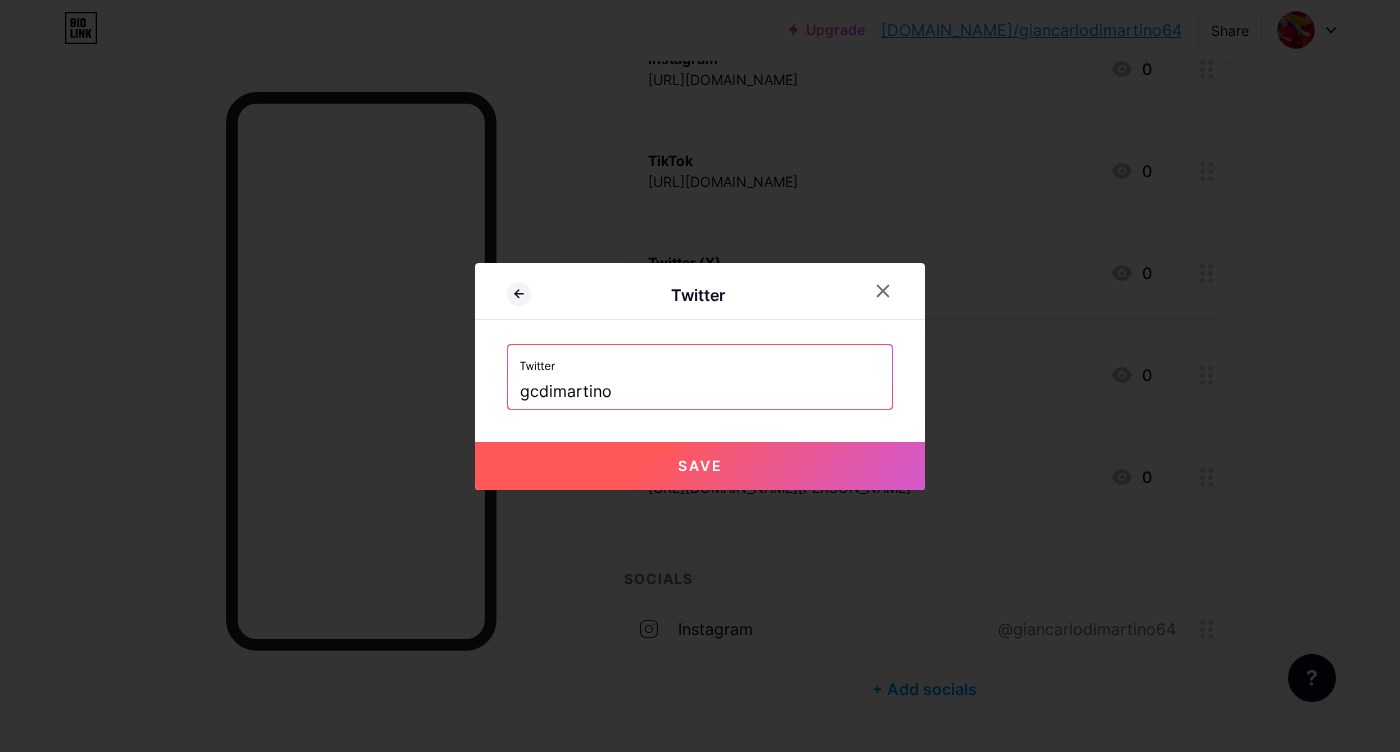click on "Save" at bounding box center [700, 465] 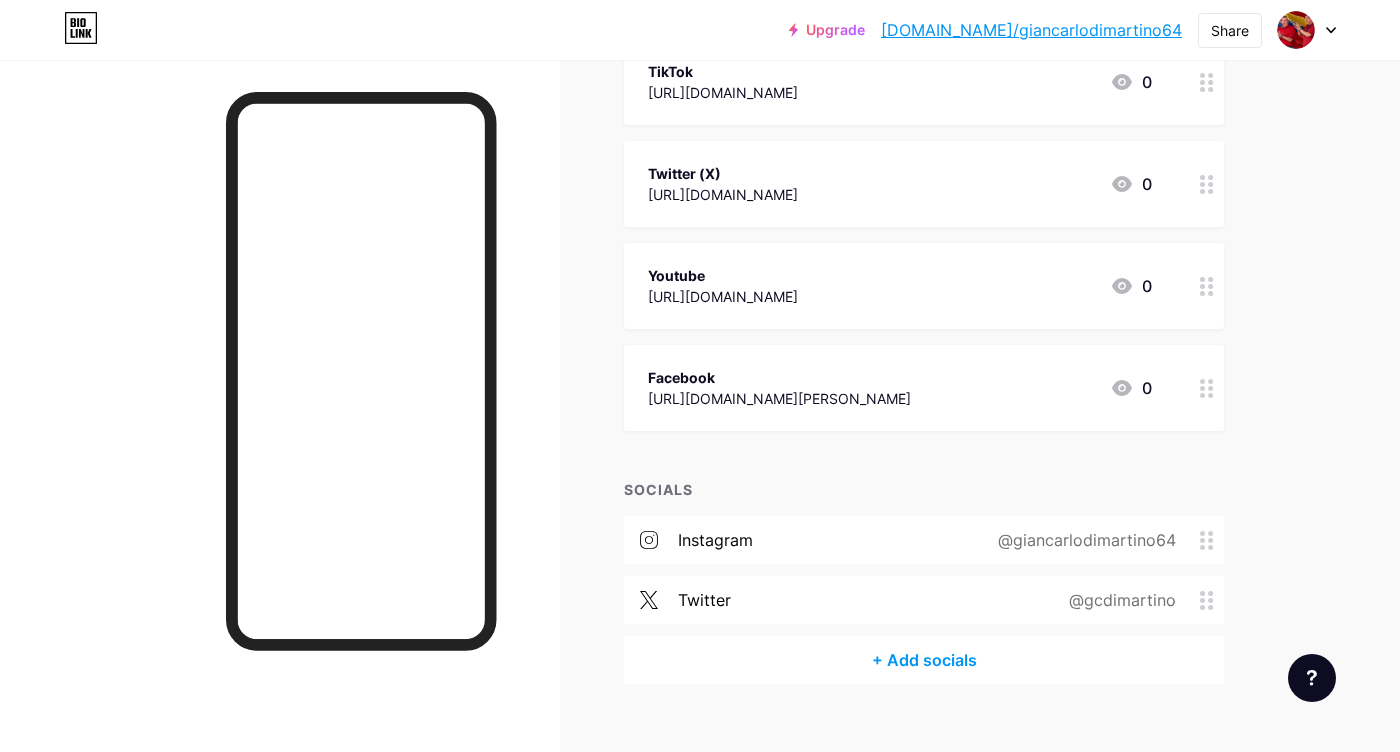 scroll, scrollTop: 511, scrollLeft: 0, axis: vertical 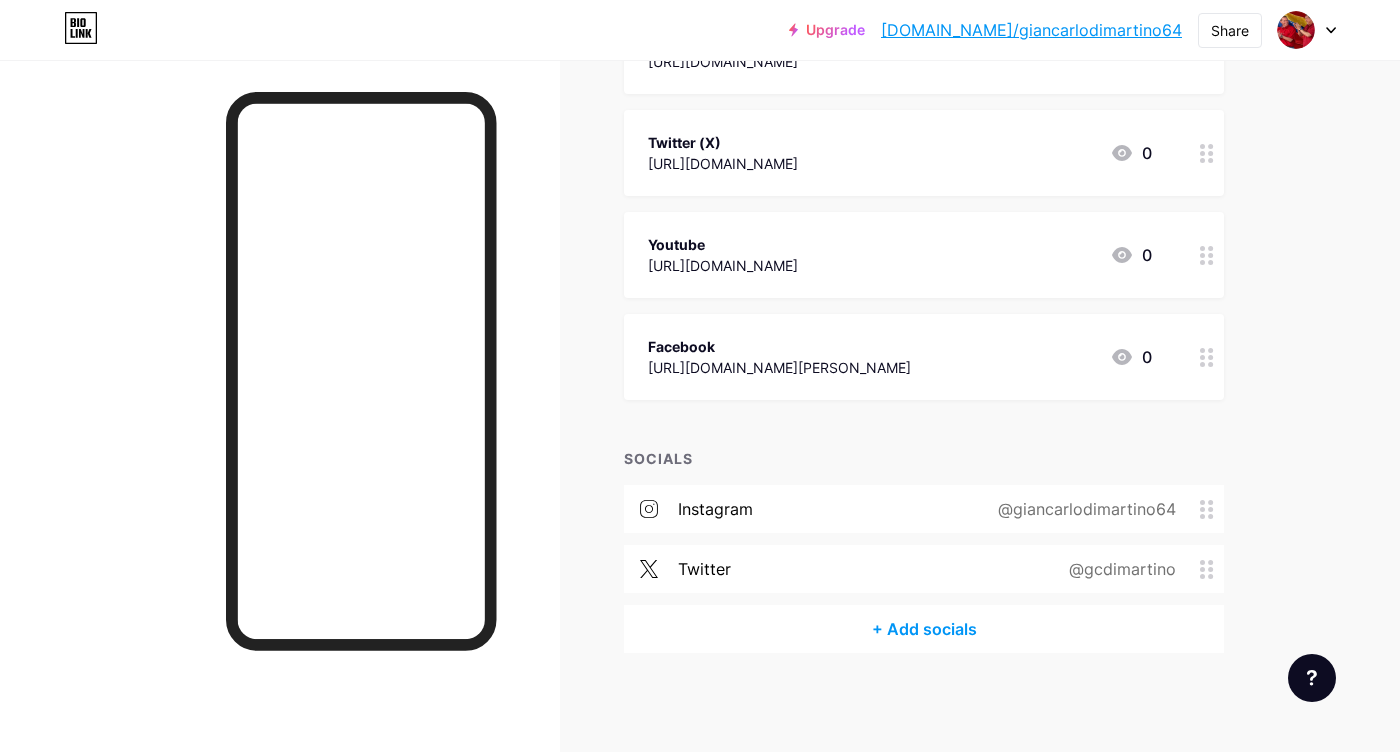 click on "+ Add socials" at bounding box center [924, 629] 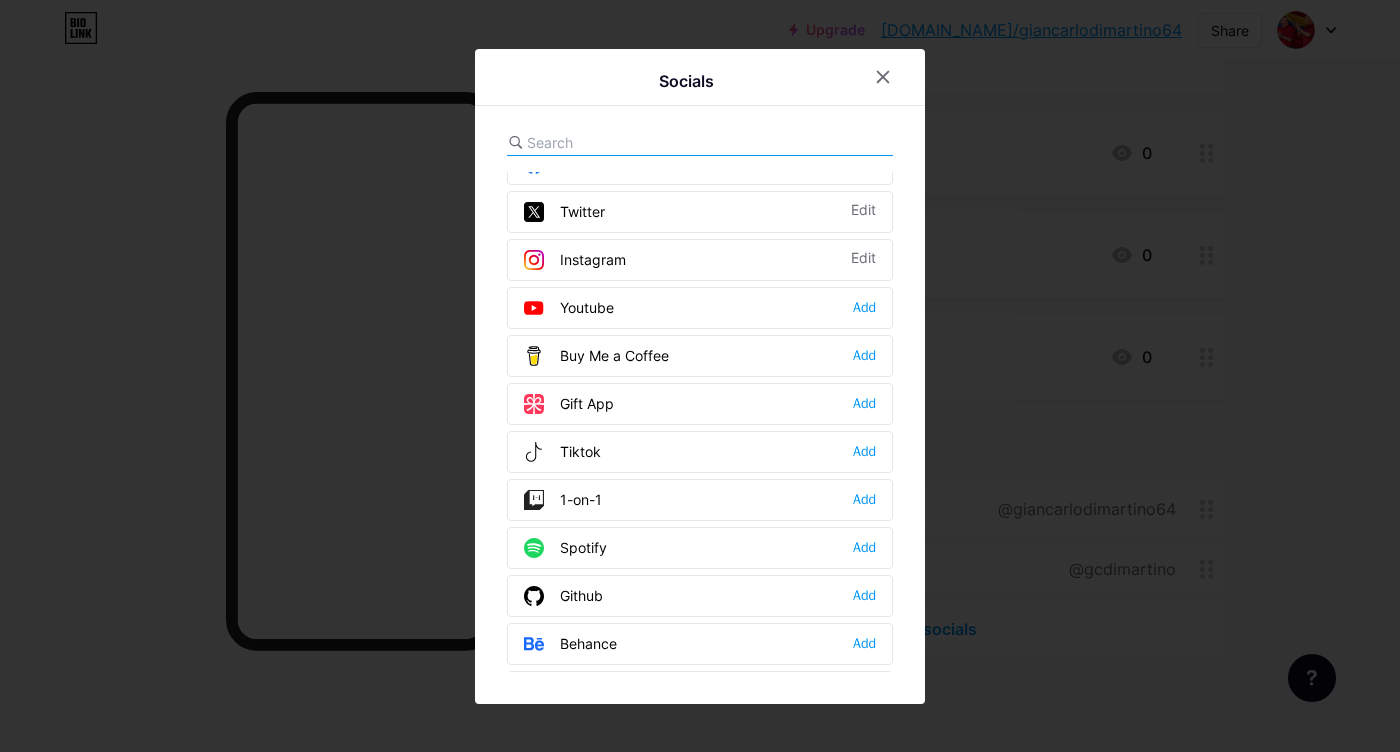 scroll, scrollTop: 96, scrollLeft: 0, axis: vertical 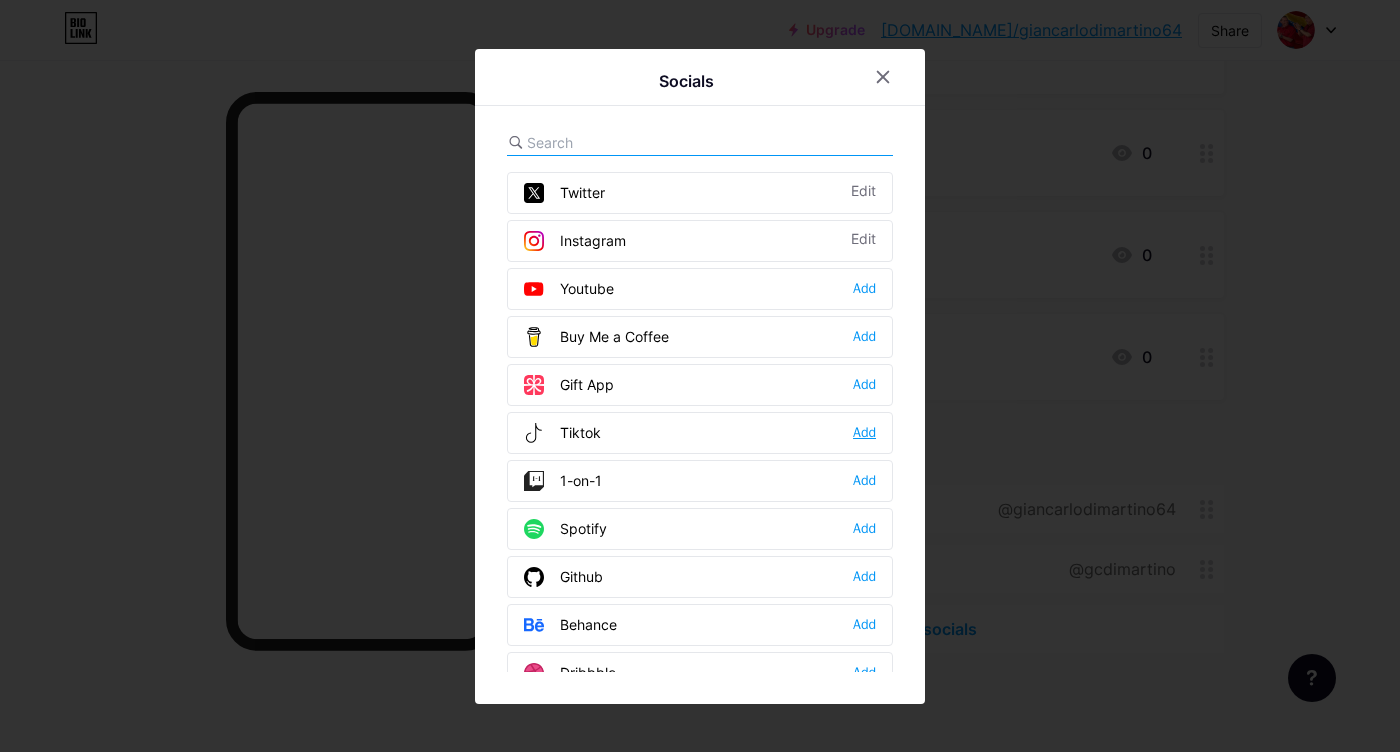 click on "Add" at bounding box center (864, 433) 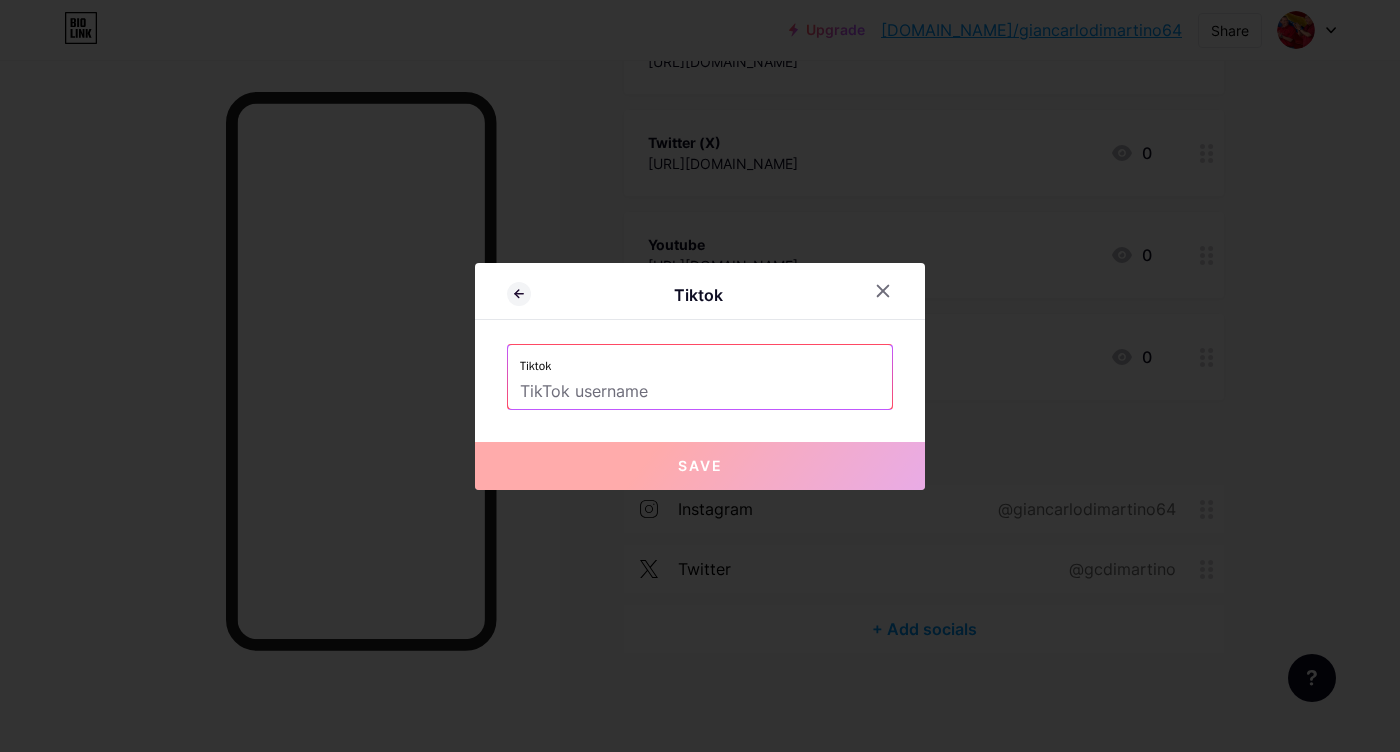 click at bounding box center (700, 392) 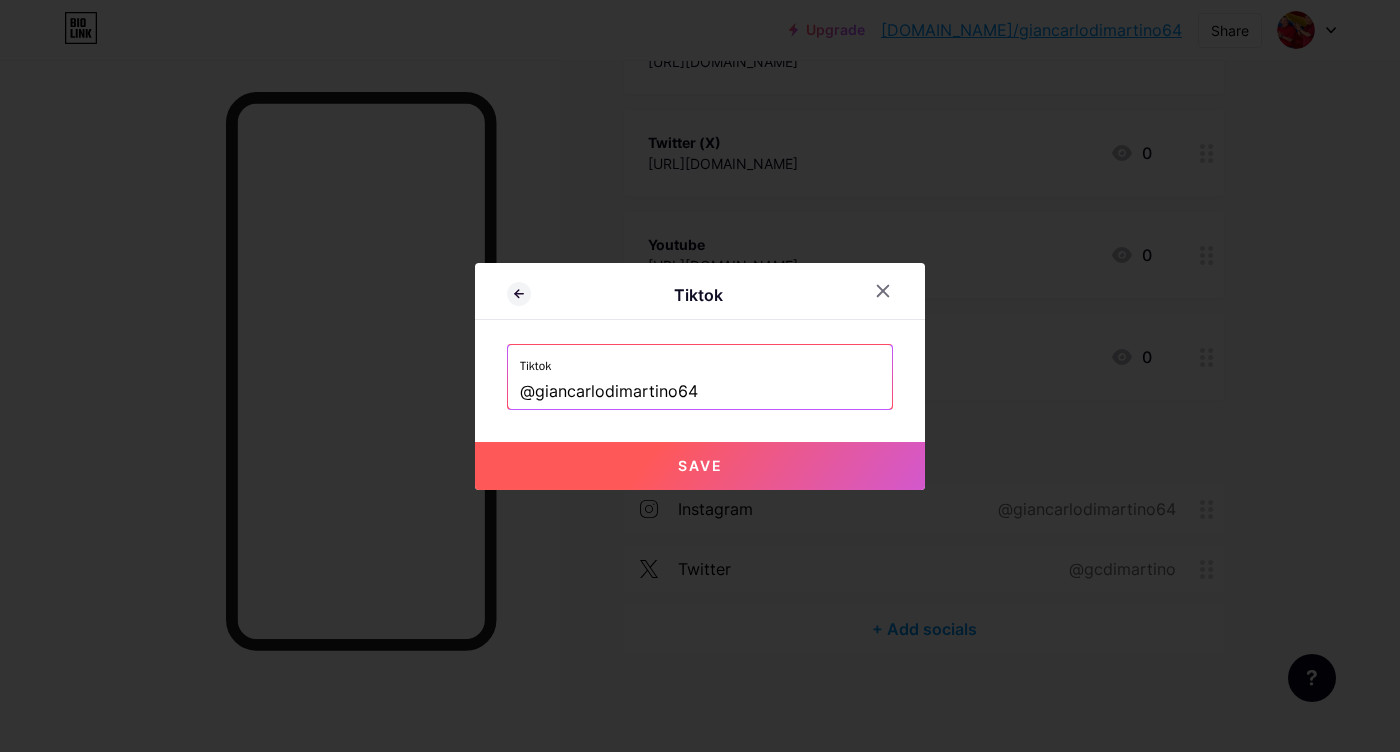click on "Save" at bounding box center [700, 465] 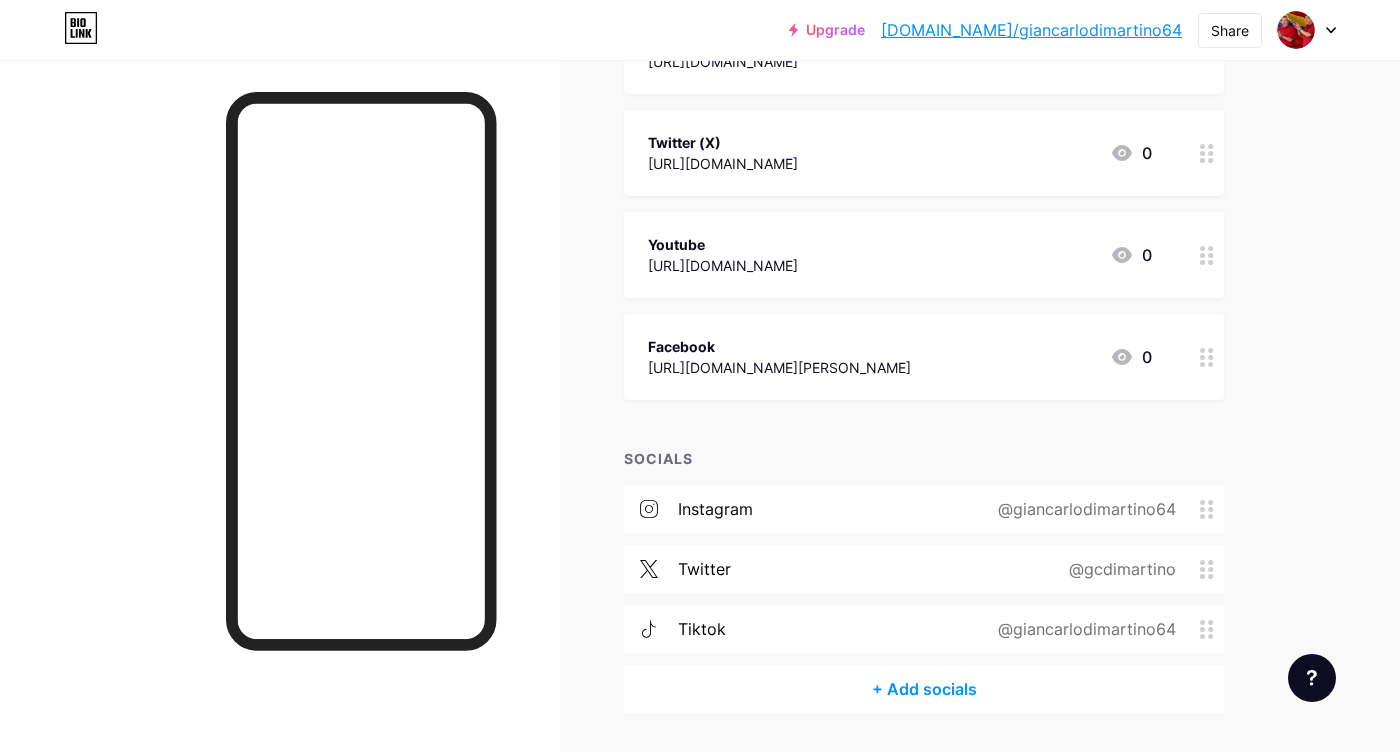 click on "+ Add socials" at bounding box center (924, 689) 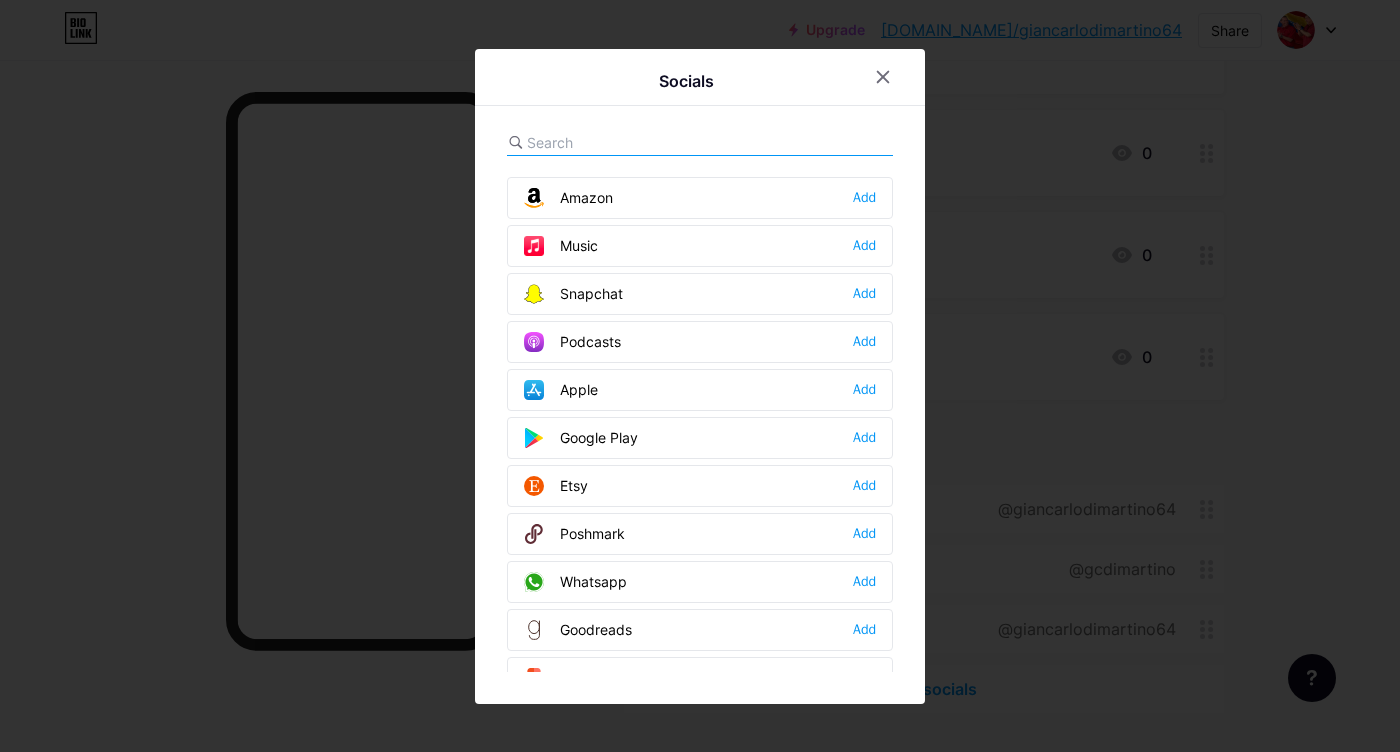 scroll, scrollTop: 1252, scrollLeft: 0, axis: vertical 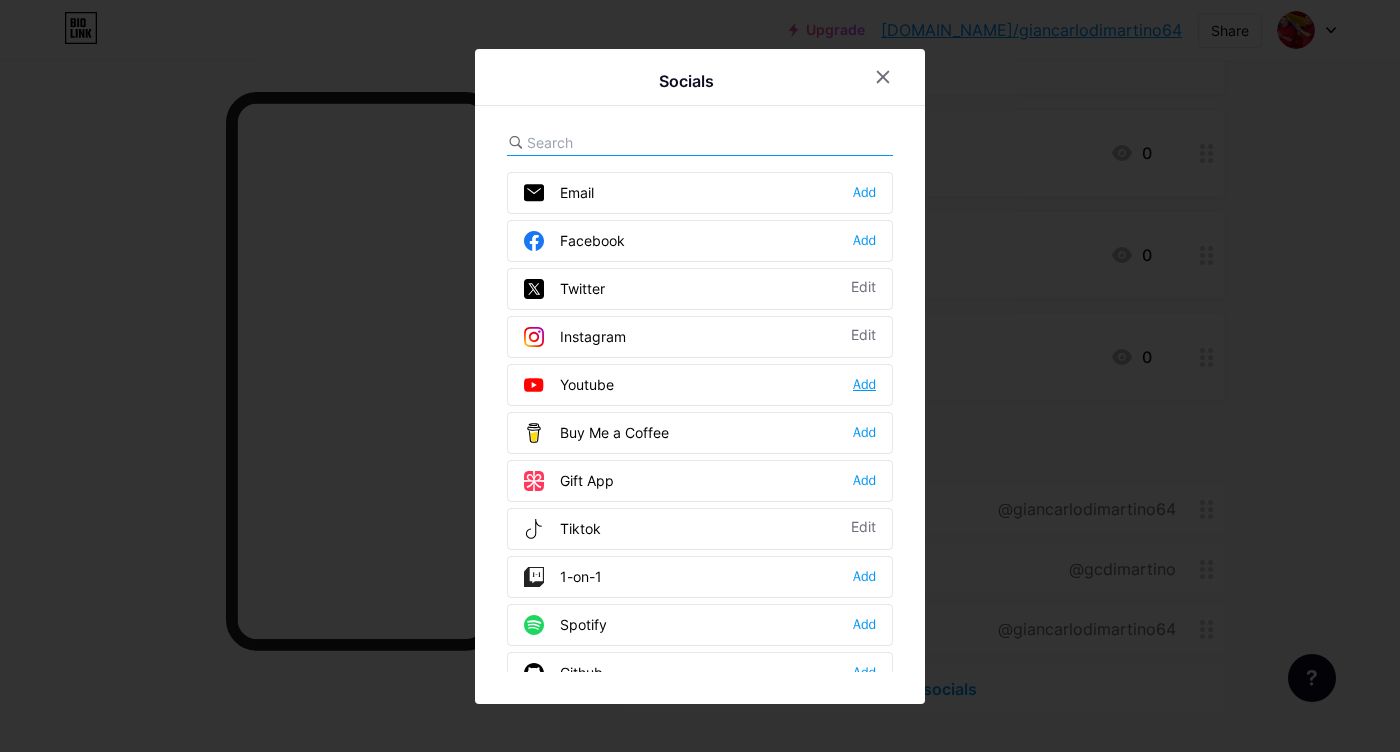 click on "Add" at bounding box center [864, 385] 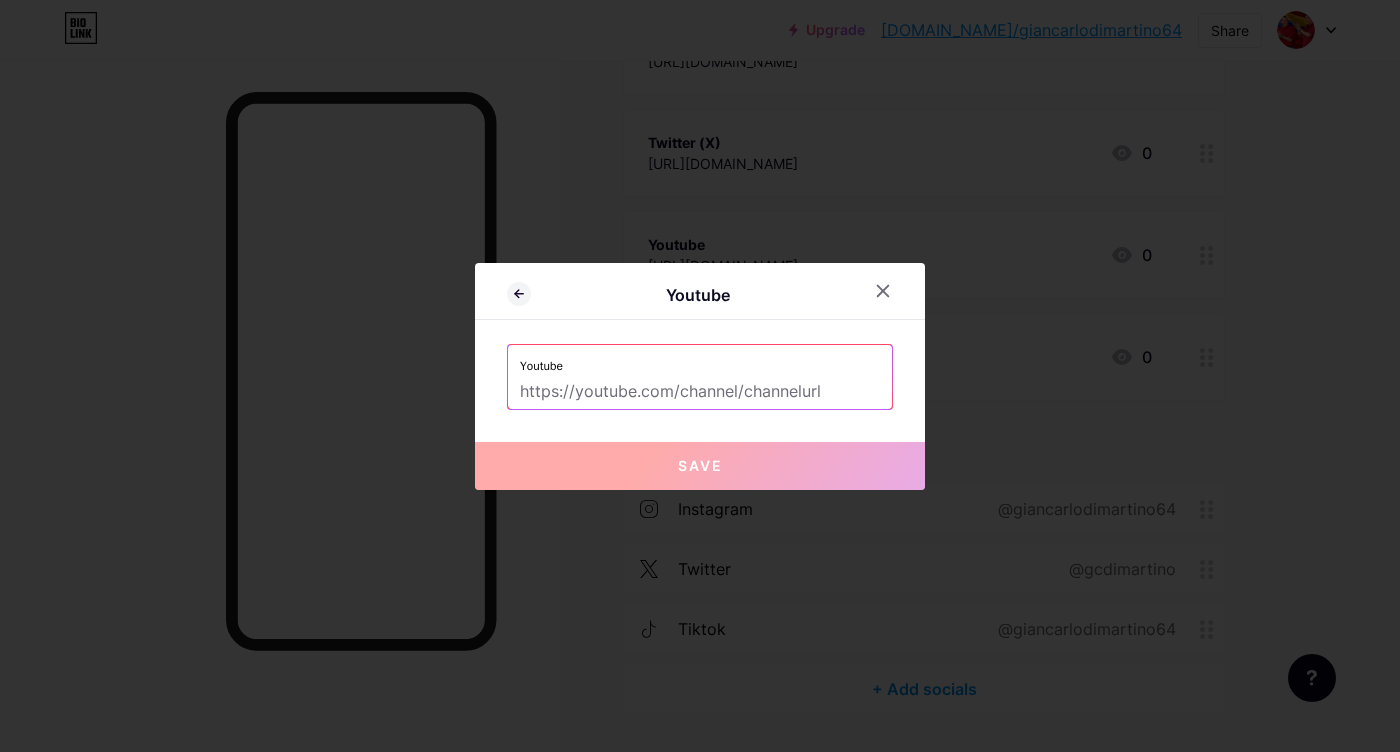 click at bounding box center [700, 392] 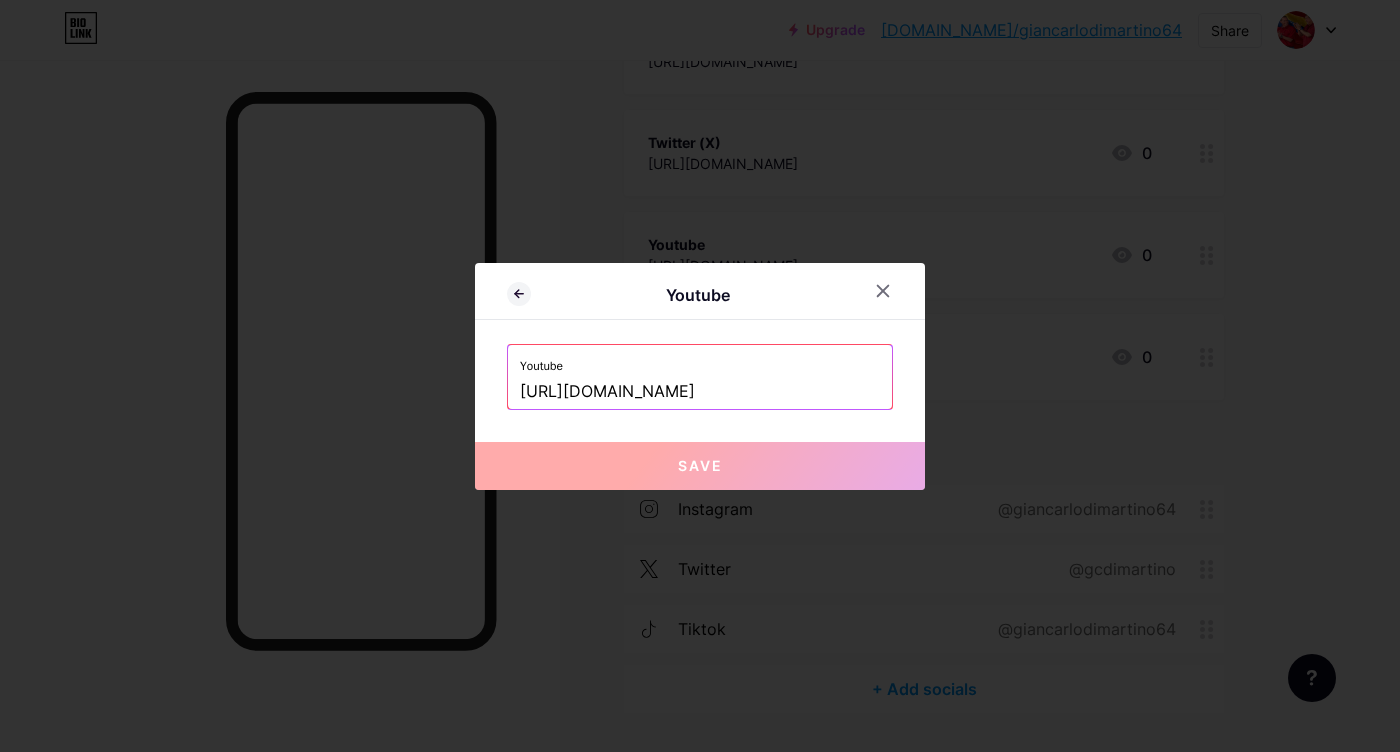 scroll, scrollTop: 0, scrollLeft: 24, axis: horizontal 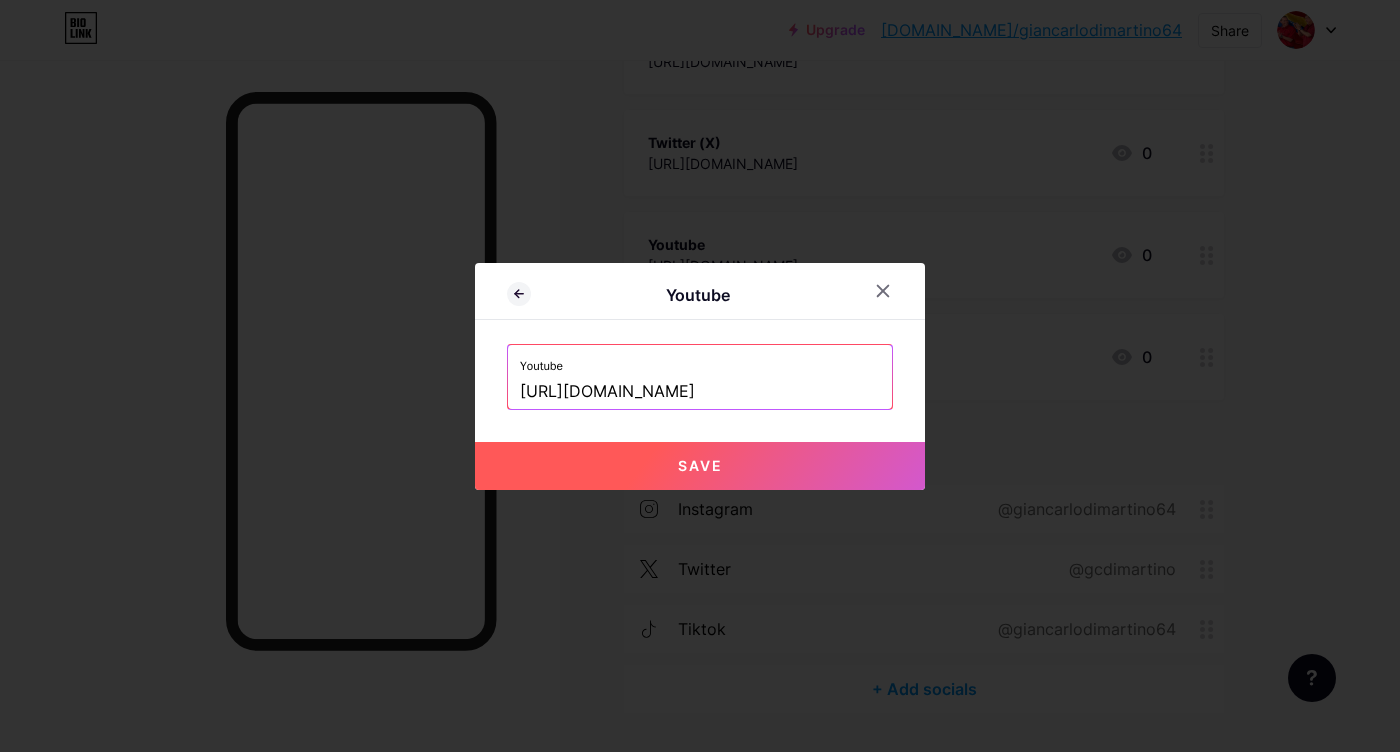 type on "[URL][DOMAIN_NAME]" 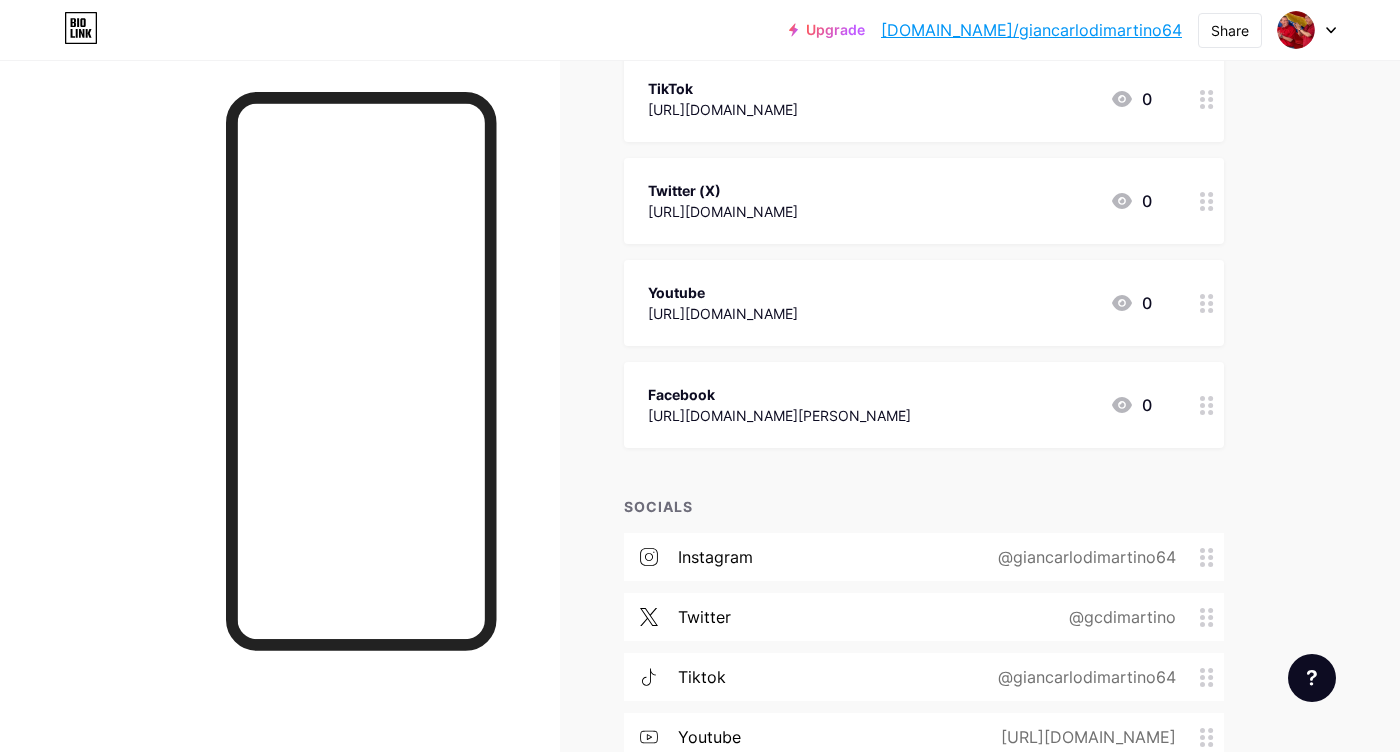 scroll, scrollTop: 457, scrollLeft: 0, axis: vertical 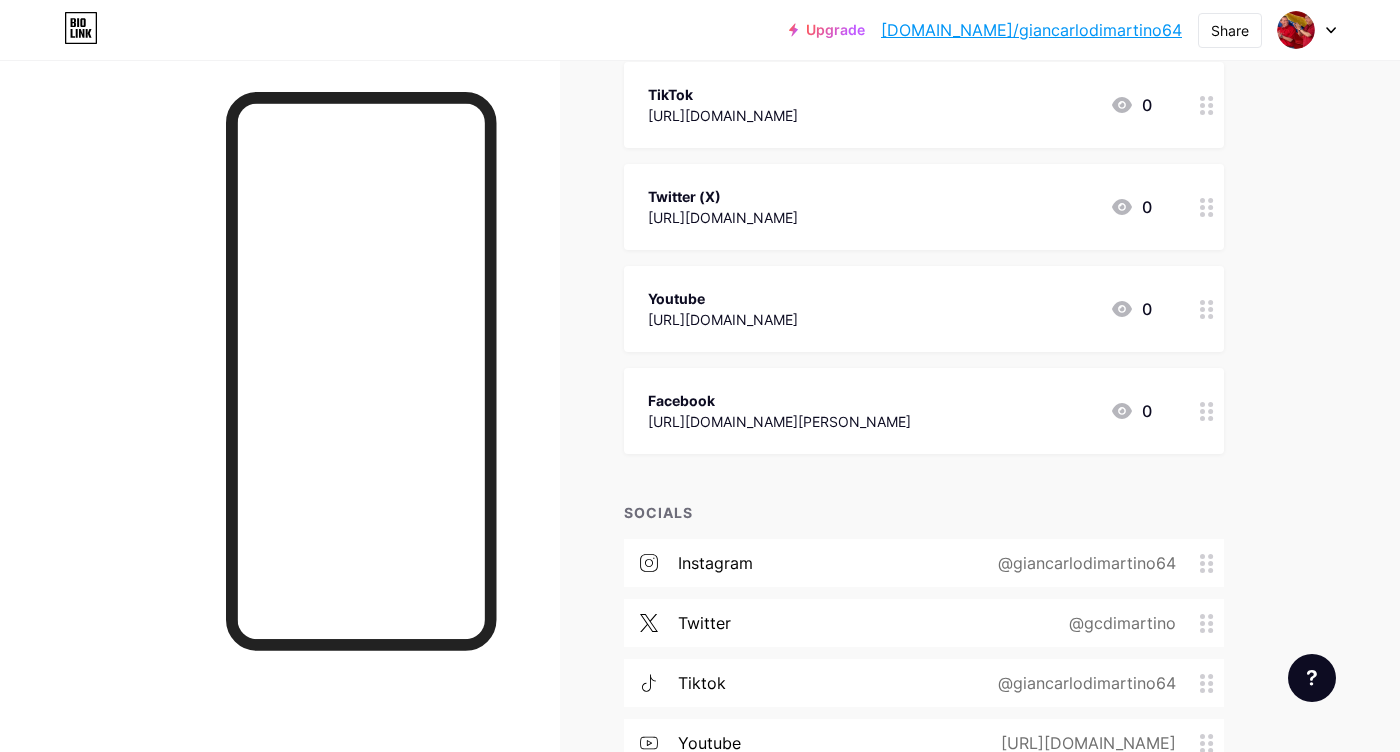 click on "Youtube" at bounding box center [723, 298] 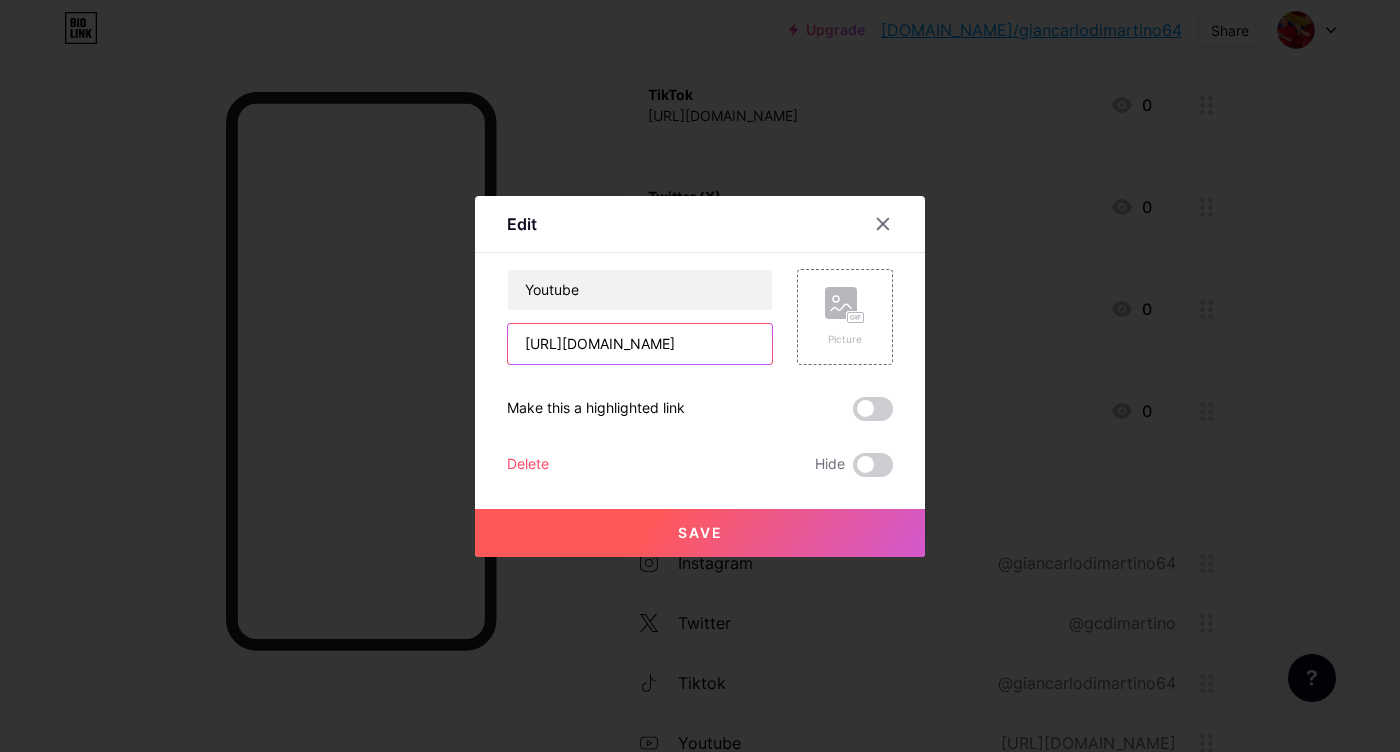 click on "[URL][DOMAIN_NAME]" at bounding box center [640, 344] 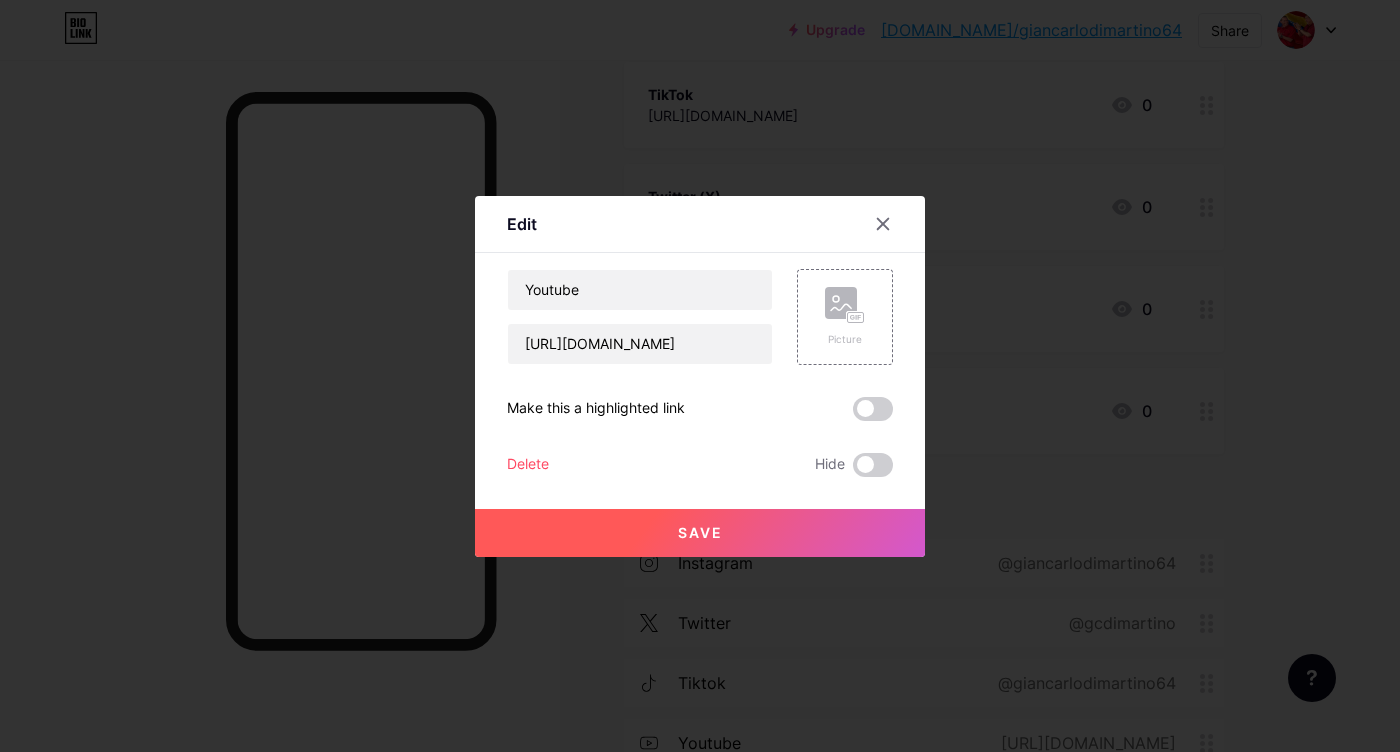 click on "Save" at bounding box center [700, 532] 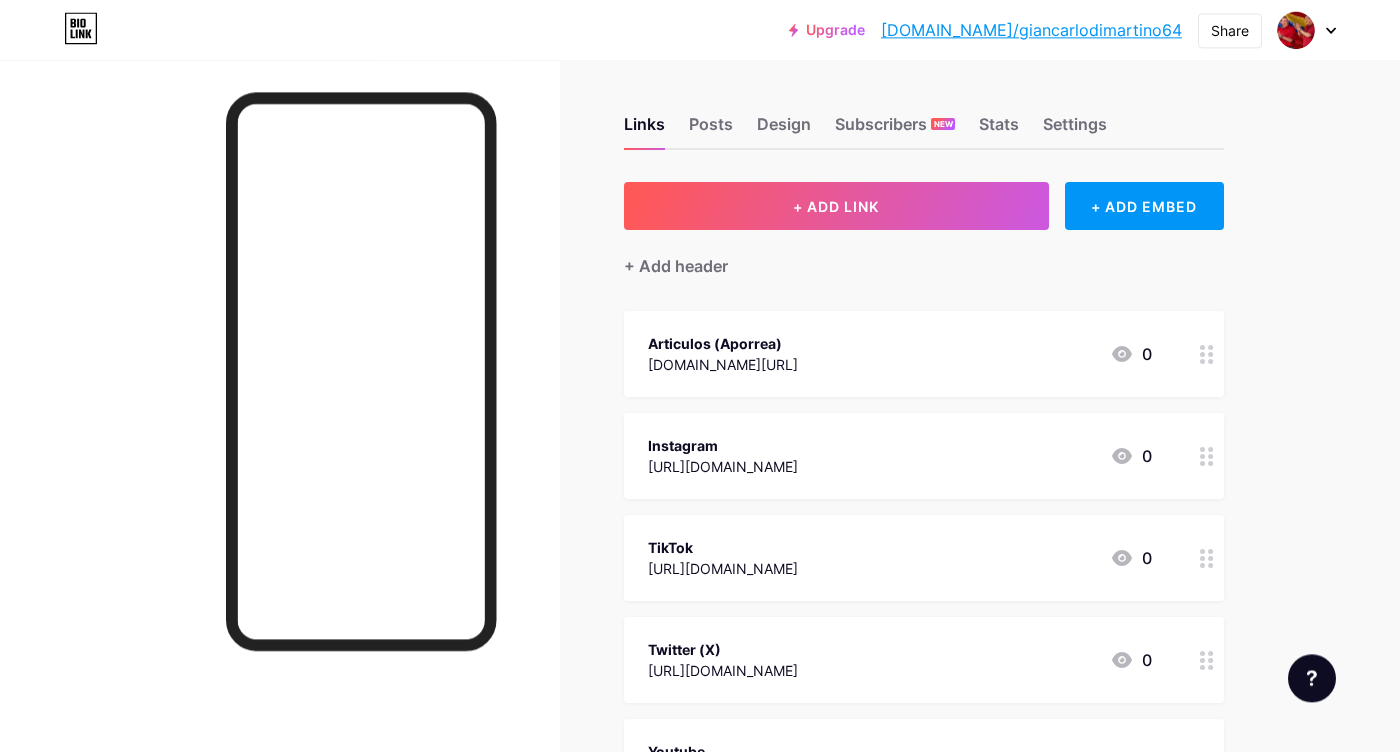 scroll, scrollTop: 0, scrollLeft: 0, axis: both 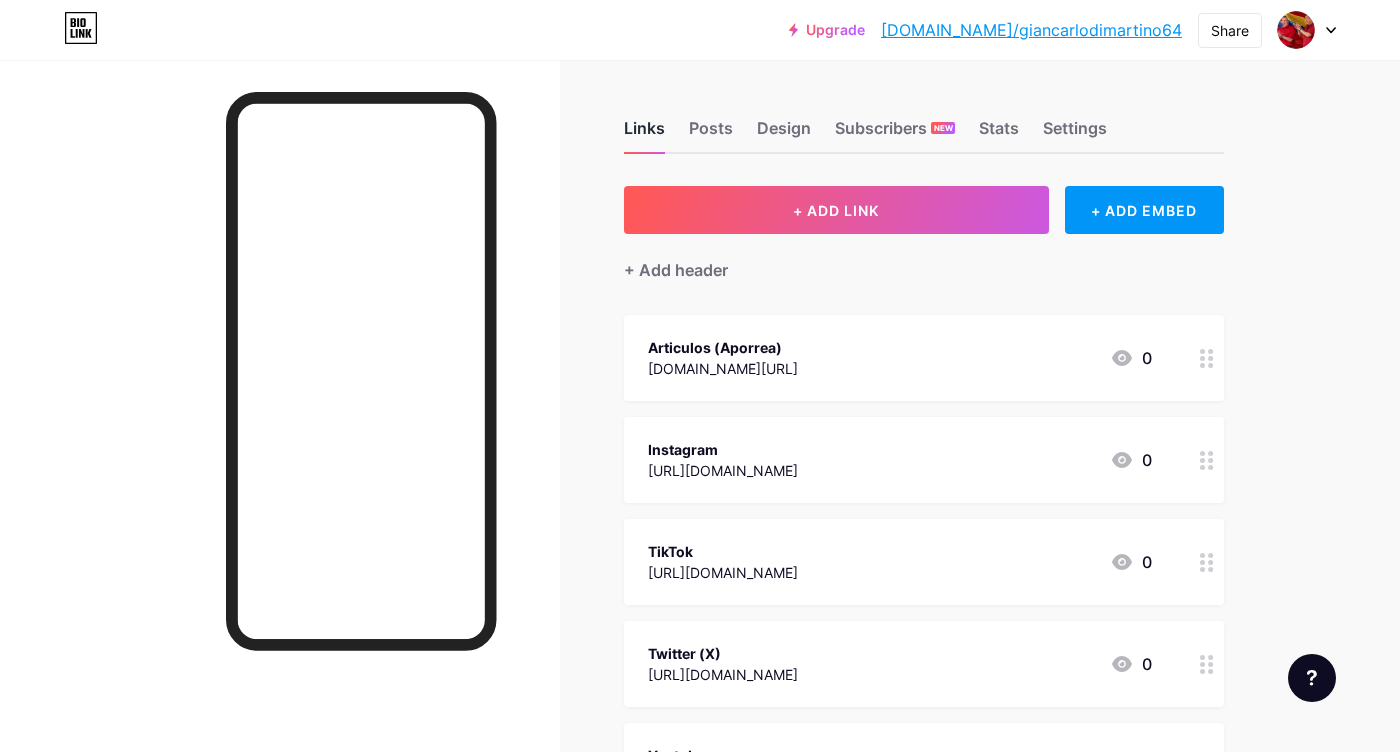 click on "Links" at bounding box center (644, 134) 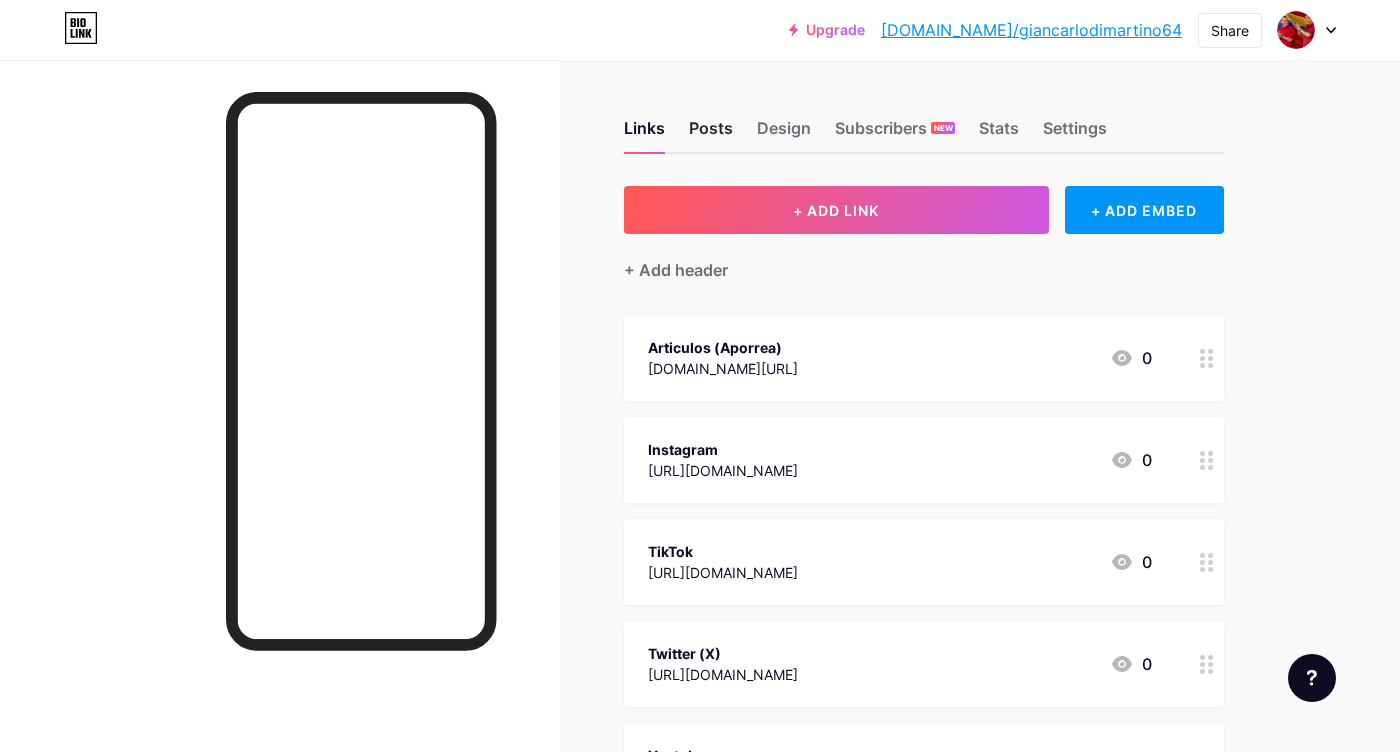 click on "Posts" at bounding box center [711, 134] 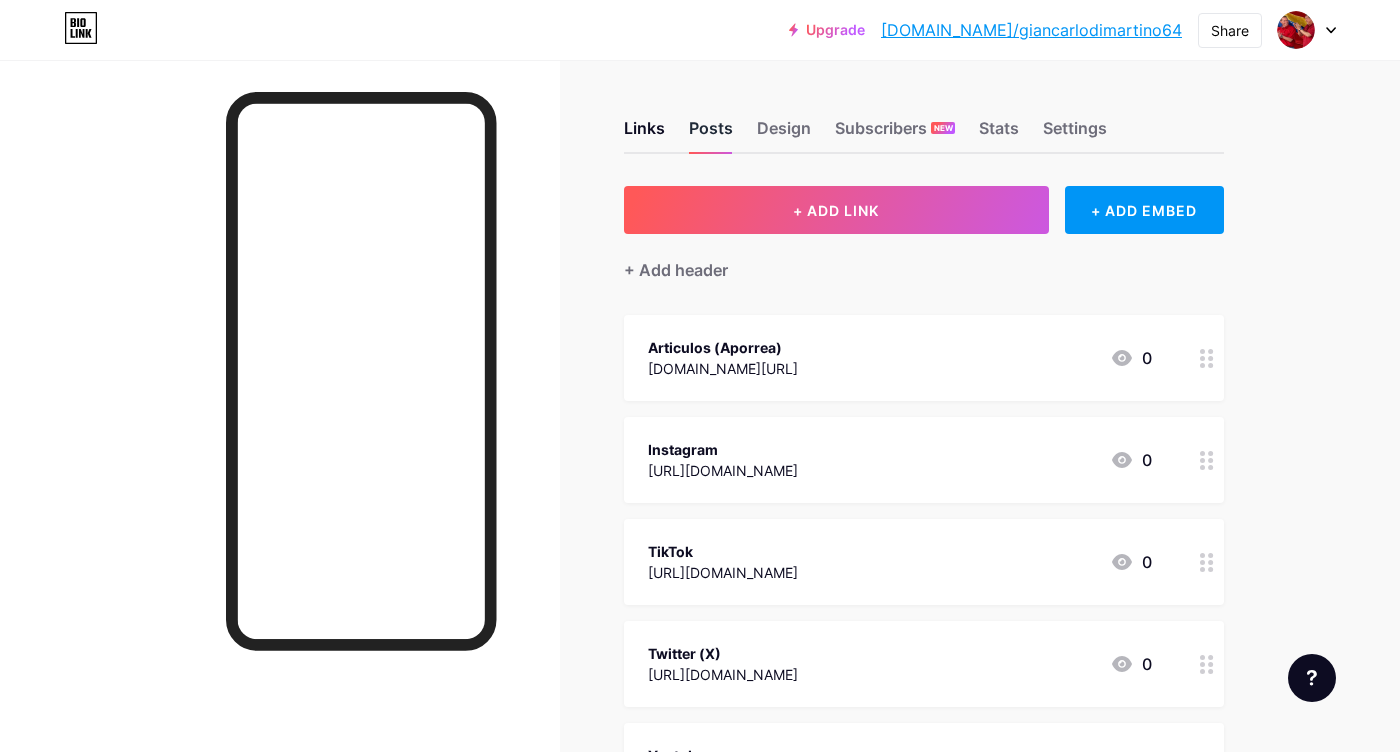 click on "Posts" at bounding box center (711, 134) 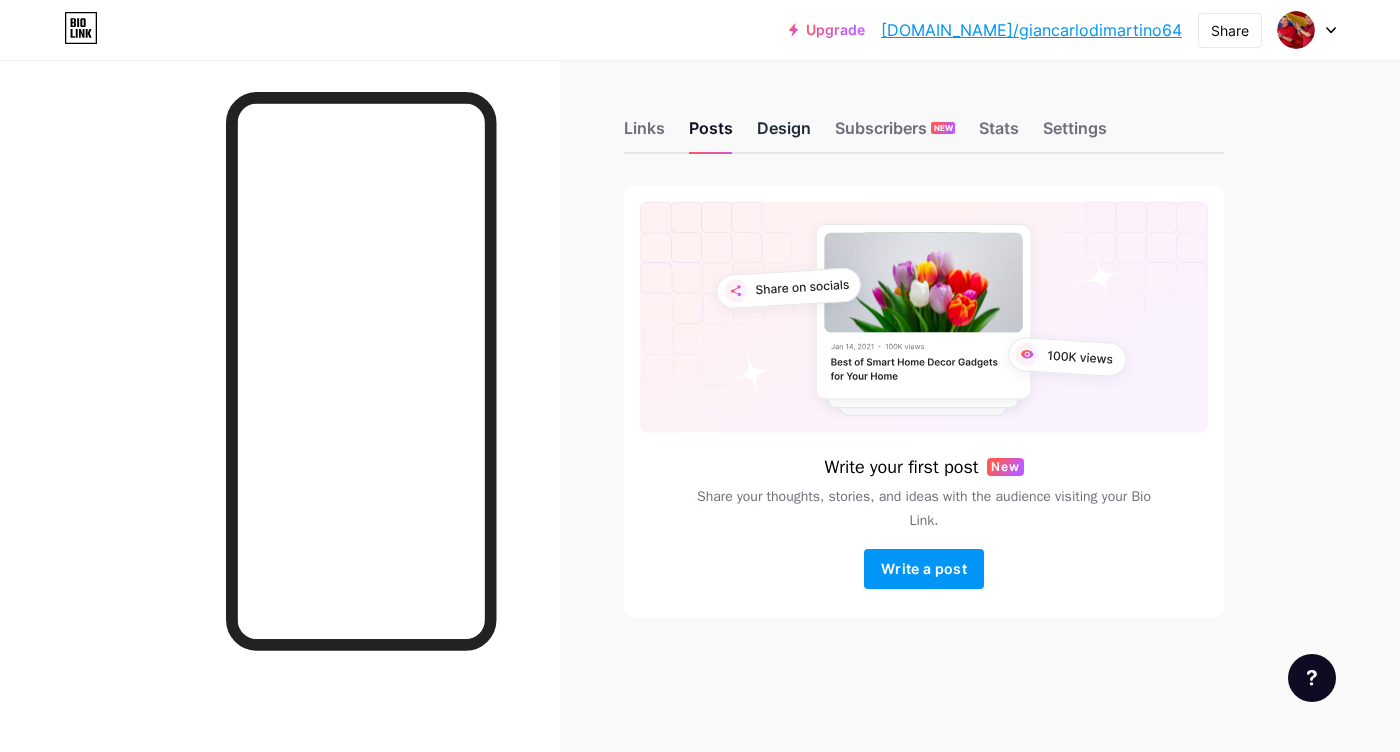 click on "Design" at bounding box center (784, 134) 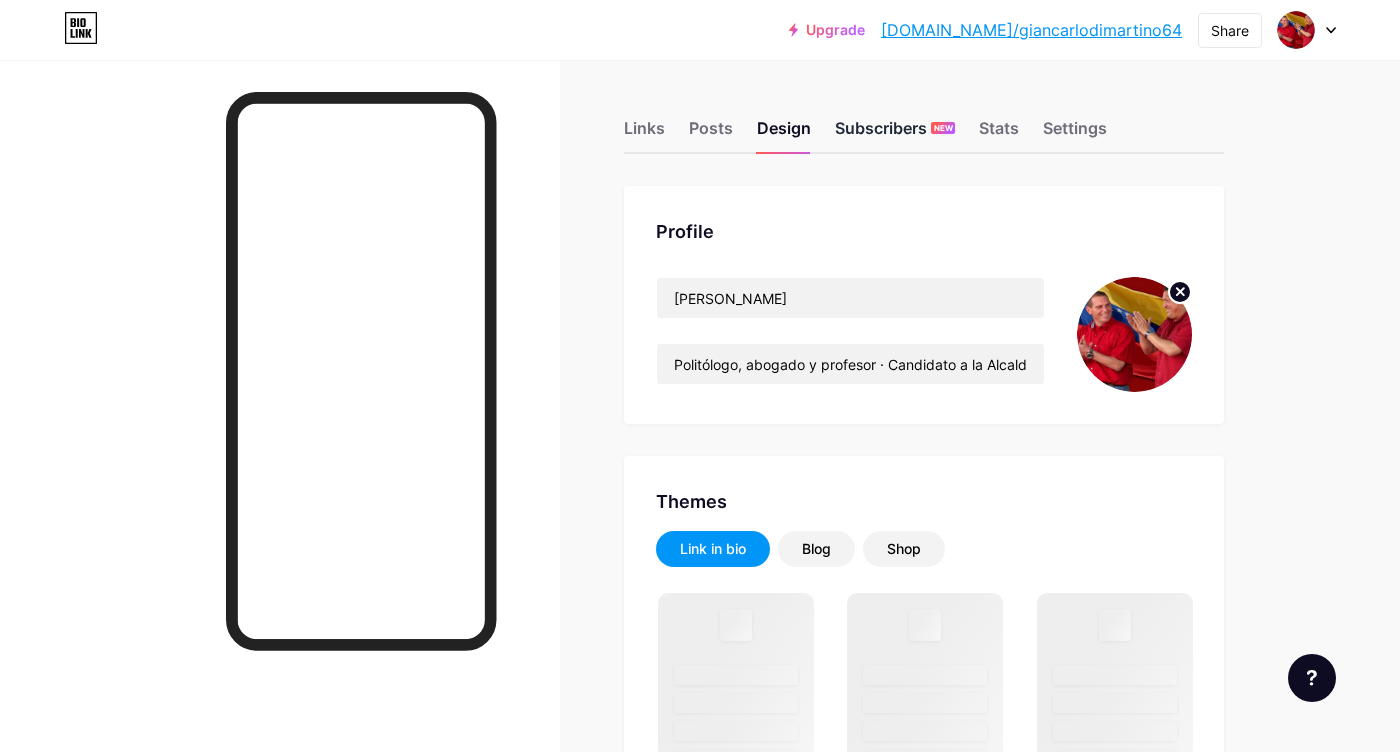 click on "Subscribers
NEW" at bounding box center [895, 134] 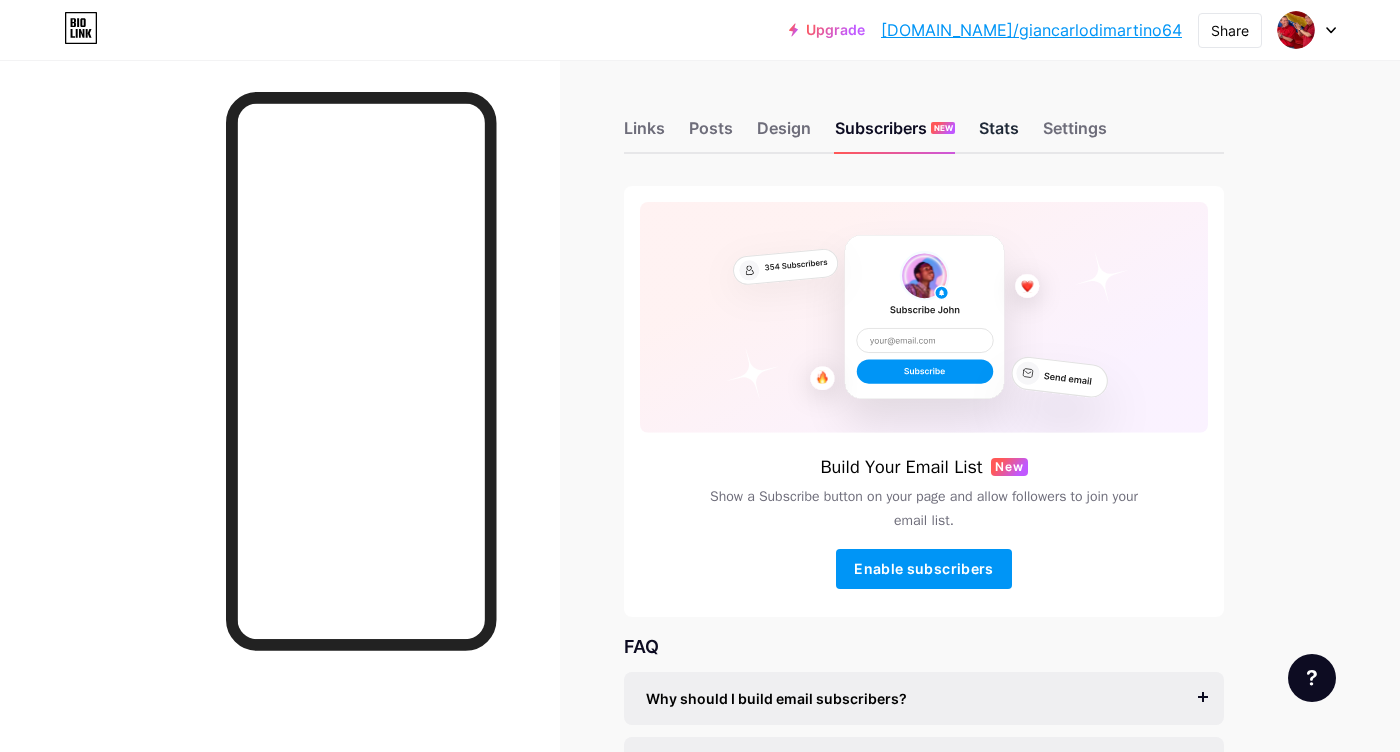click on "Stats" at bounding box center (999, 134) 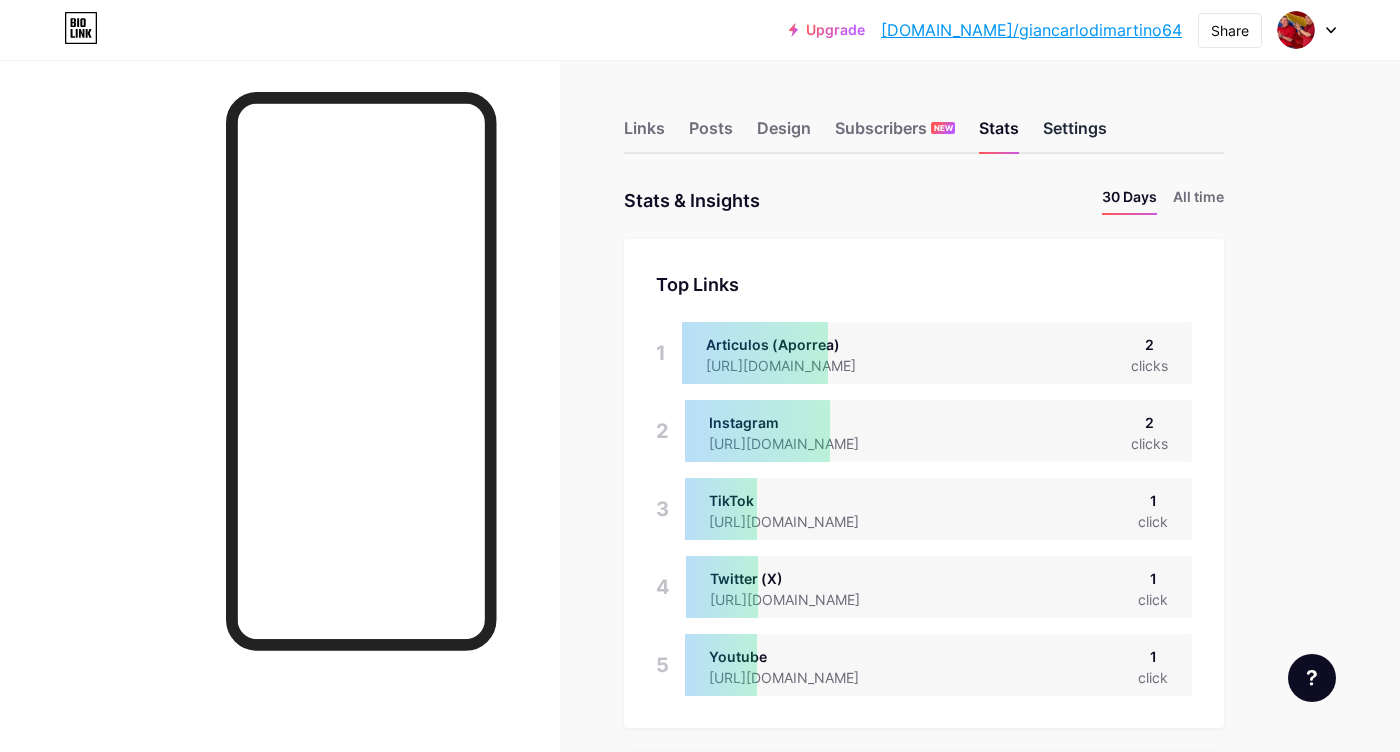 scroll, scrollTop: 999248, scrollLeft: 998600, axis: both 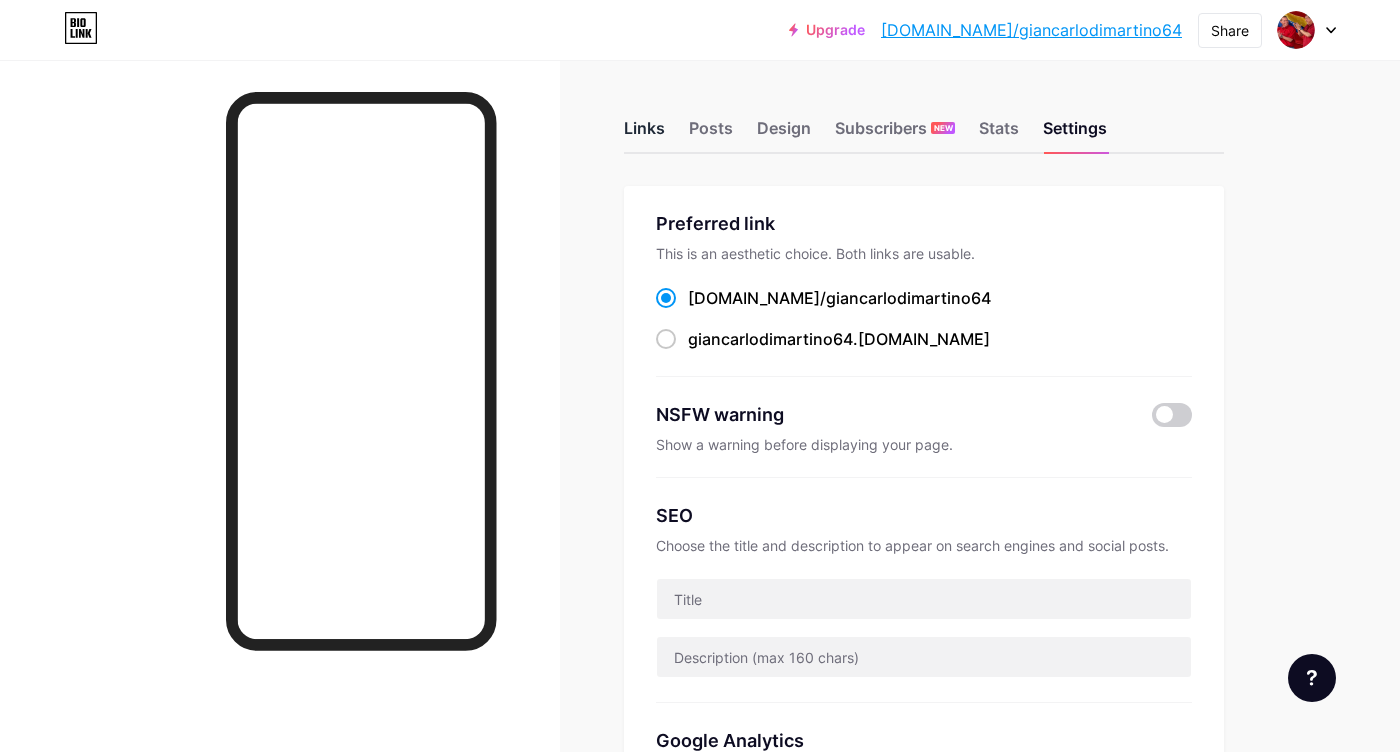 click on "Links" at bounding box center (644, 134) 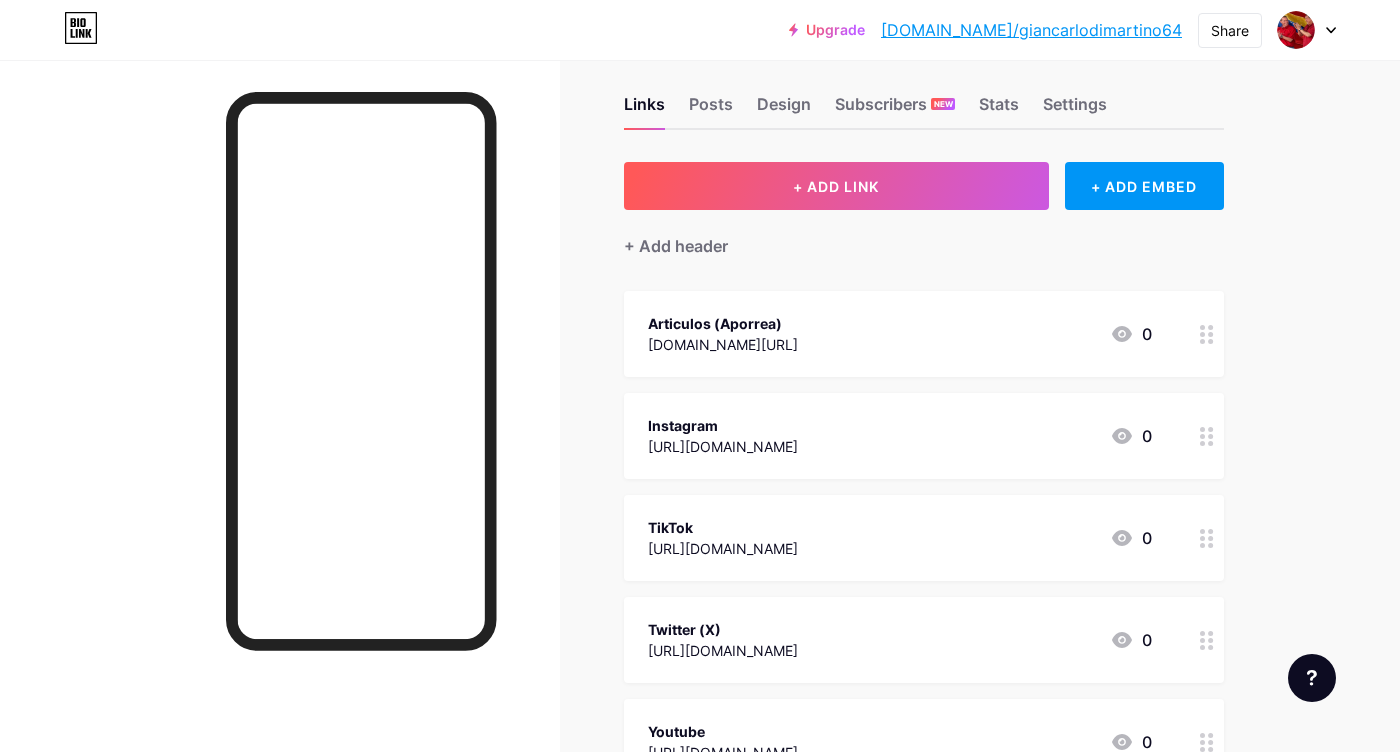 scroll, scrollTop: 25, scrollLeft: 0, axis: vertical 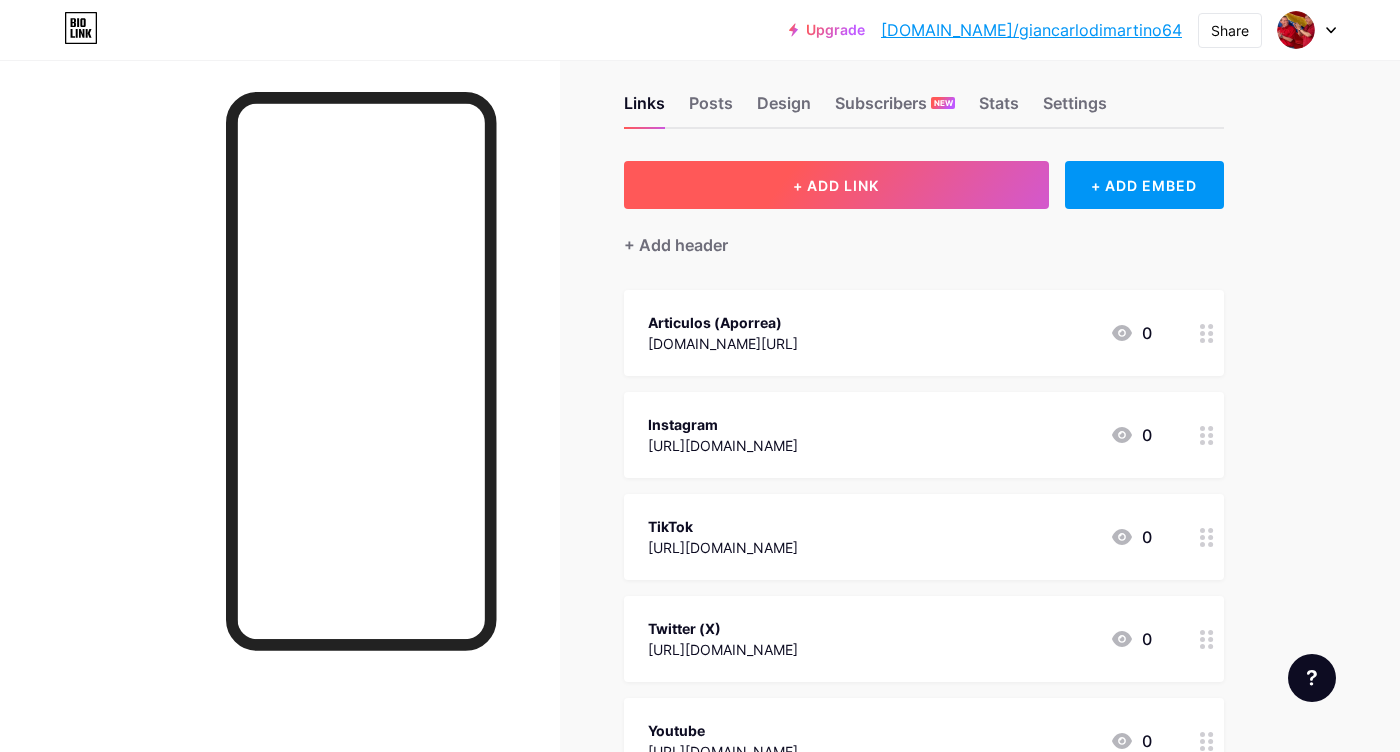 click on "+ ADD LINK" at bounding box center (836, 185) 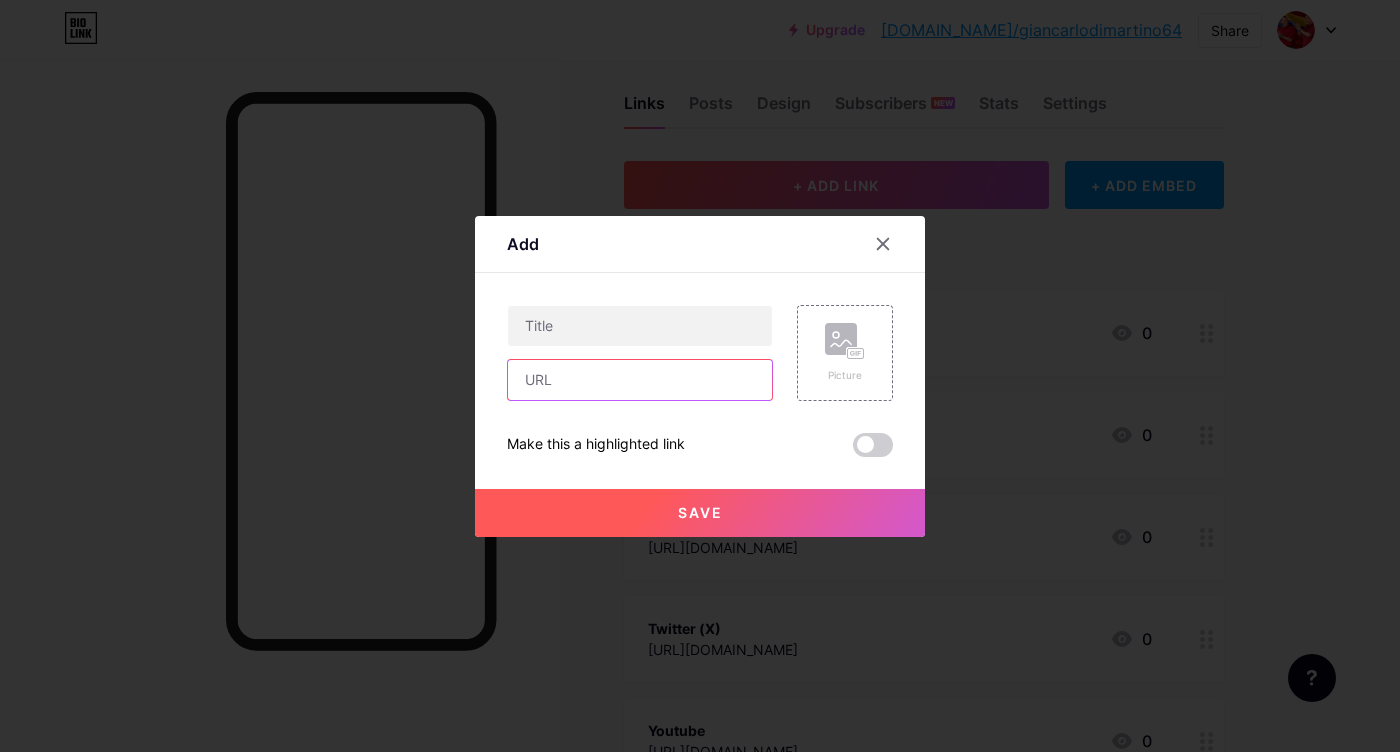 click at bounding box center (640, 380) 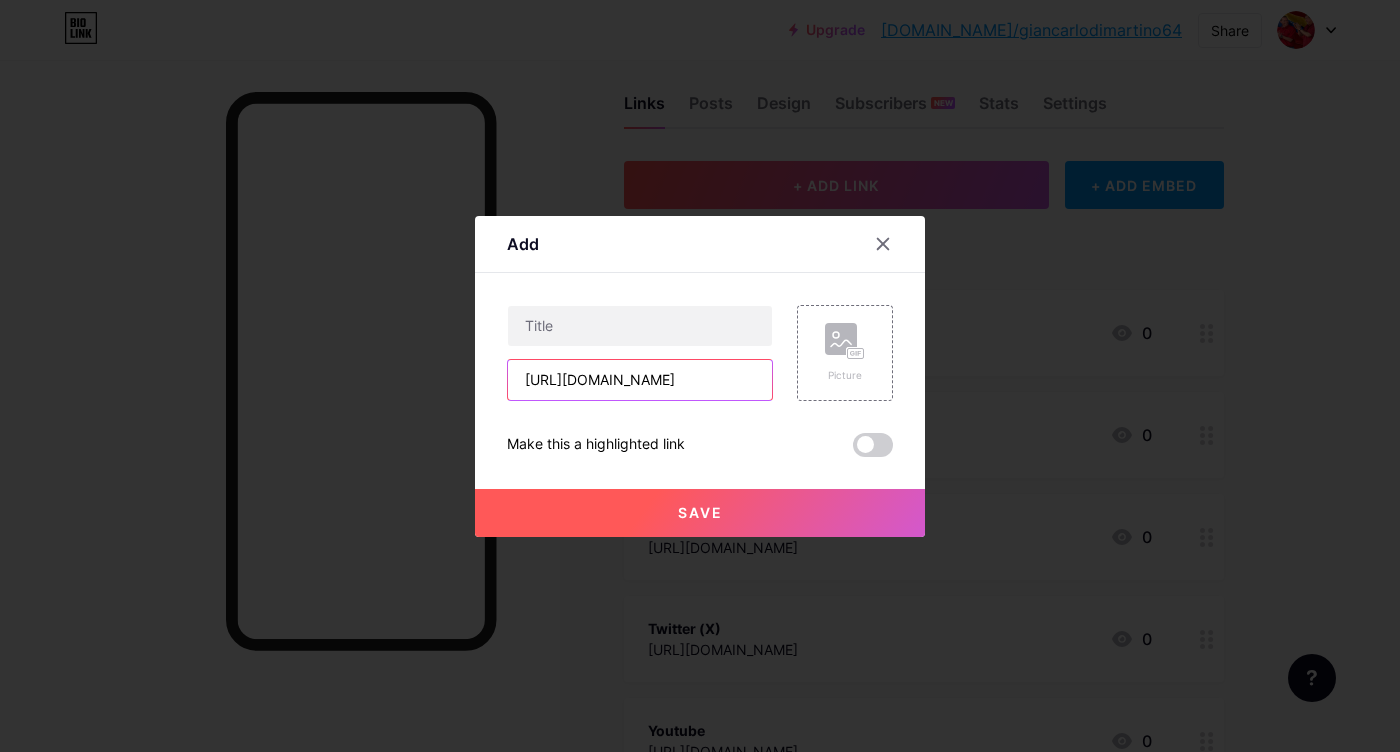 scroll, scrollTop: 0, scrollLeft: 188, axis: horizontal 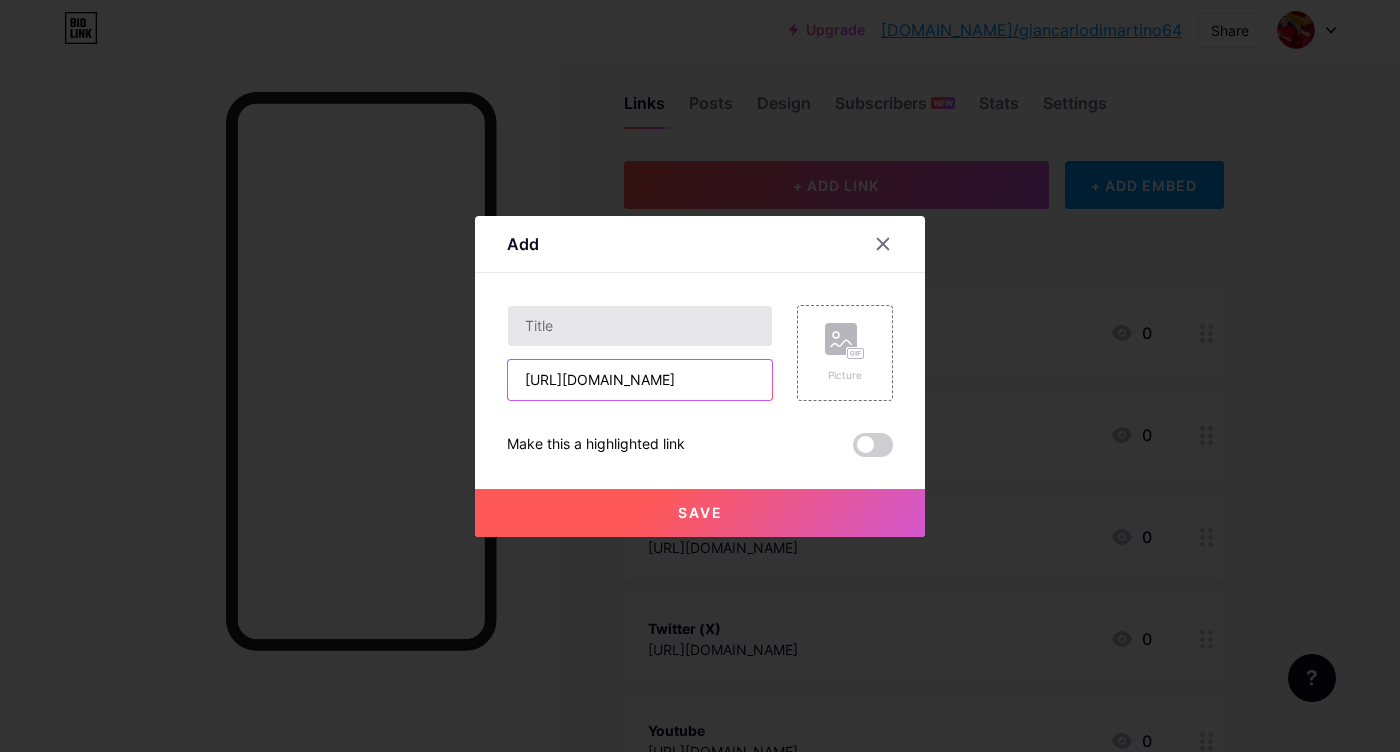 type on "[URL][DOMAIN_NAME]" 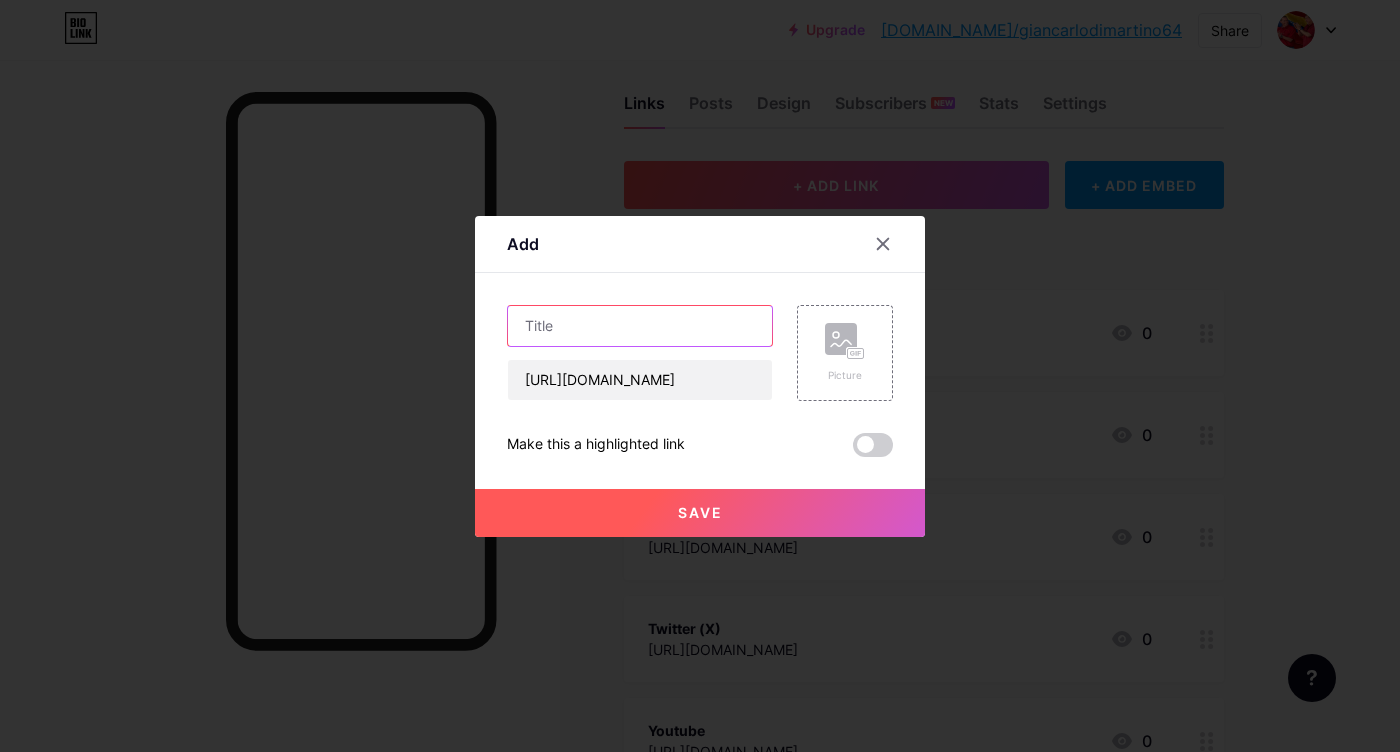 click at bounding box center (640, 326) 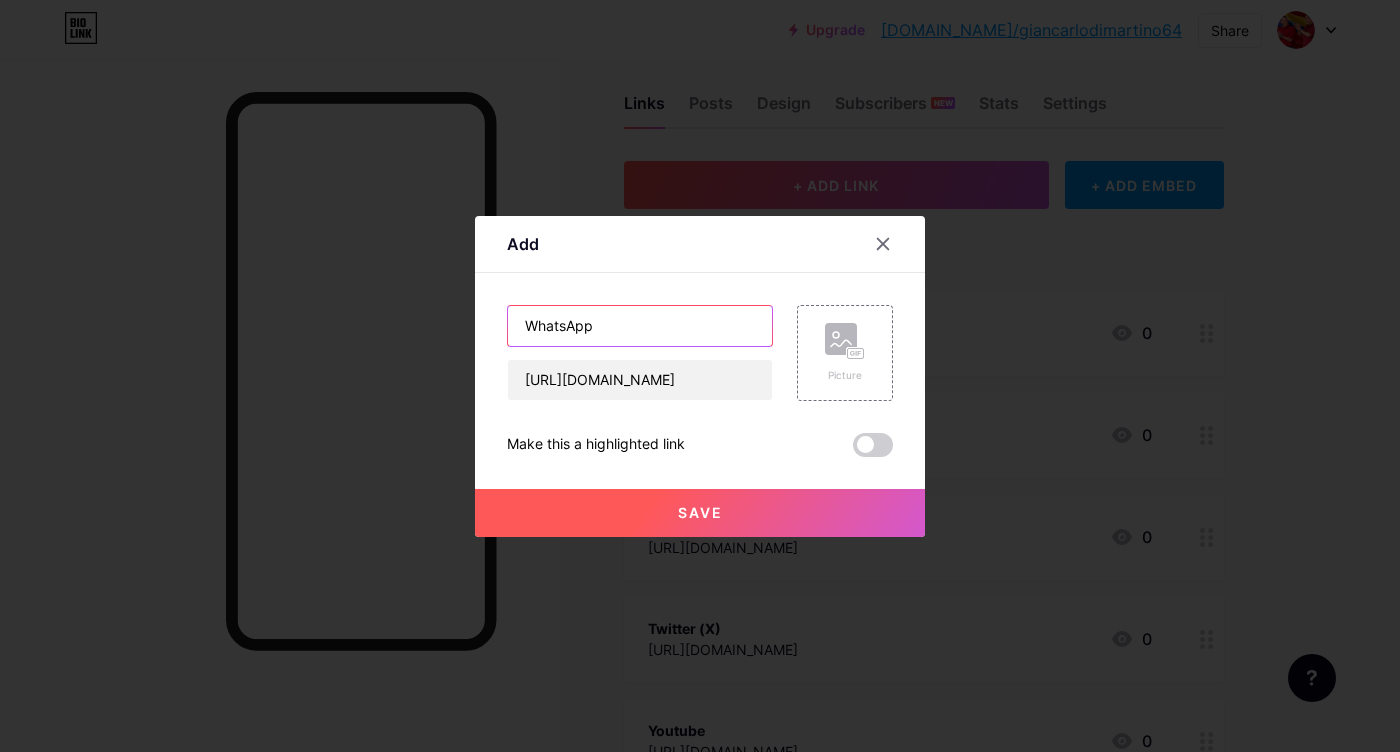 click on "WhatsApp" at bounding box center (640, 326) 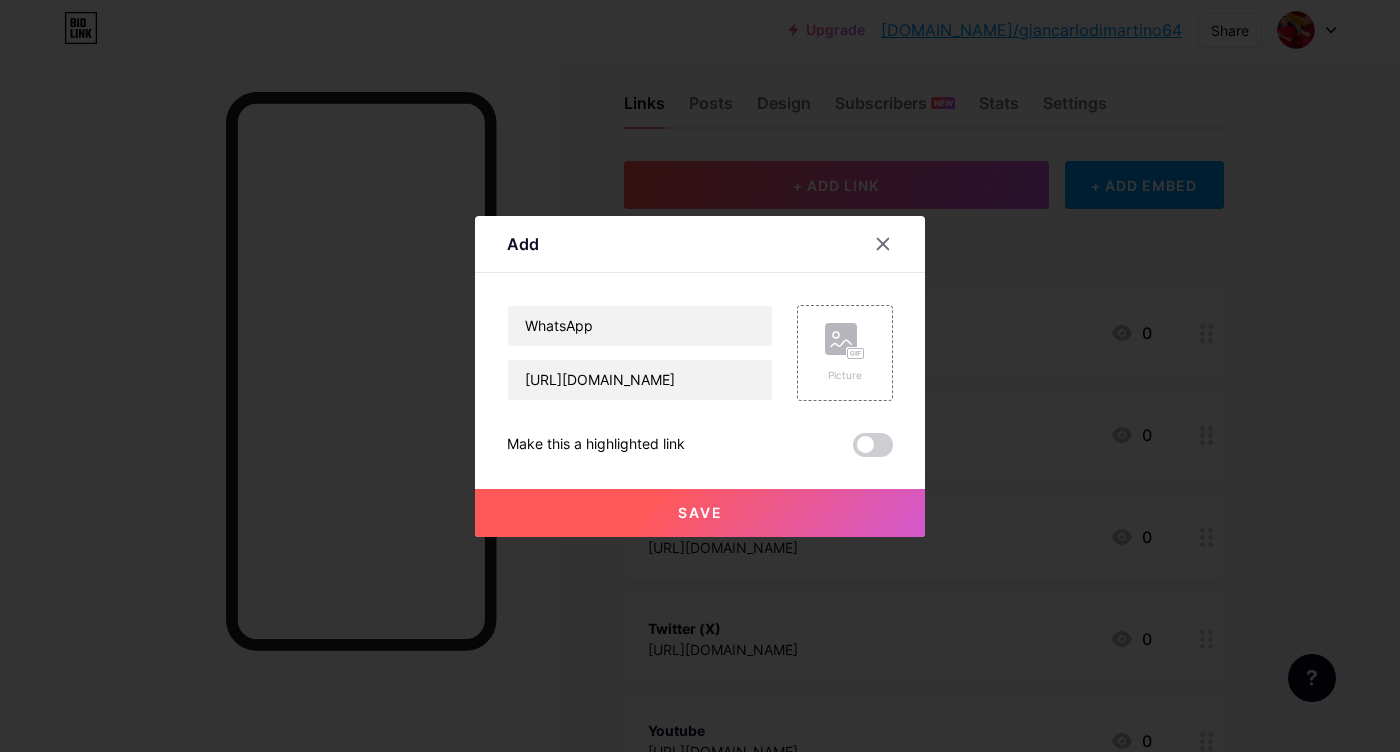 click on "Save" at bounding box center (700, 512) 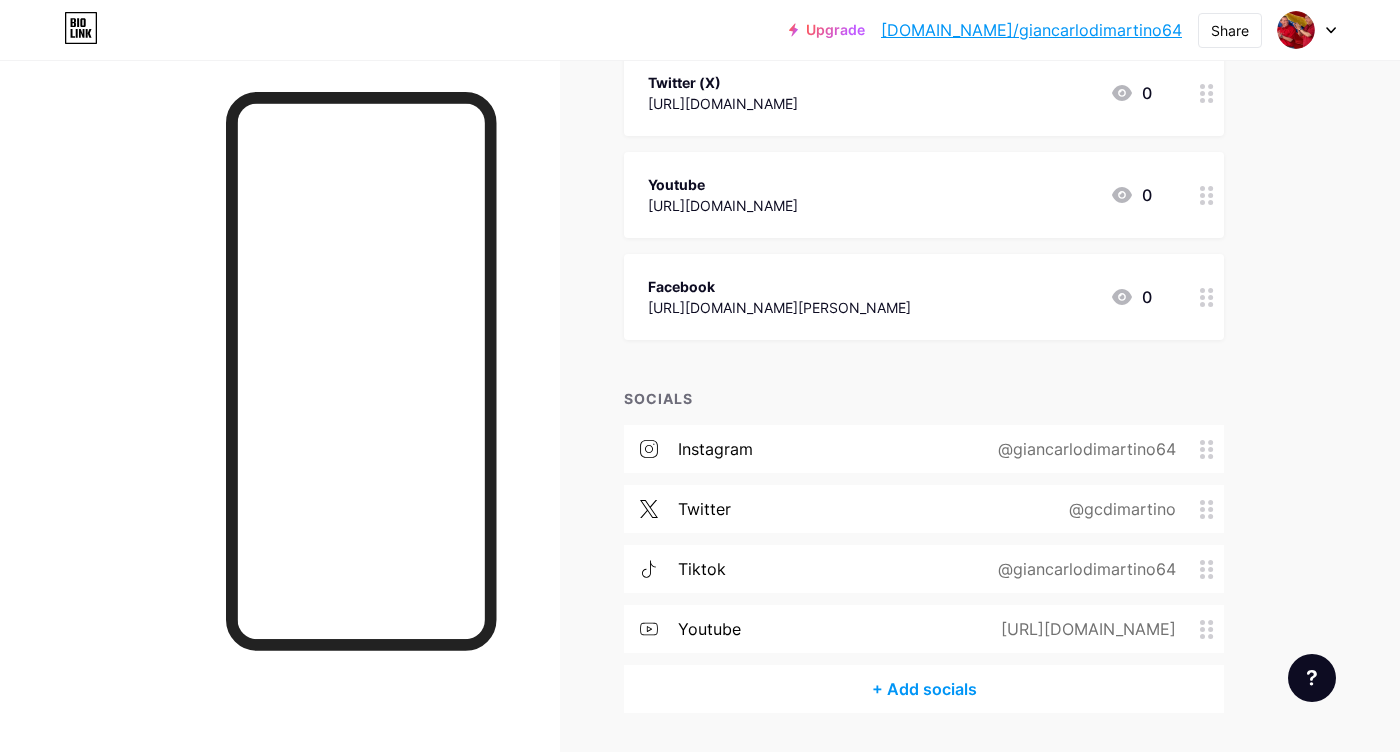 scroll, scrollTop: 733, scrollLeft: 0, axis: vertical 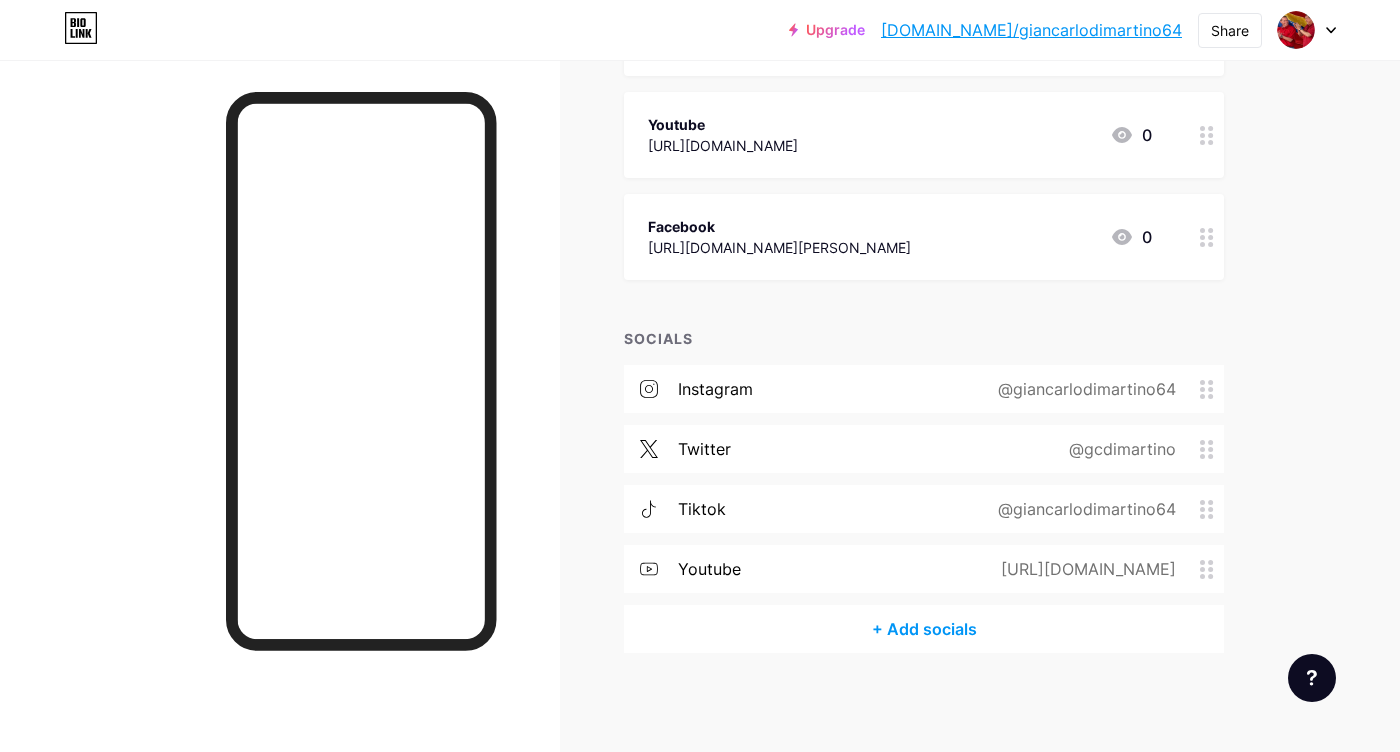 click on "+ Add socials" at bounding box center [924, 629] 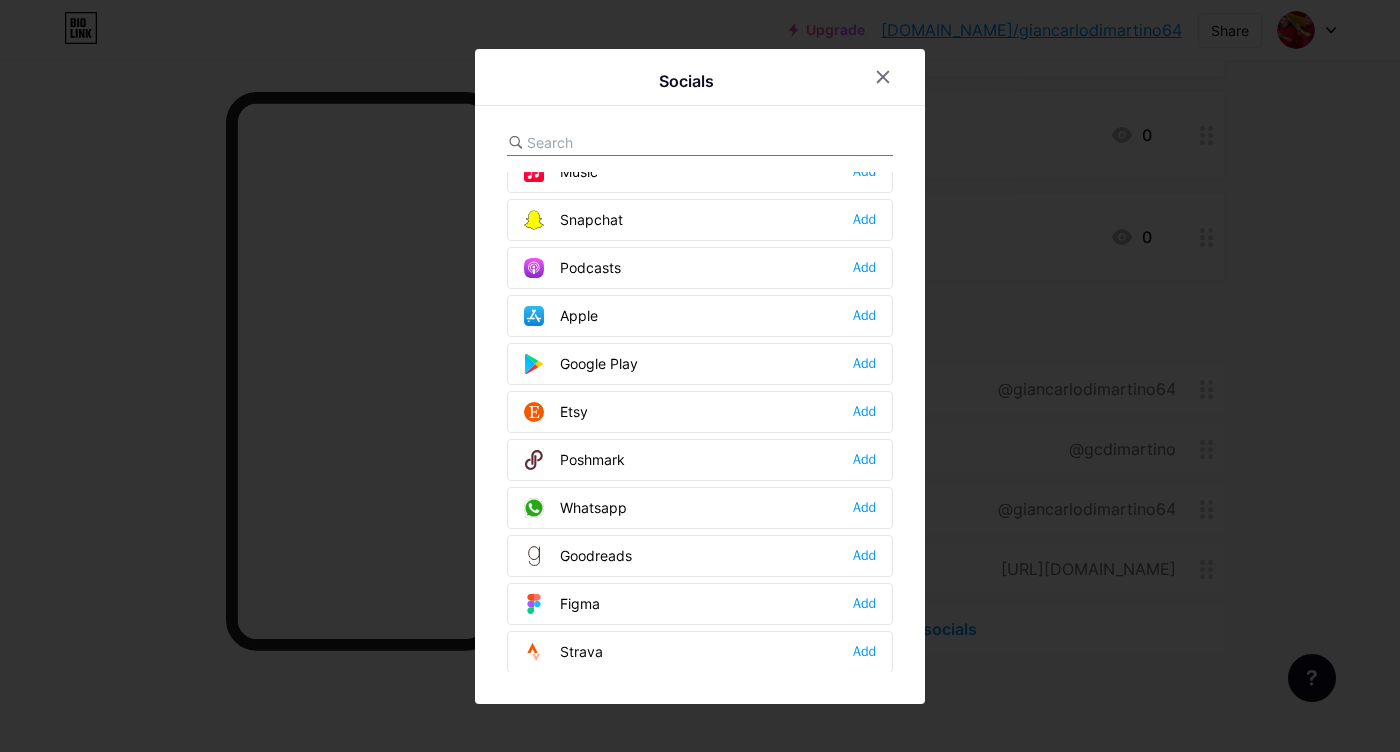 scroll, scrollTop: 1452, scrollLeft: 0, axis: vertical 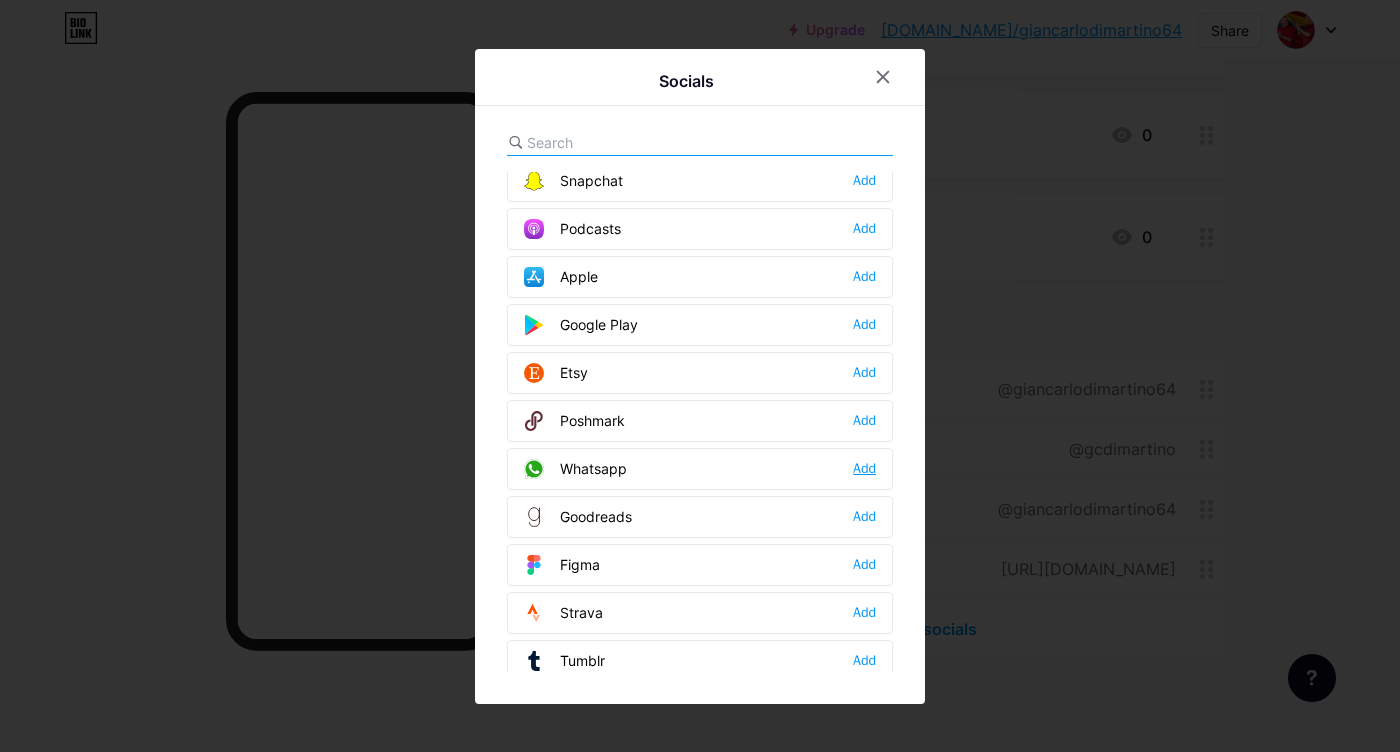 click on "Add" at bounding box center [864, 469] 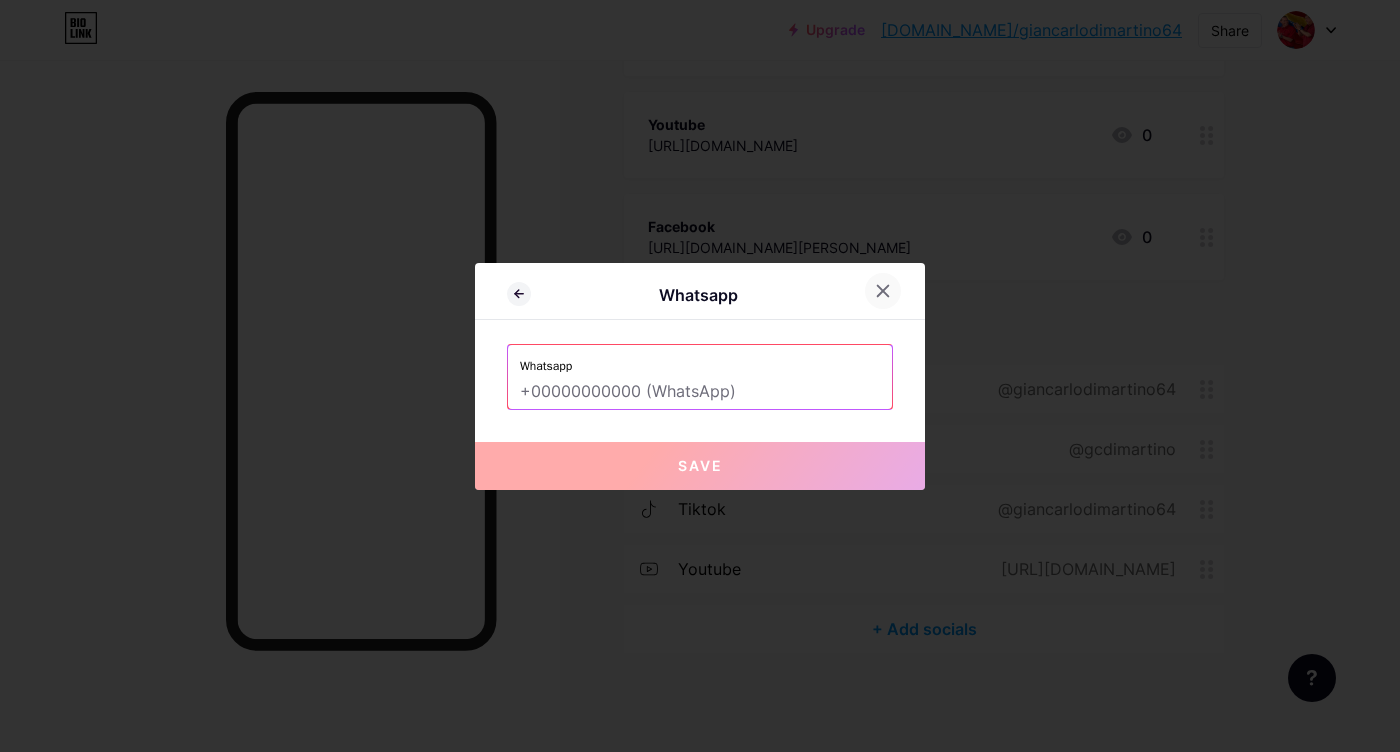 click 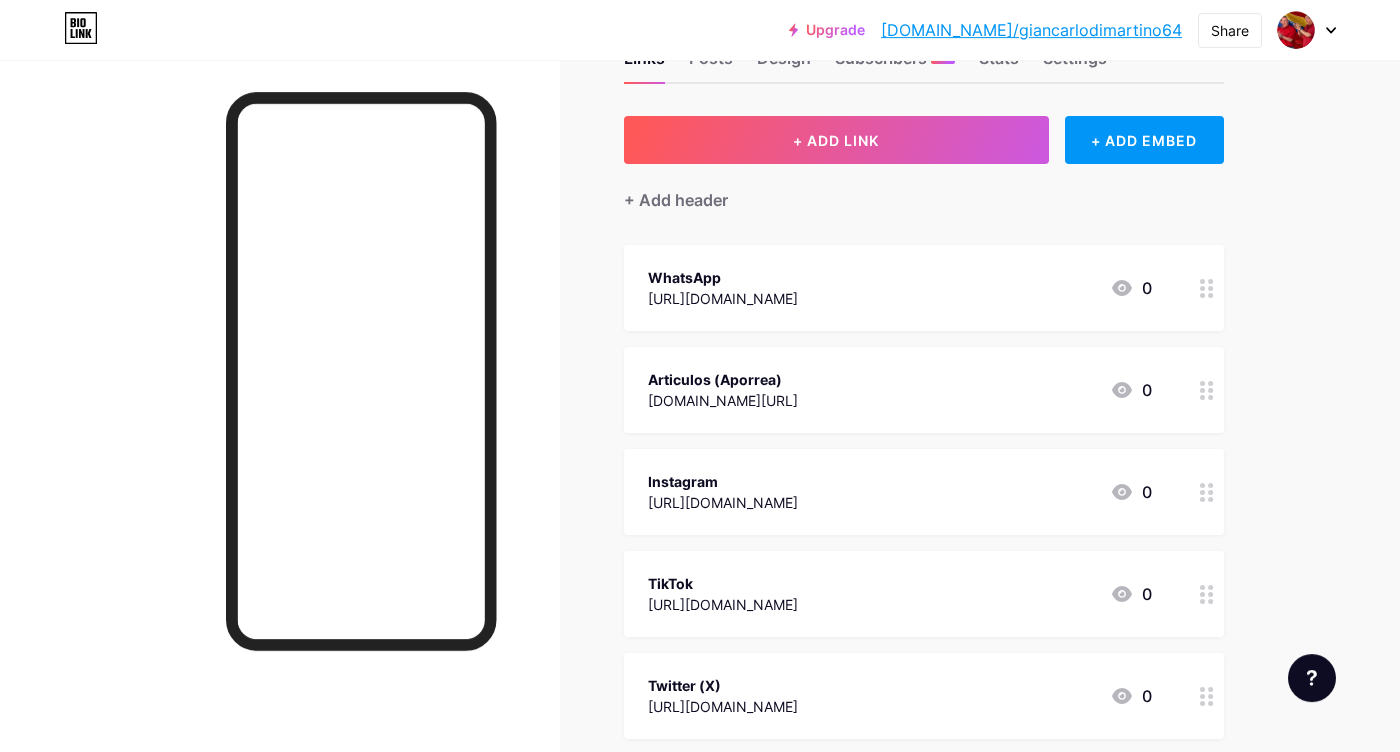 scroll, scrollTop: 119, scrollLeft: 0, axis: vertical 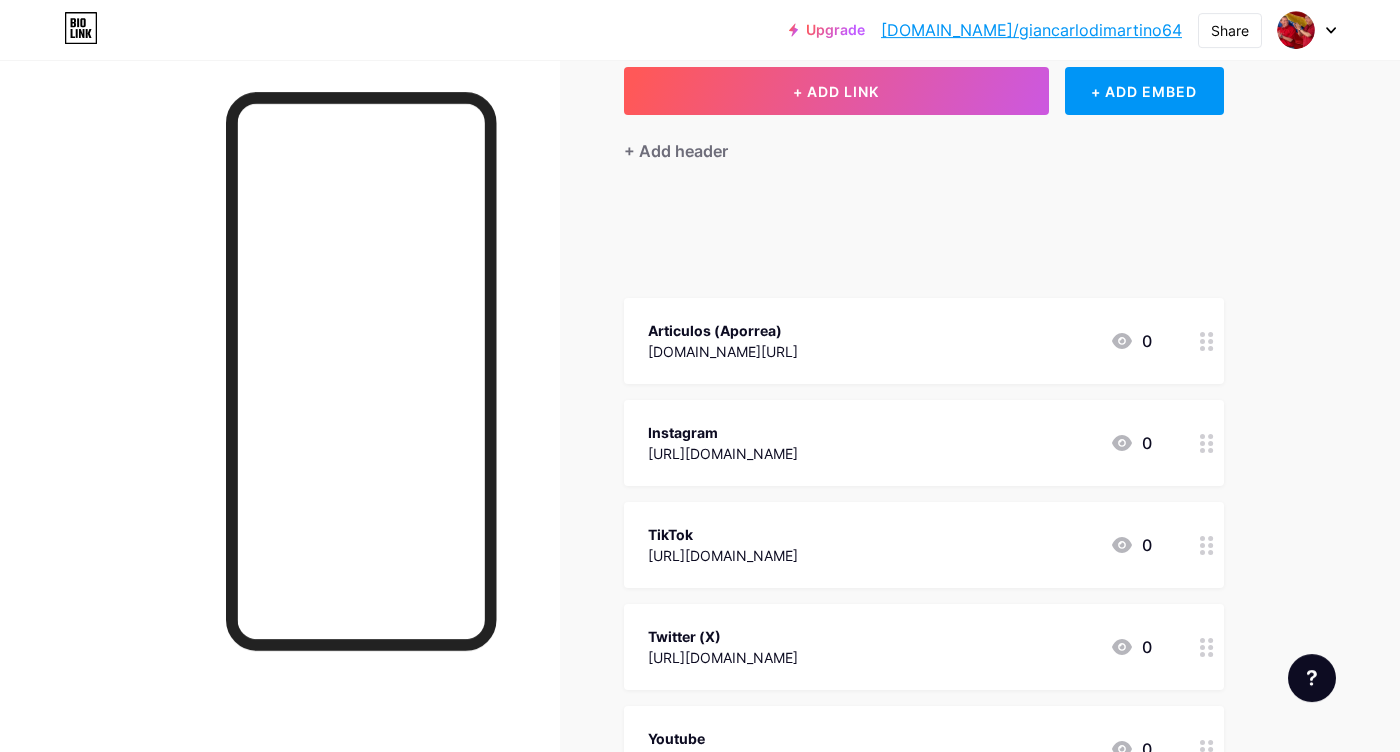 type 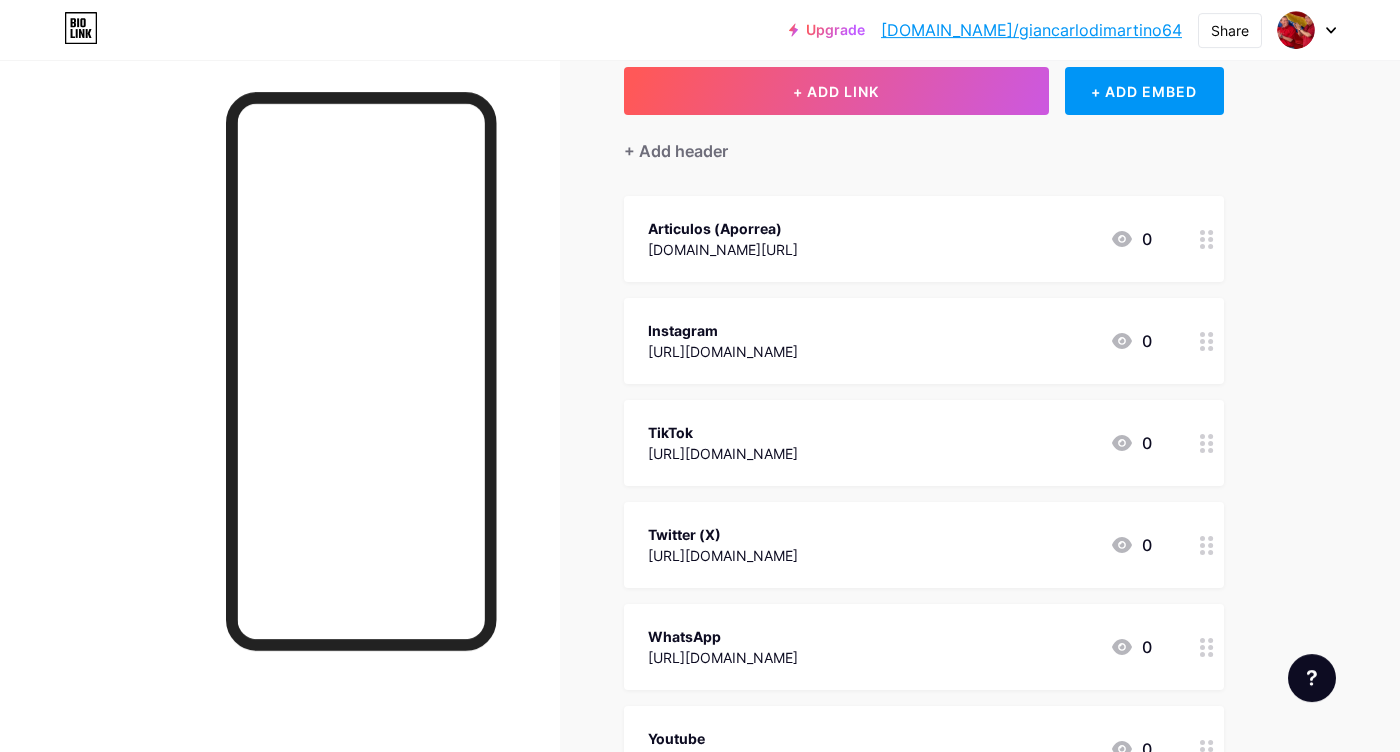 click on "Links
Posts
Design
Subscribers
NEW
Stats
Settings       + ADD LINK     + ADD EMBED
+ Add header
Articulos (Aporrea)
[DOMAIN_NAME][URL]
0
Instagram
[URL][DOMAIN_NAME]
0
TikTok
[URL][DOMAIN_NAME]
0
Twitter (X)
[URL][DOMAIN_NAME]
0
WhatsApp
[URL][DOMAIN_NAME]
0
Youtube
[URL][DOMAIN_NAME]" at bounding box center [654, 654] 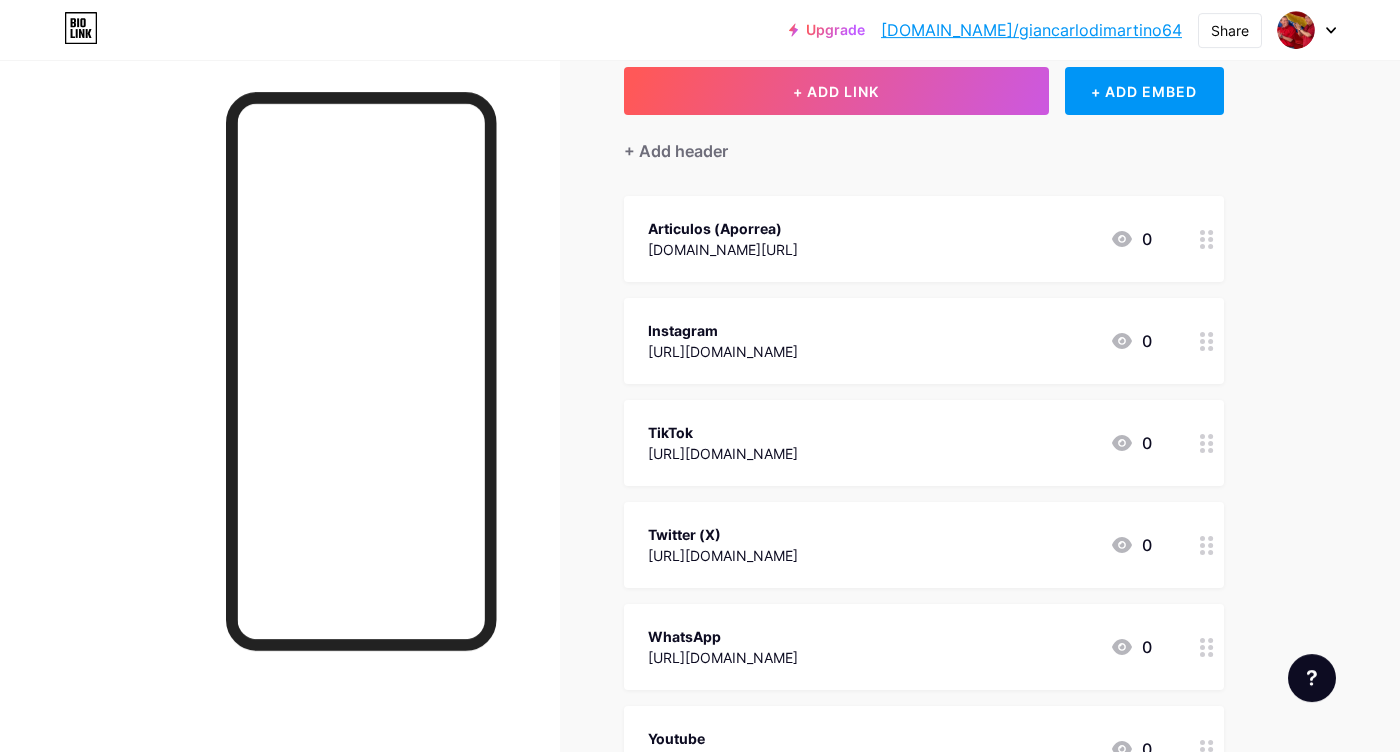 click on "Upgrade   [DOMAIN_NAME]/gianca...   [DOMAIN_NAME]/giancarlodimartino64   Share               Switch accounts     [PERSON_NAME]   [DOMAIN_NAME]/giancarlodimartino64       + Add a new page        Account settings   Logout" at bounding box center [700, 30] 